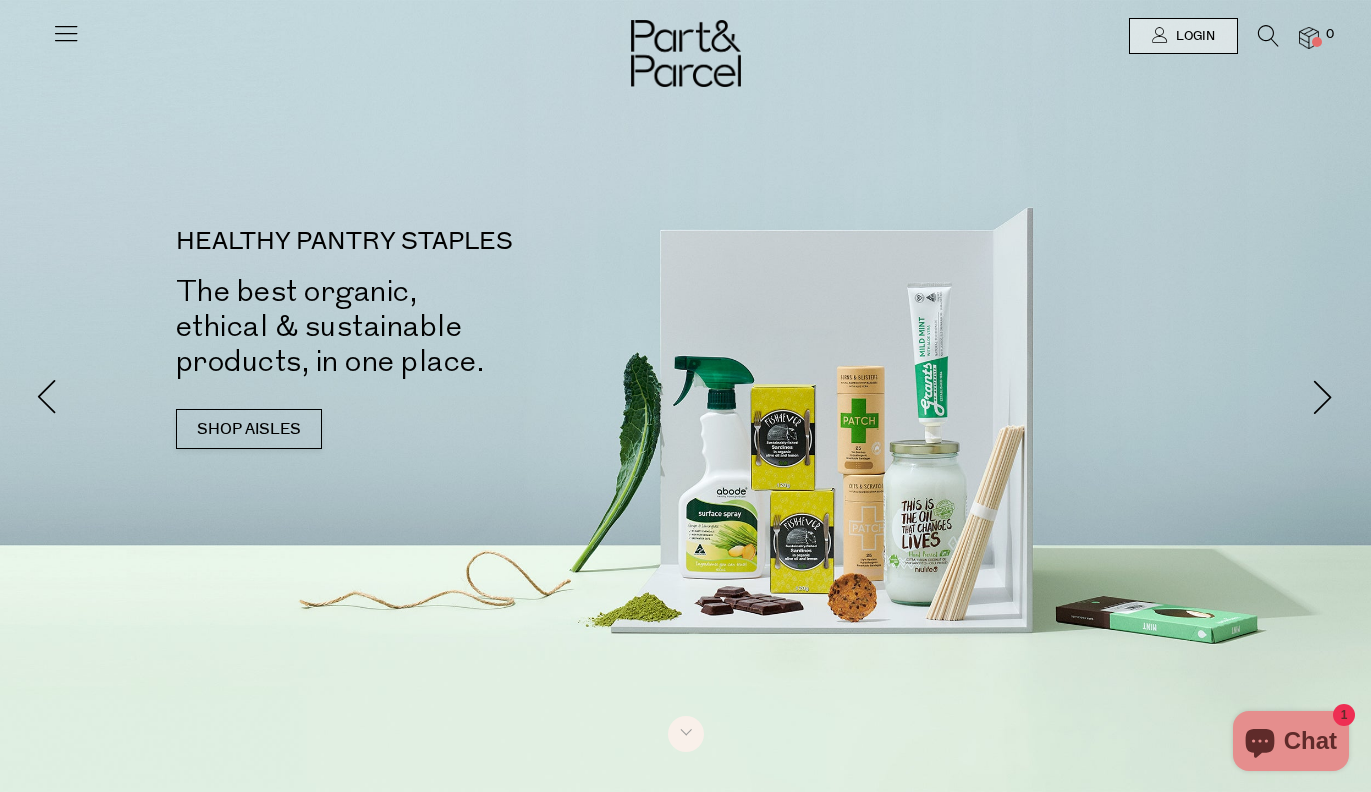 scroll, scrollTop: 0, scrollLeft: 0, axis: both 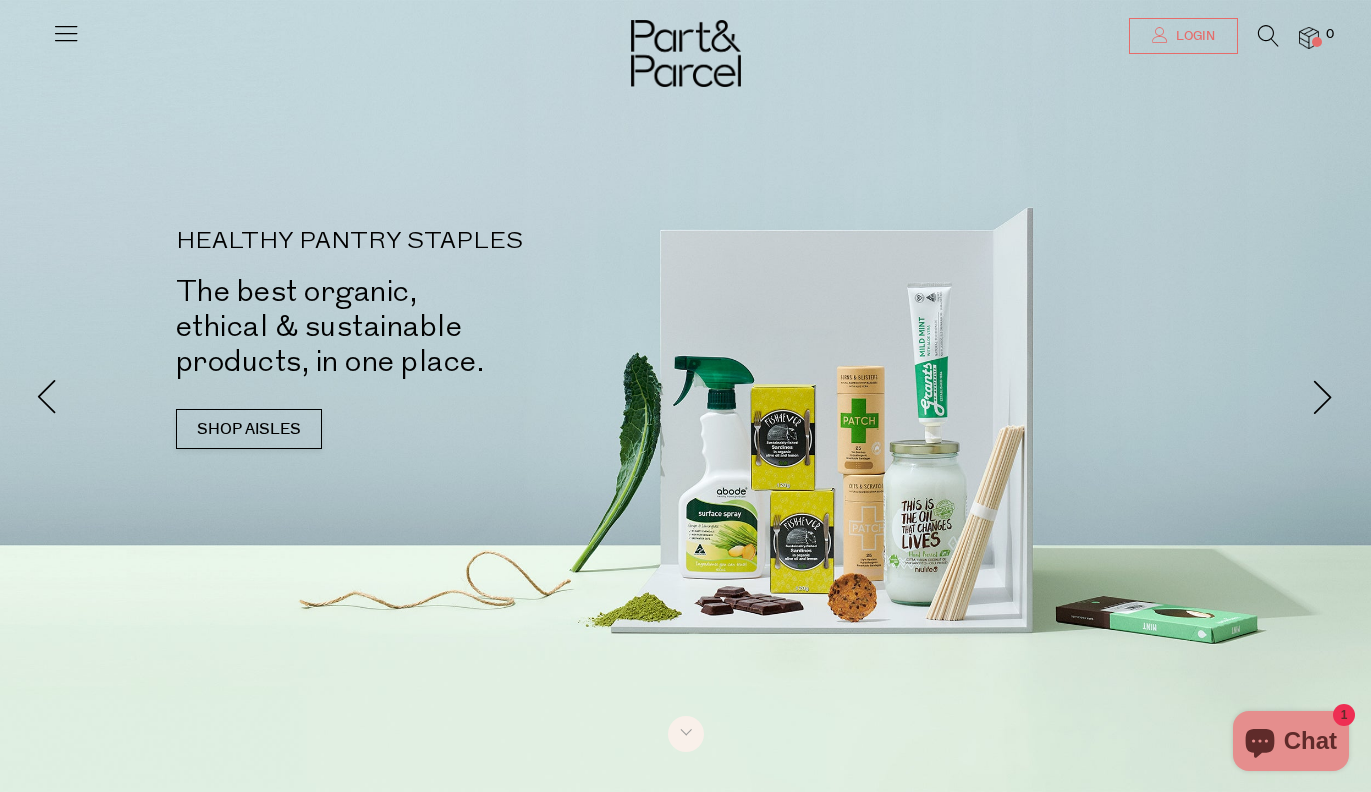 type on "[USERNAME]@[example.com]" 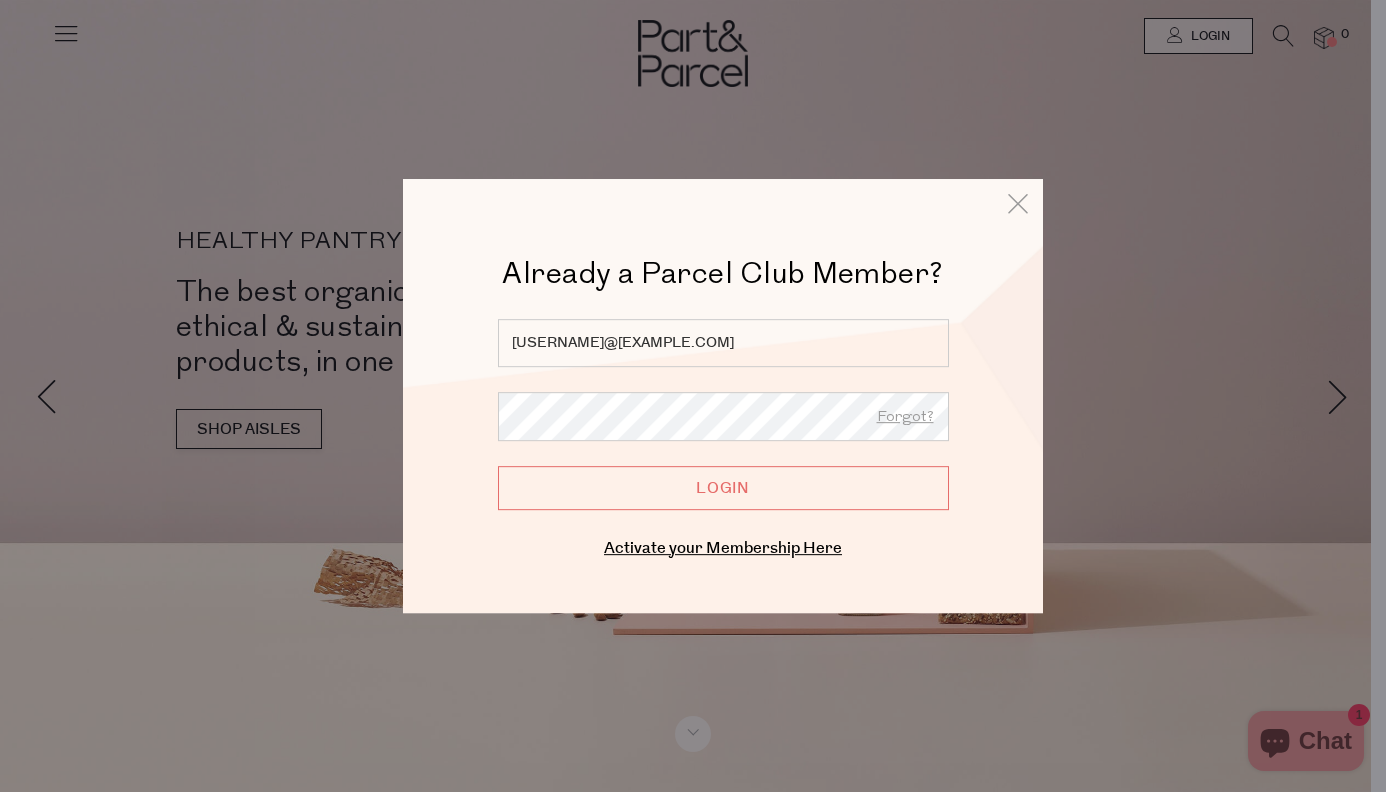 click on "Login" at bounding box center [723, 488] 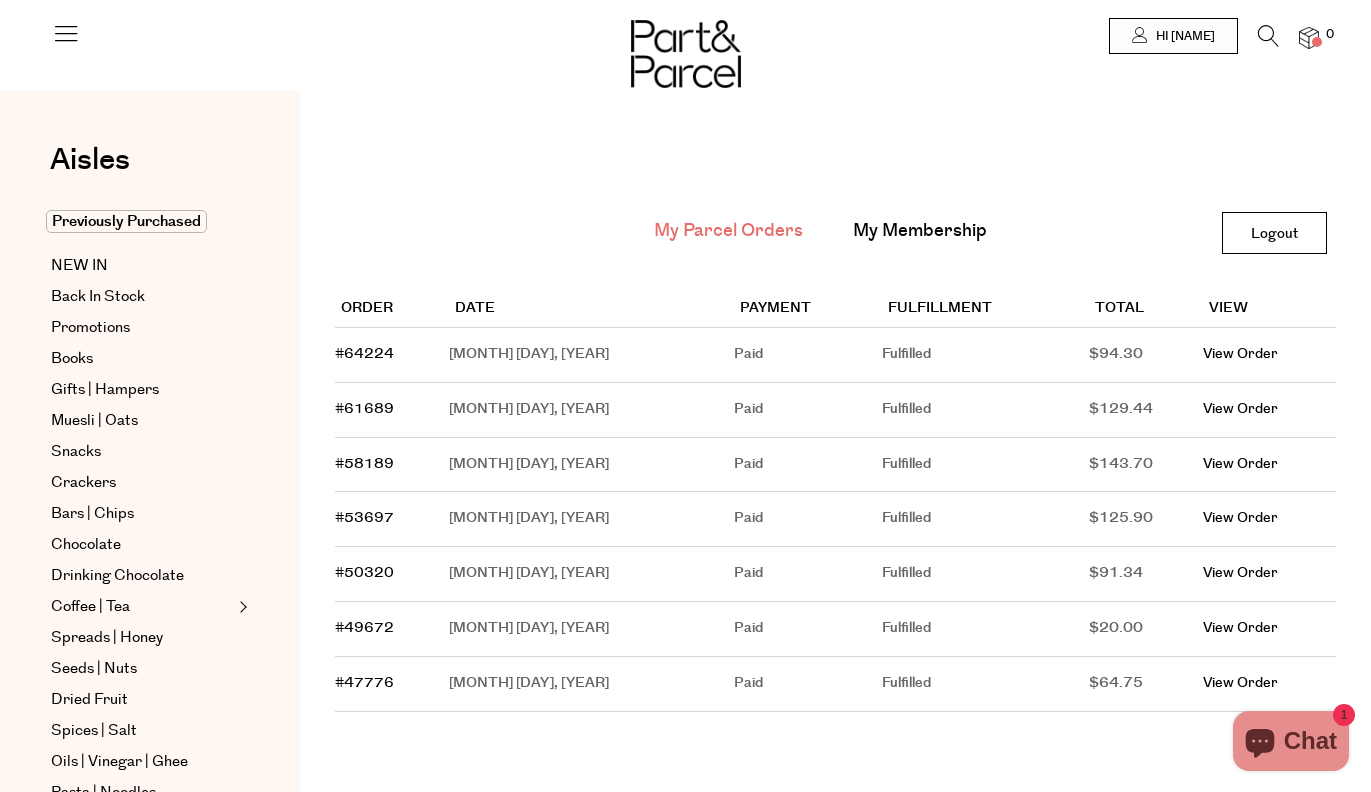 scroll, scrollTop: 0, scrollLeft: 0, axis: both 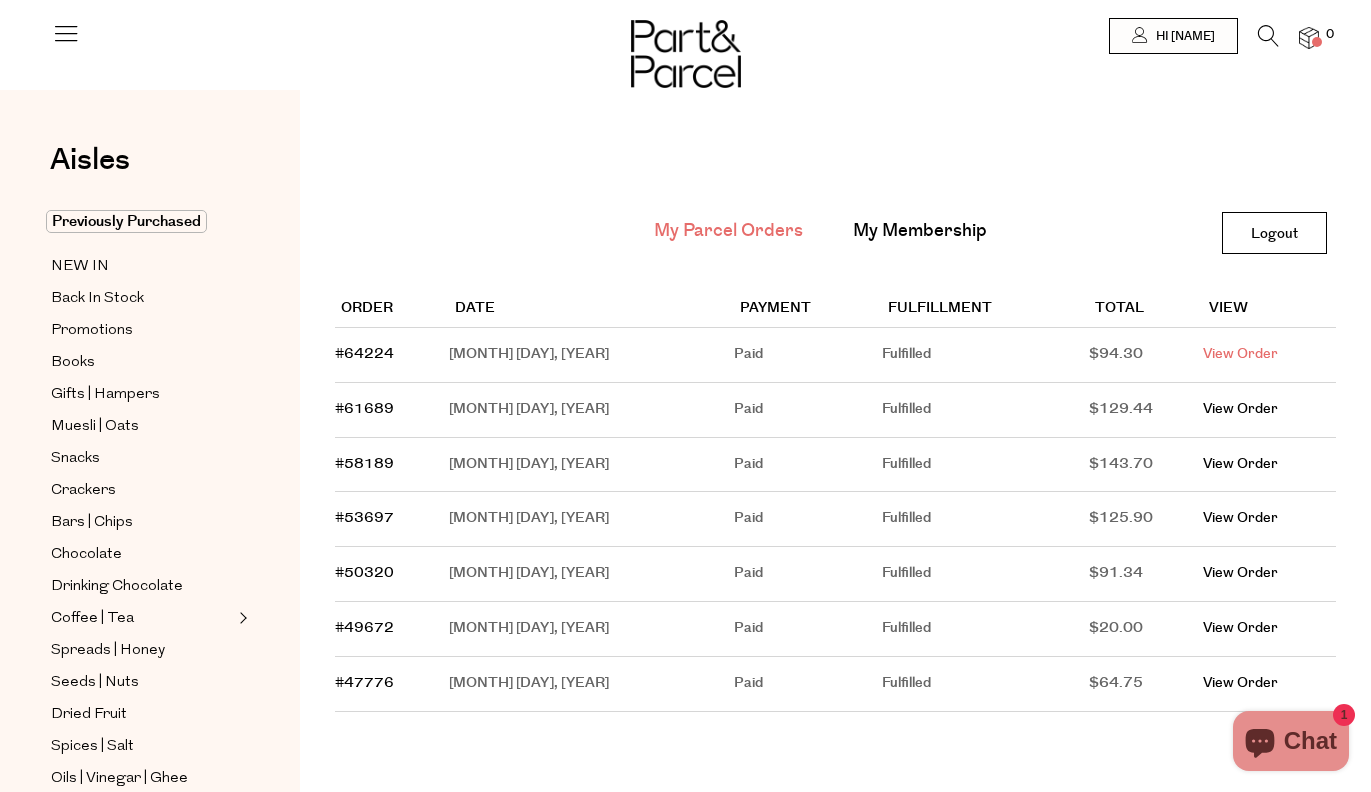 click on "View Order" at bounding box center [1240, 354] 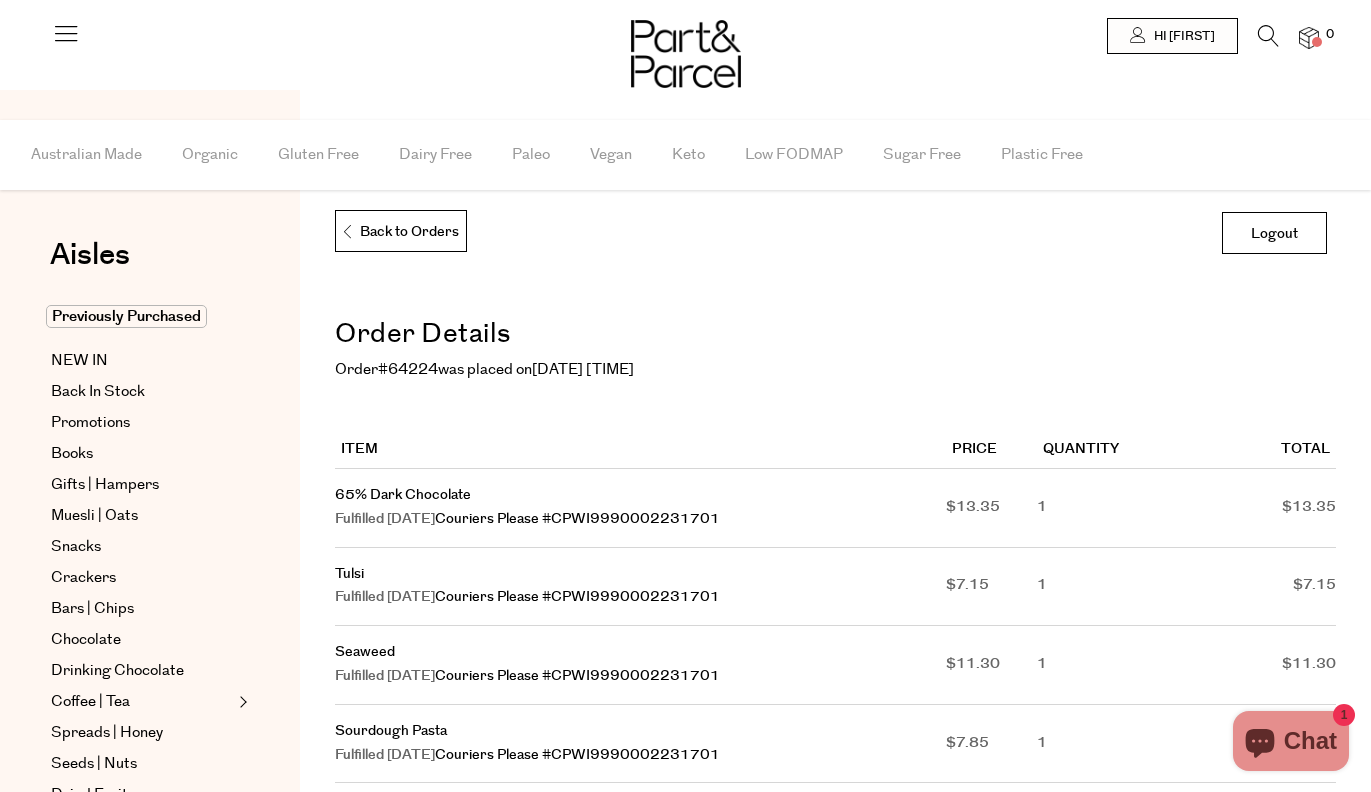 scroll, scrollTop: 0, scrollLeft: 0, axis: both 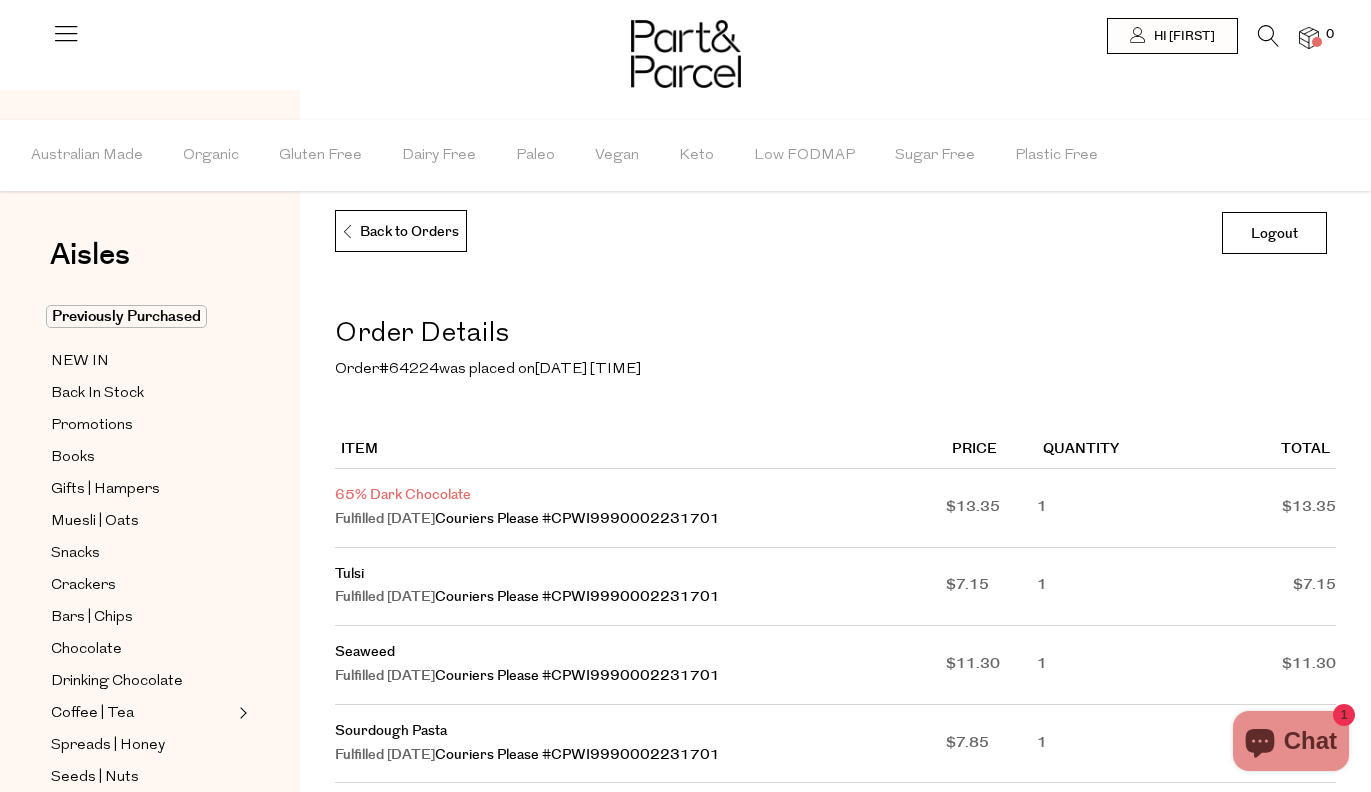 click on "65% Dark Chocolate" at bounding box center [403, 495] 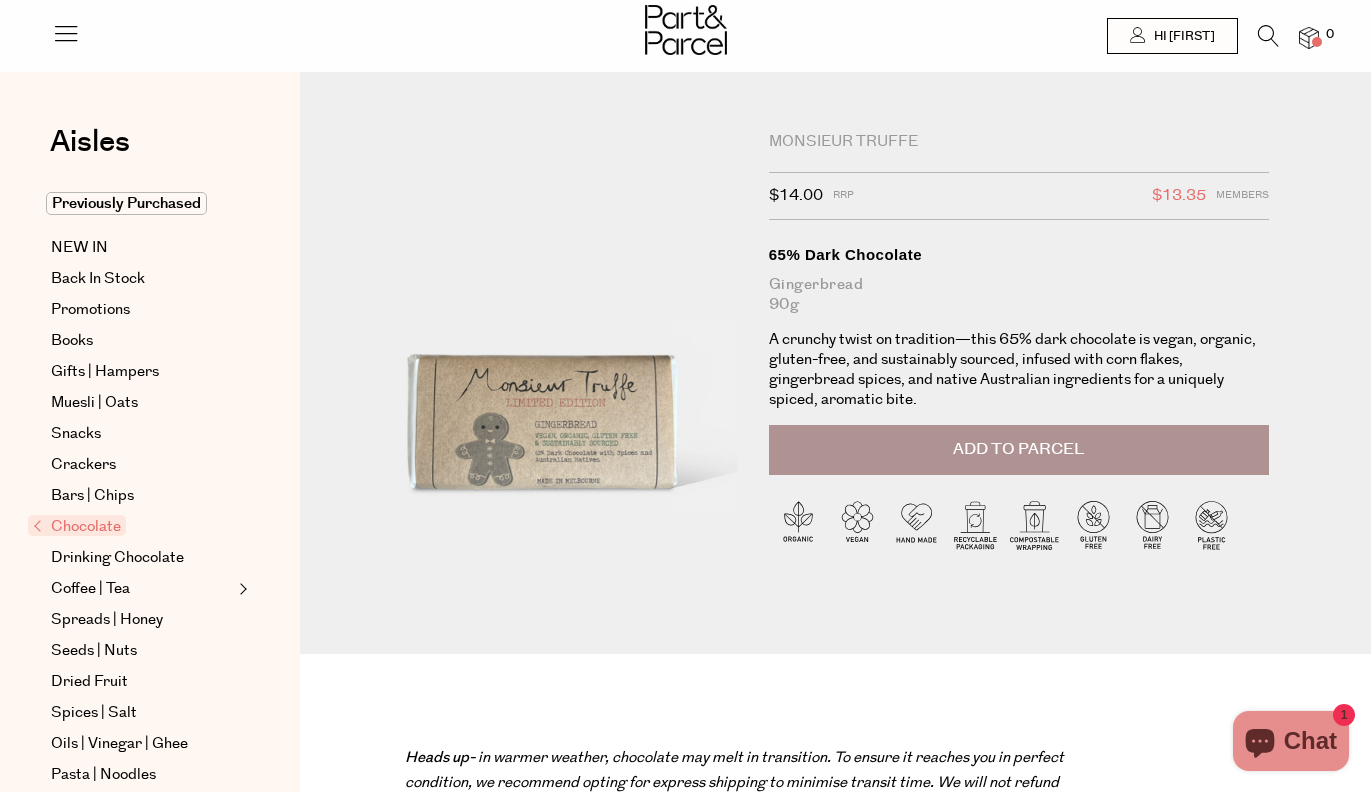 scroll, scrollTop: 0, scrollLeft: 0, axis: both 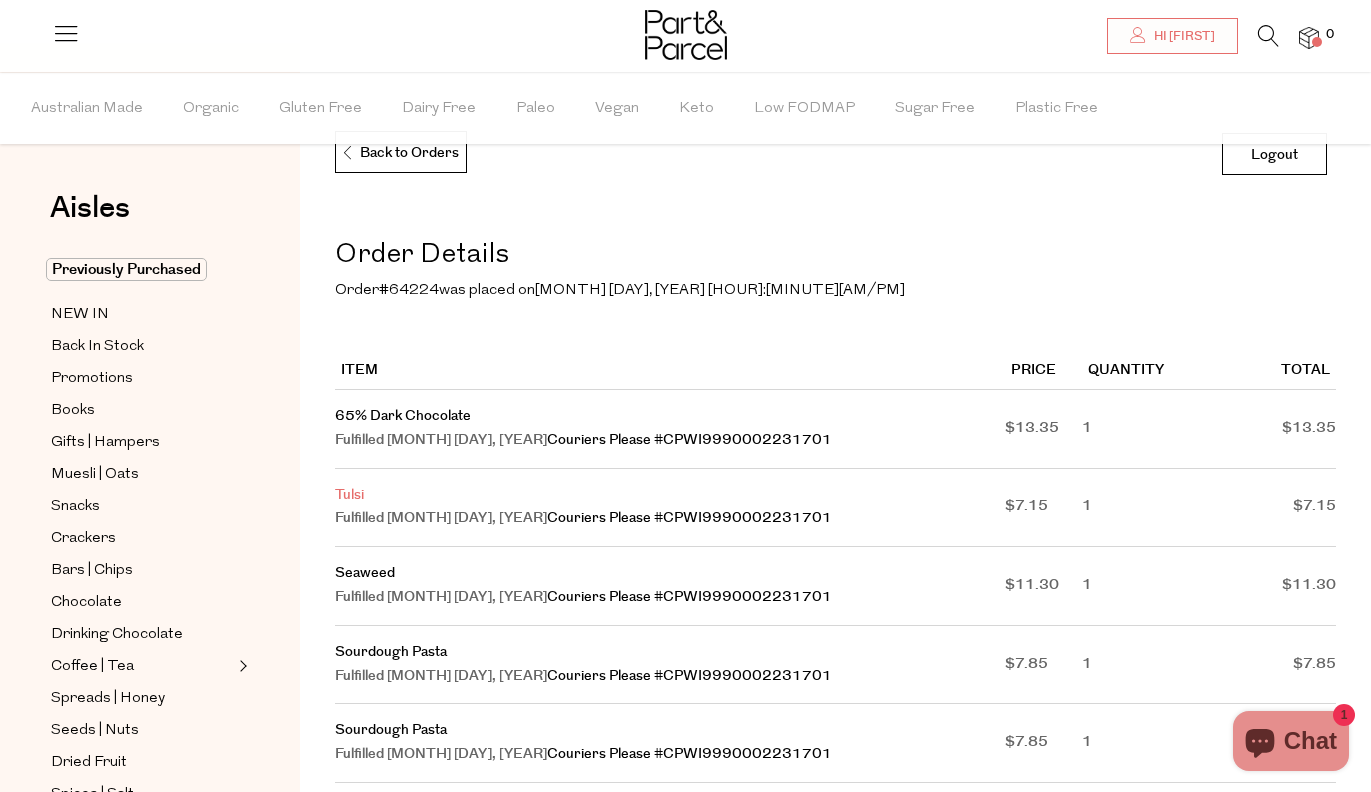 click on "Tulsi" at bounding box center [349, 495] 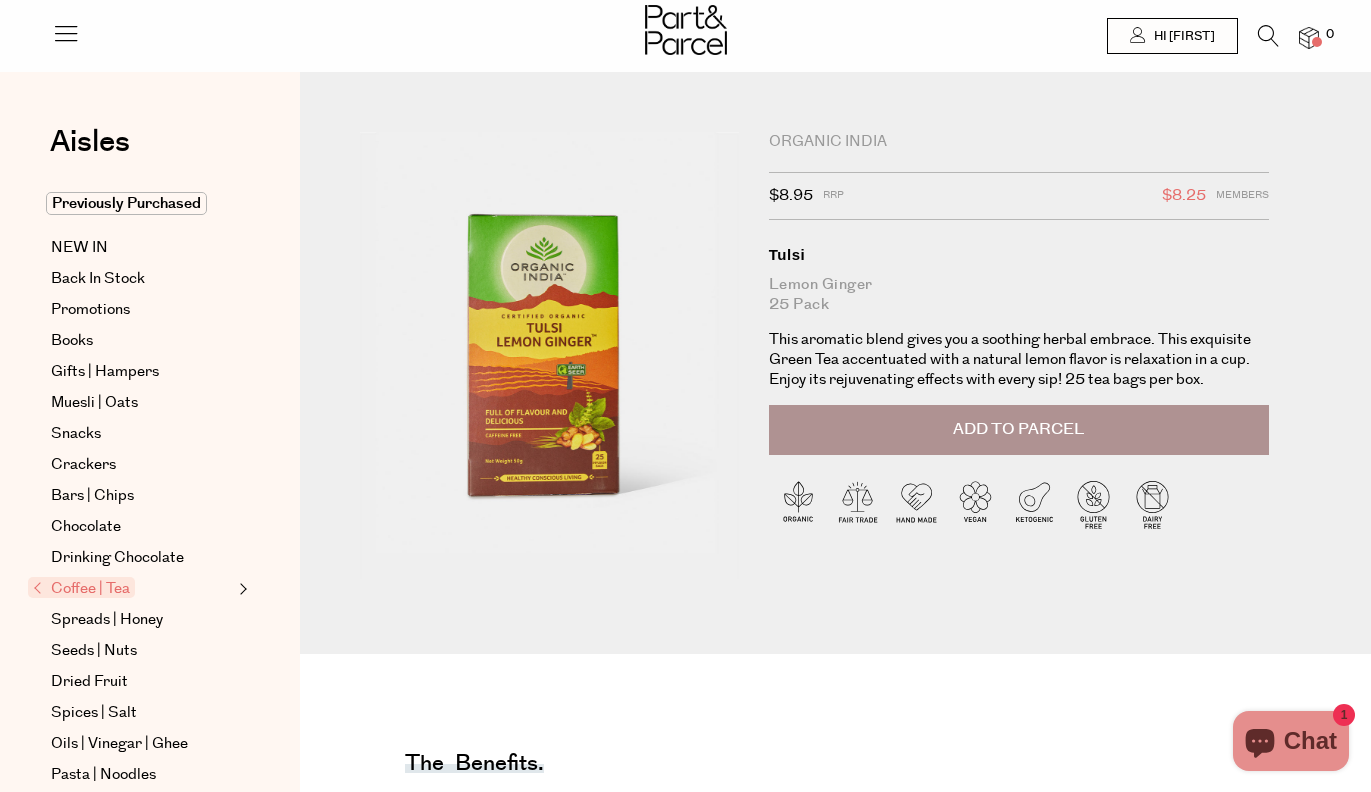 scroll, scrollTop: 0, scrollLeft: 0, axis: both 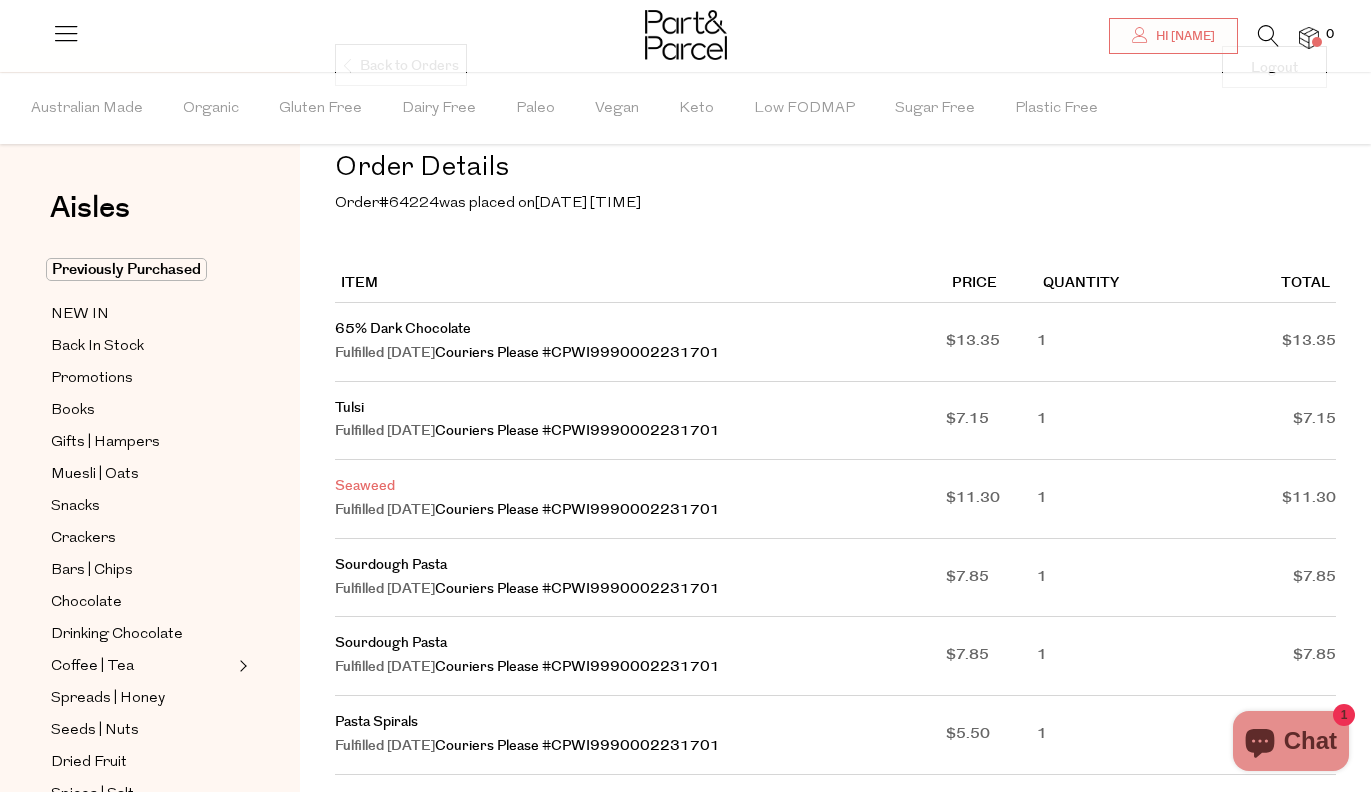 click on "Seaweed" at bounding box center (365, 486) 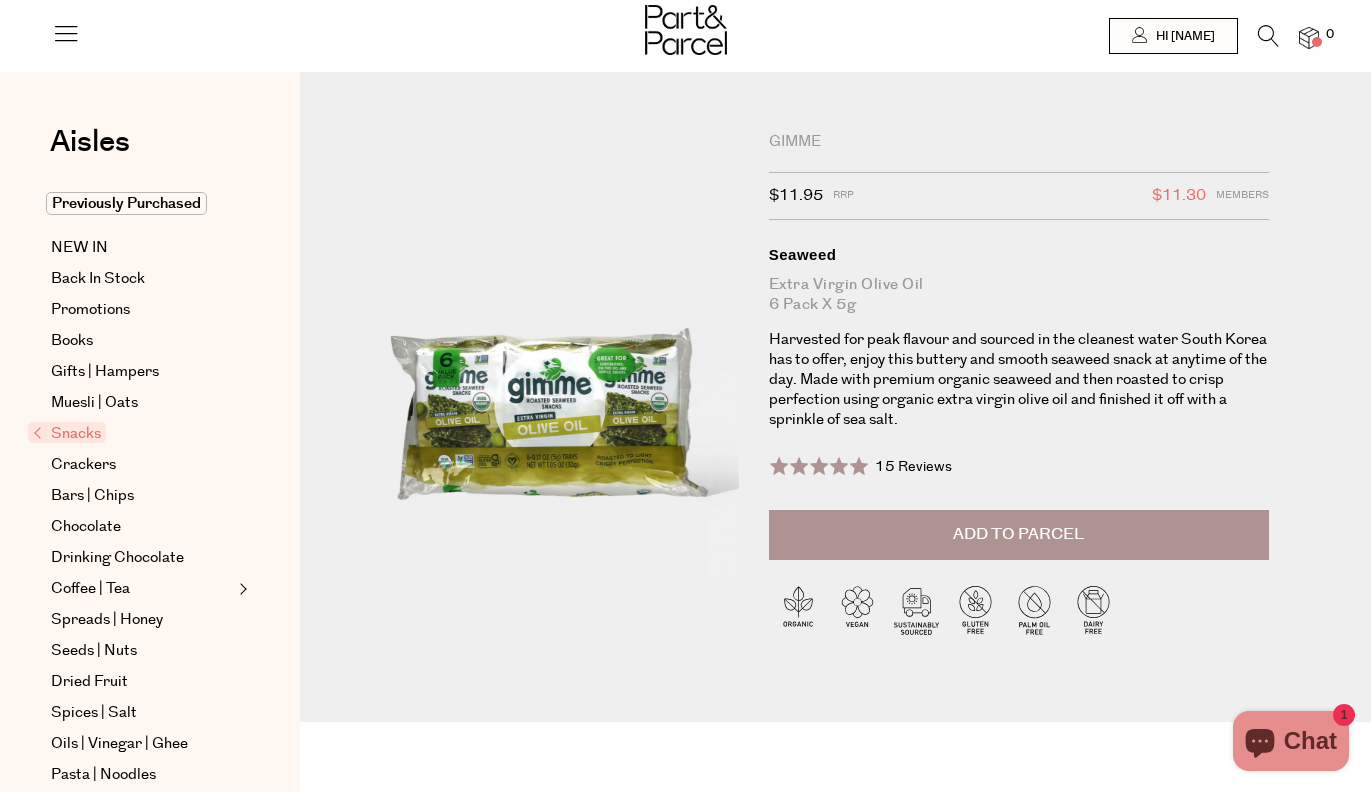 scroll, scrollTop: 0, scrollLeft: 0, axis: both 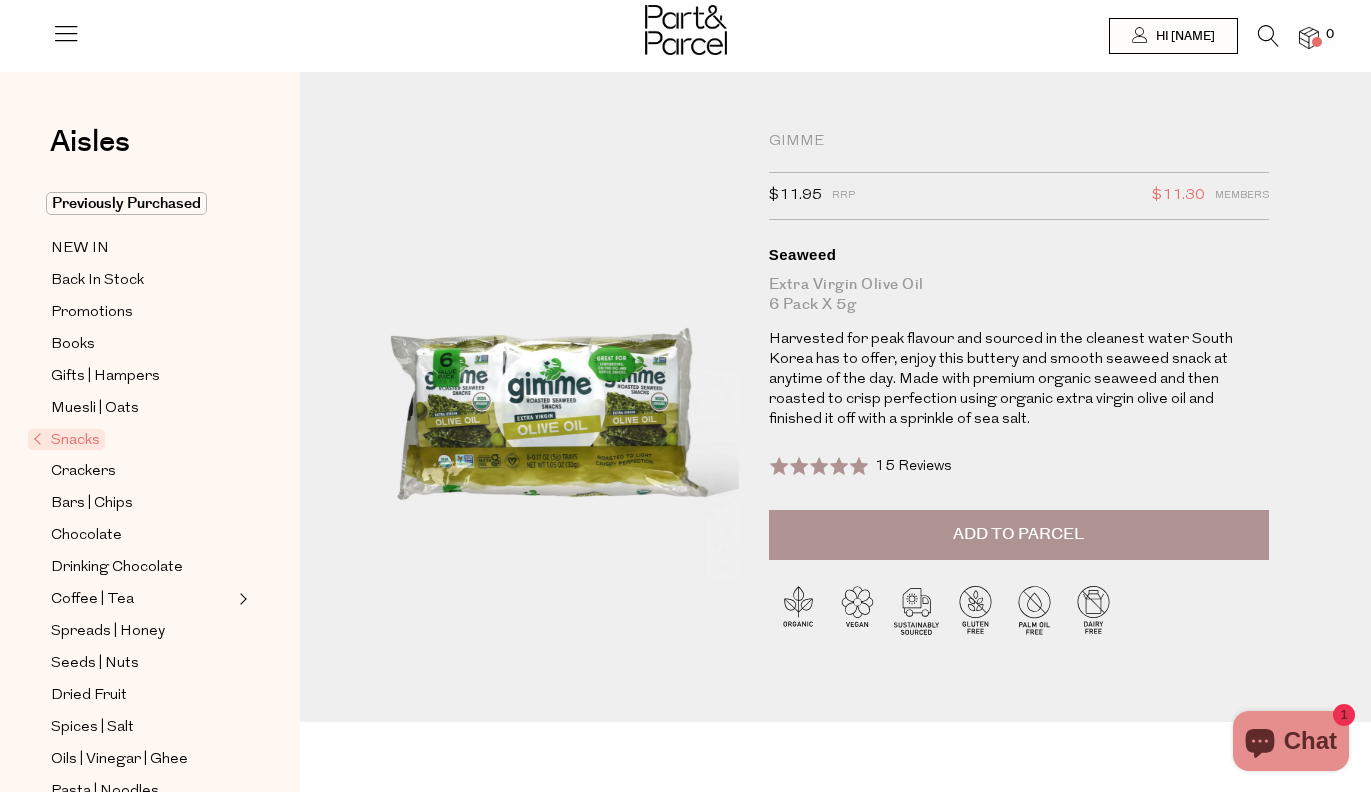 click on "Add to Parcel" at bounding box center [1019, 535] 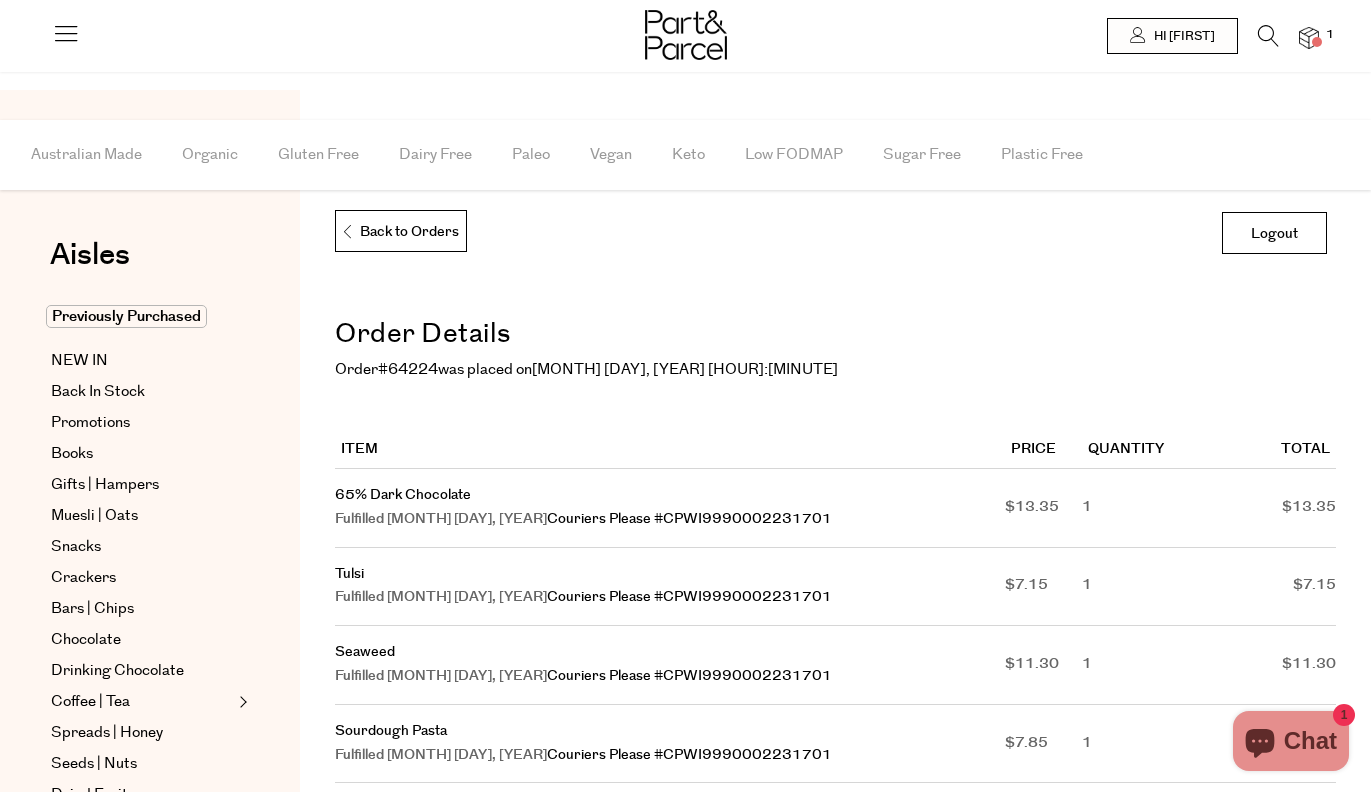 scroll, scrollTop: 166, scrollLeft: 0, axis: vertical 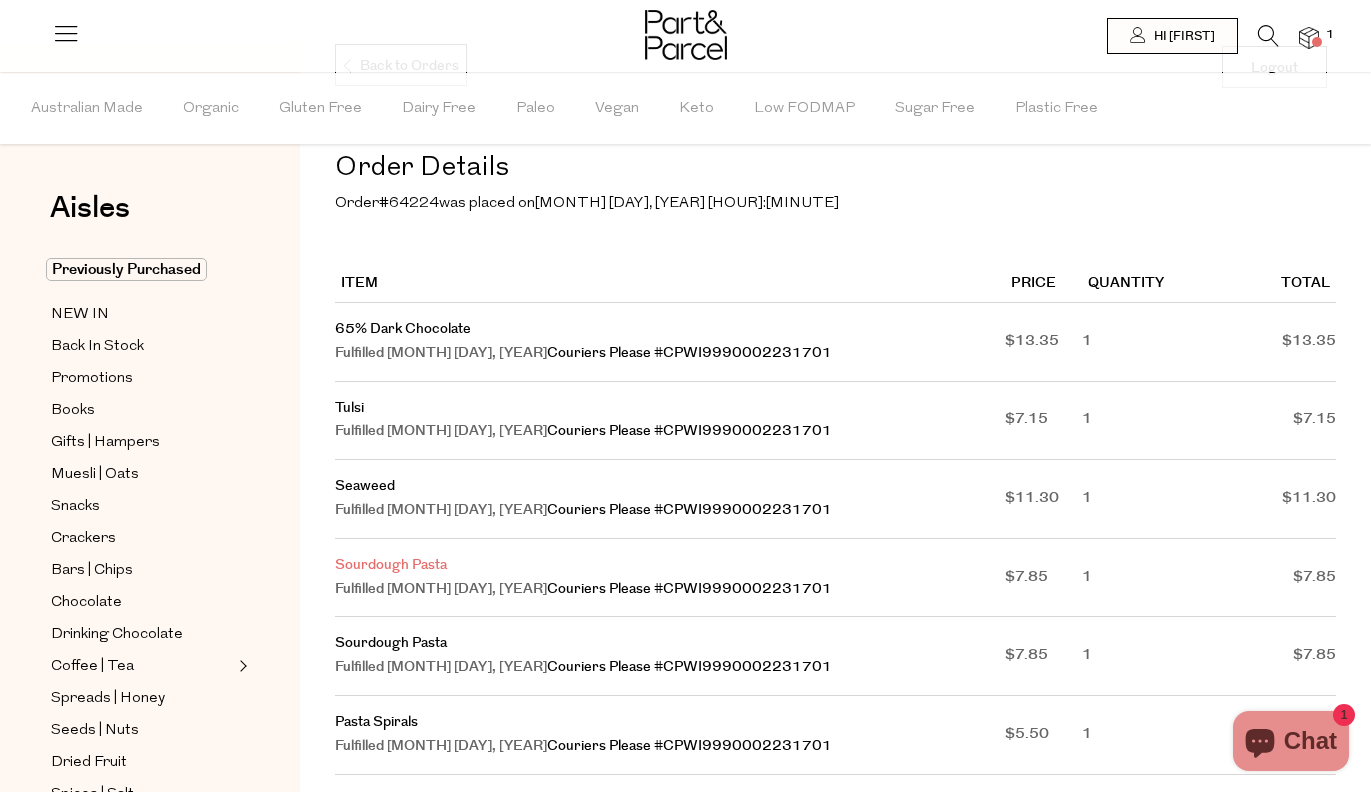 click on "Sourdough Pasta" at bounding box center (391, 565) 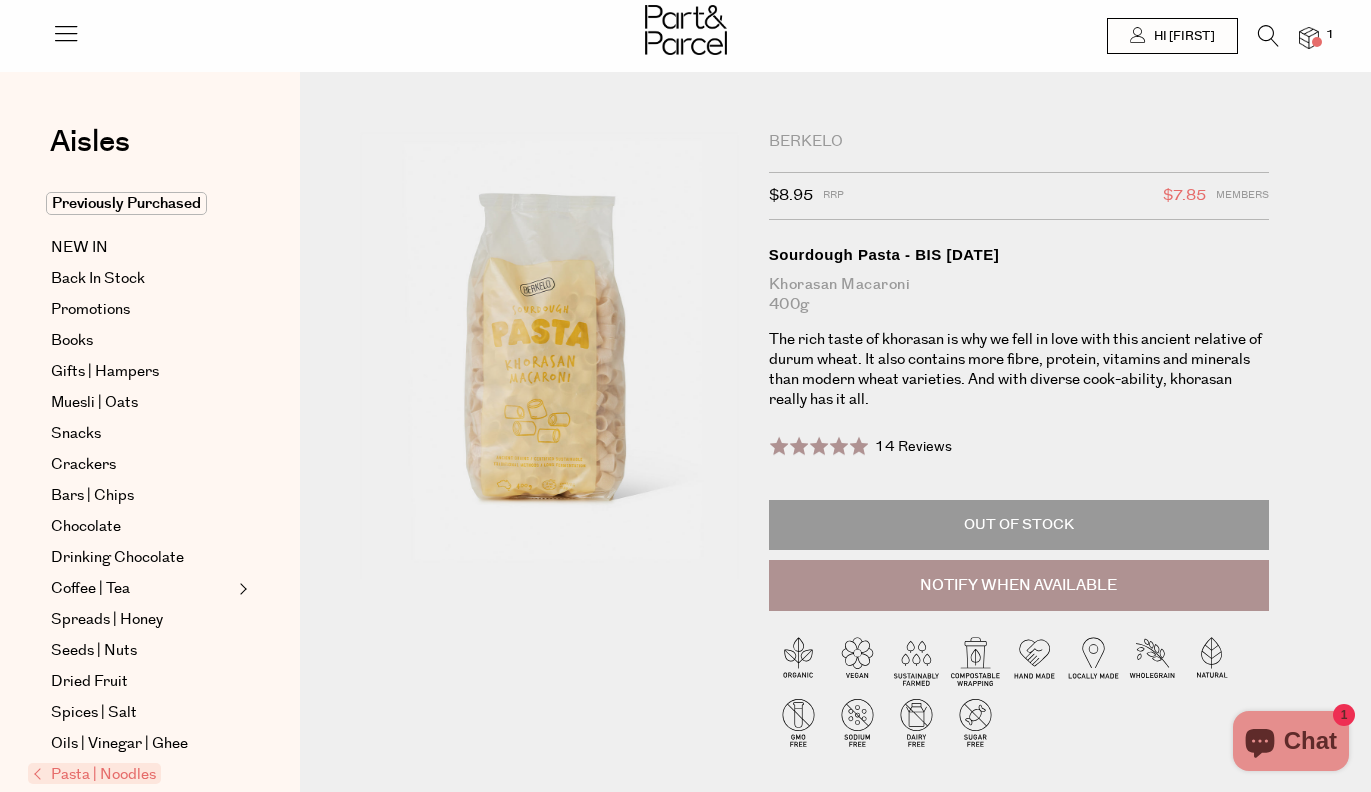 scroll, scrollTop: 0, scrollLeft: 0, axis: both 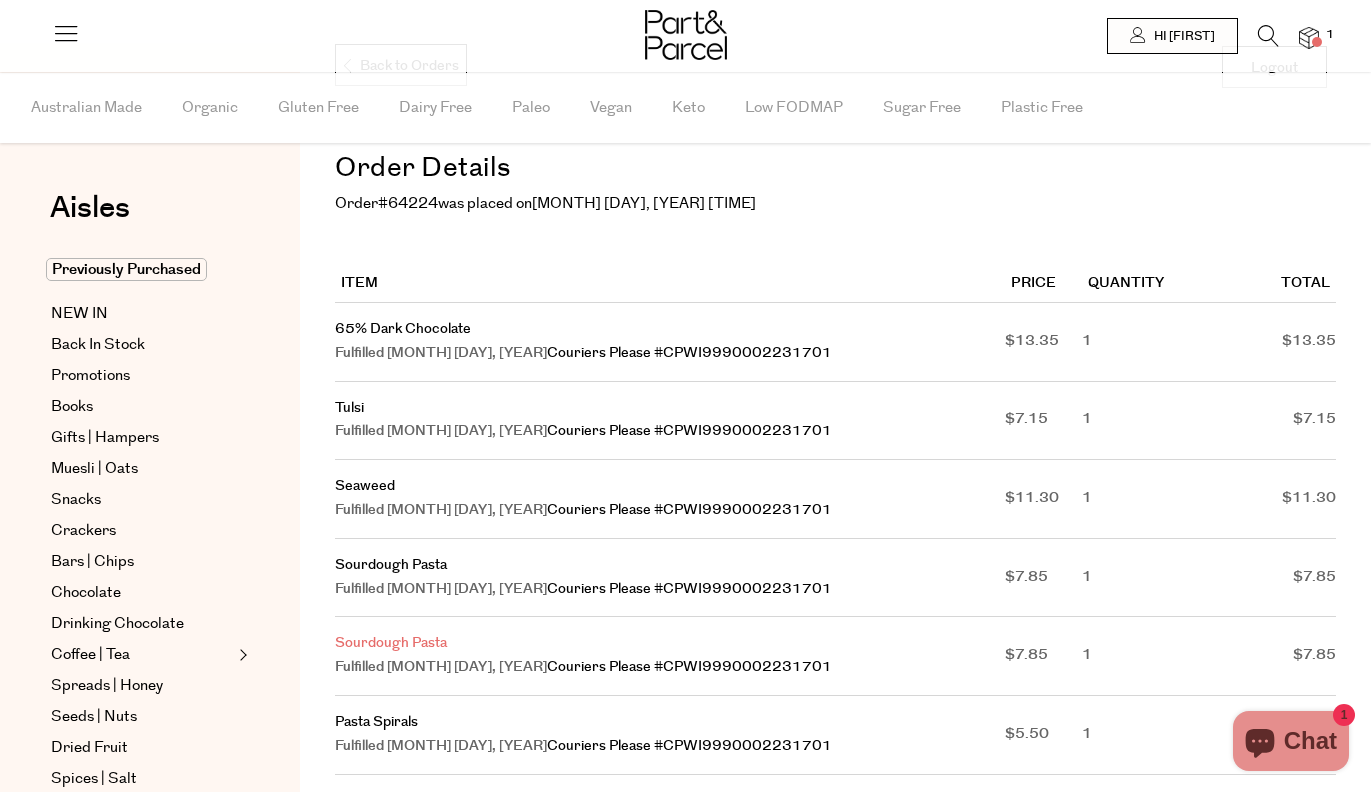 click on "Sourdough Pasta" at bounding box center [391, 643] 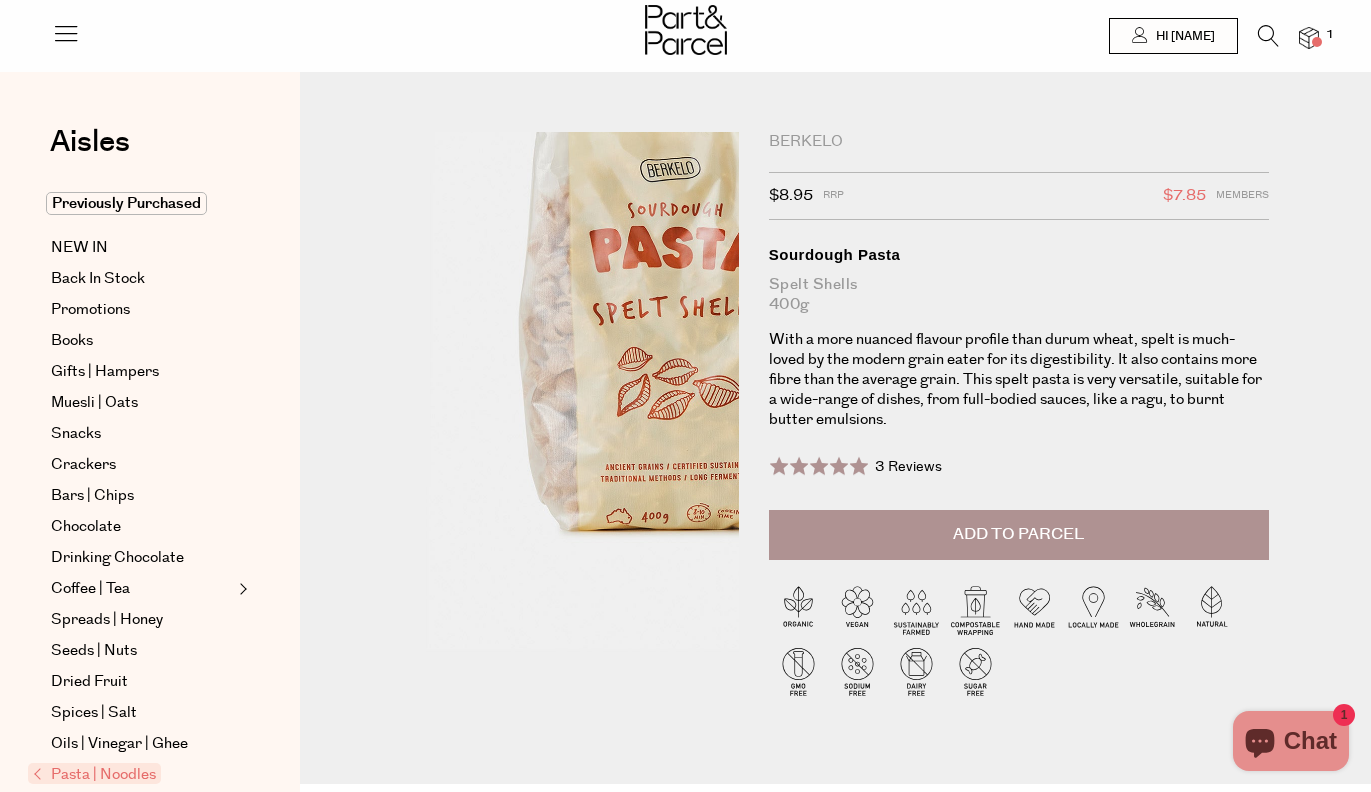 scroll, scrollTop: 0, scrollLeft: 0, axis: both 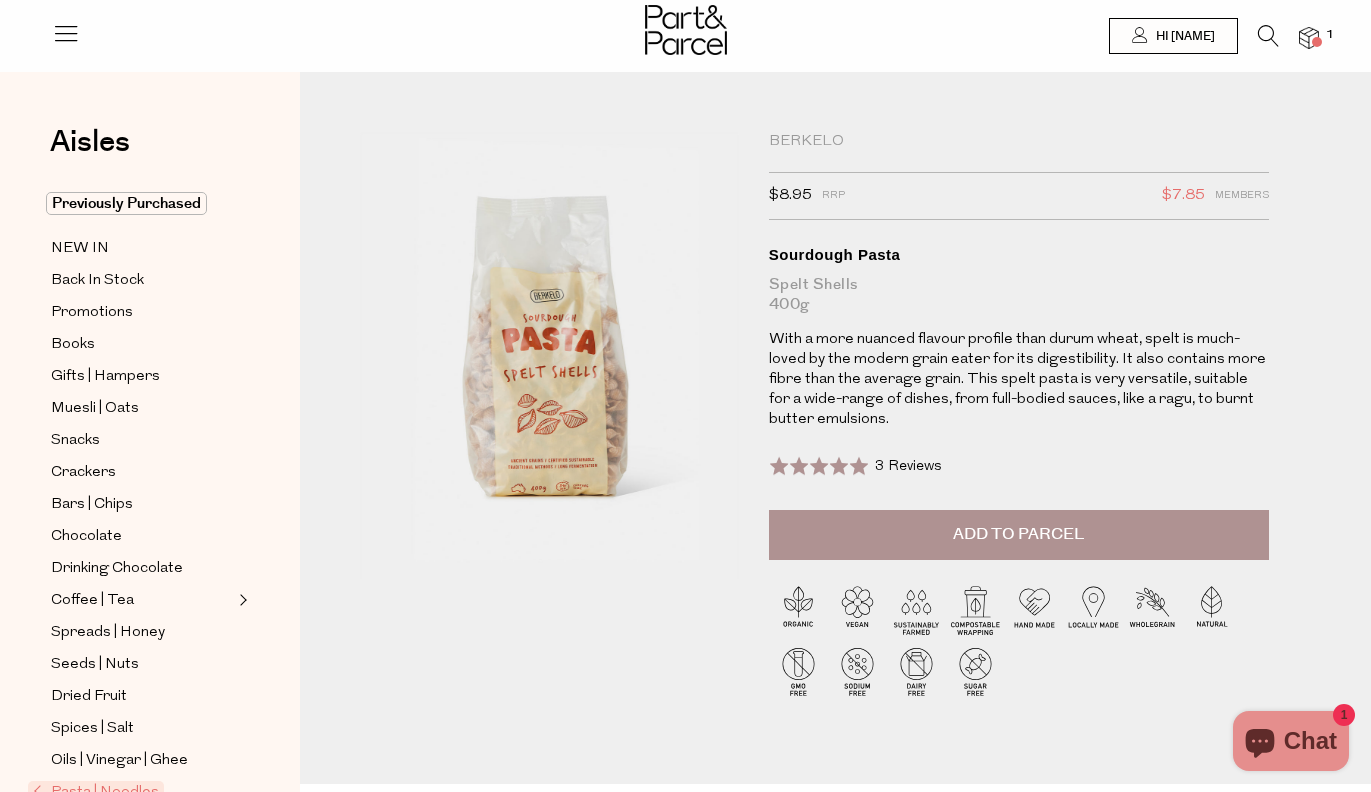 click on "Add to Parcel" at bounding box center [1019, 535] 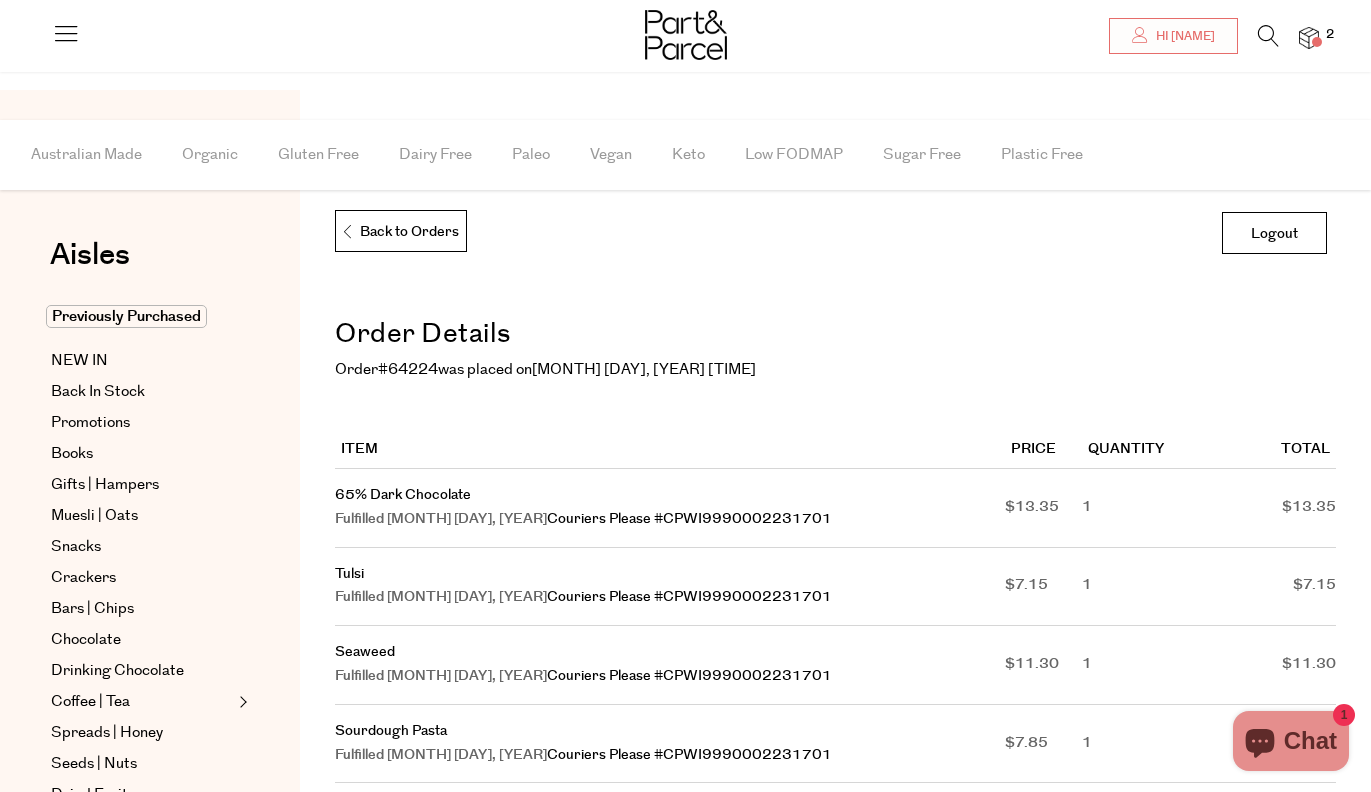 scroll, scrollTop: 284, scrollLeft: 0, axis: vertical 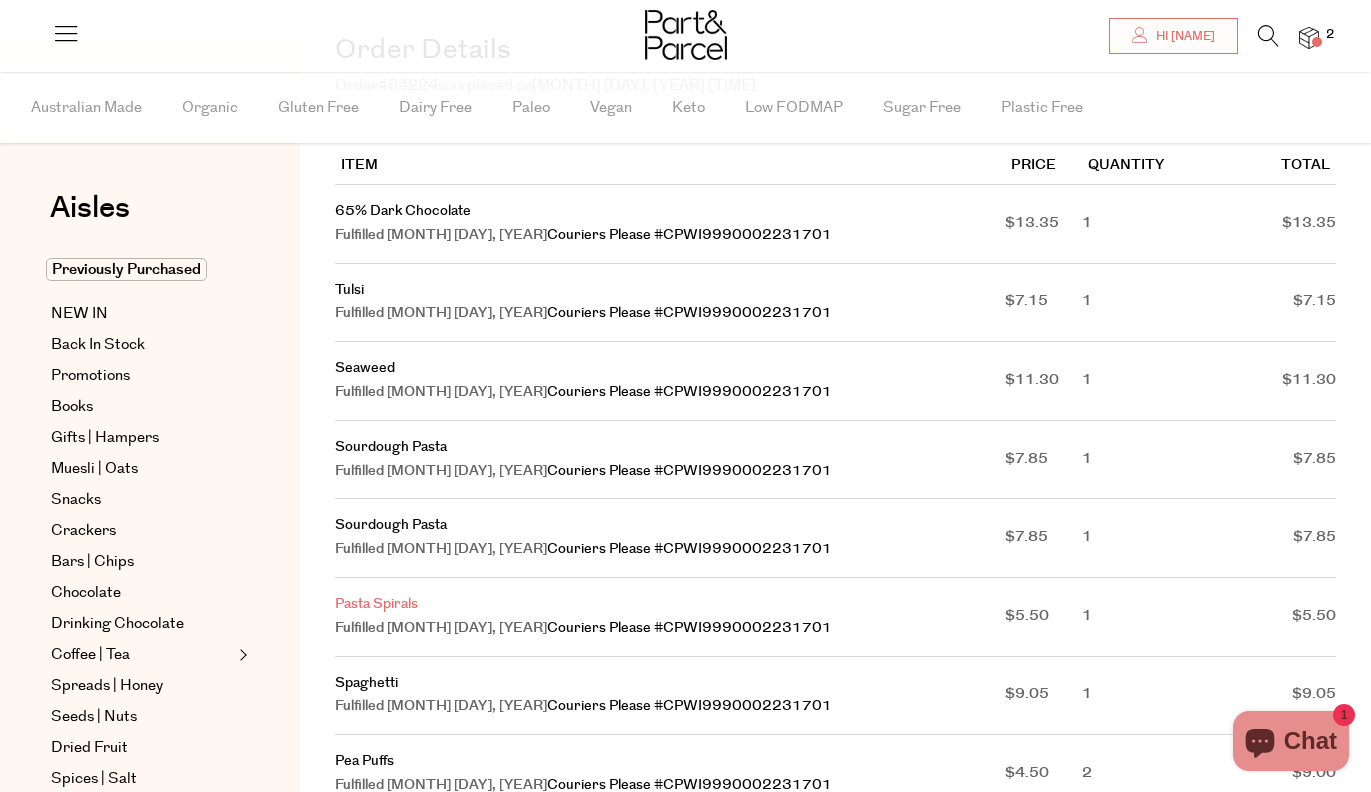 click on "Pasta Spirals" at bounding box center [376, 604] 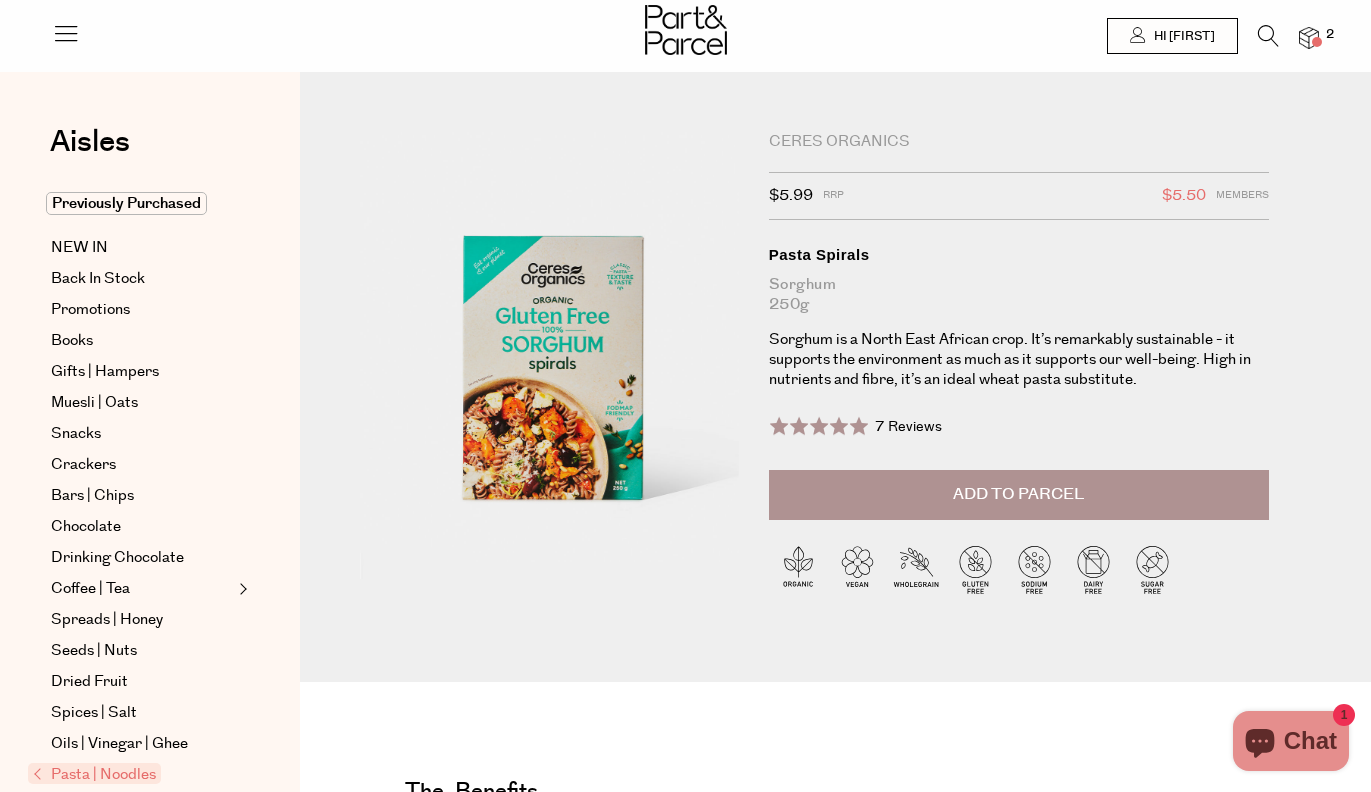 scroll, scrollTop: 0, scrollLeft: 0, axis: both 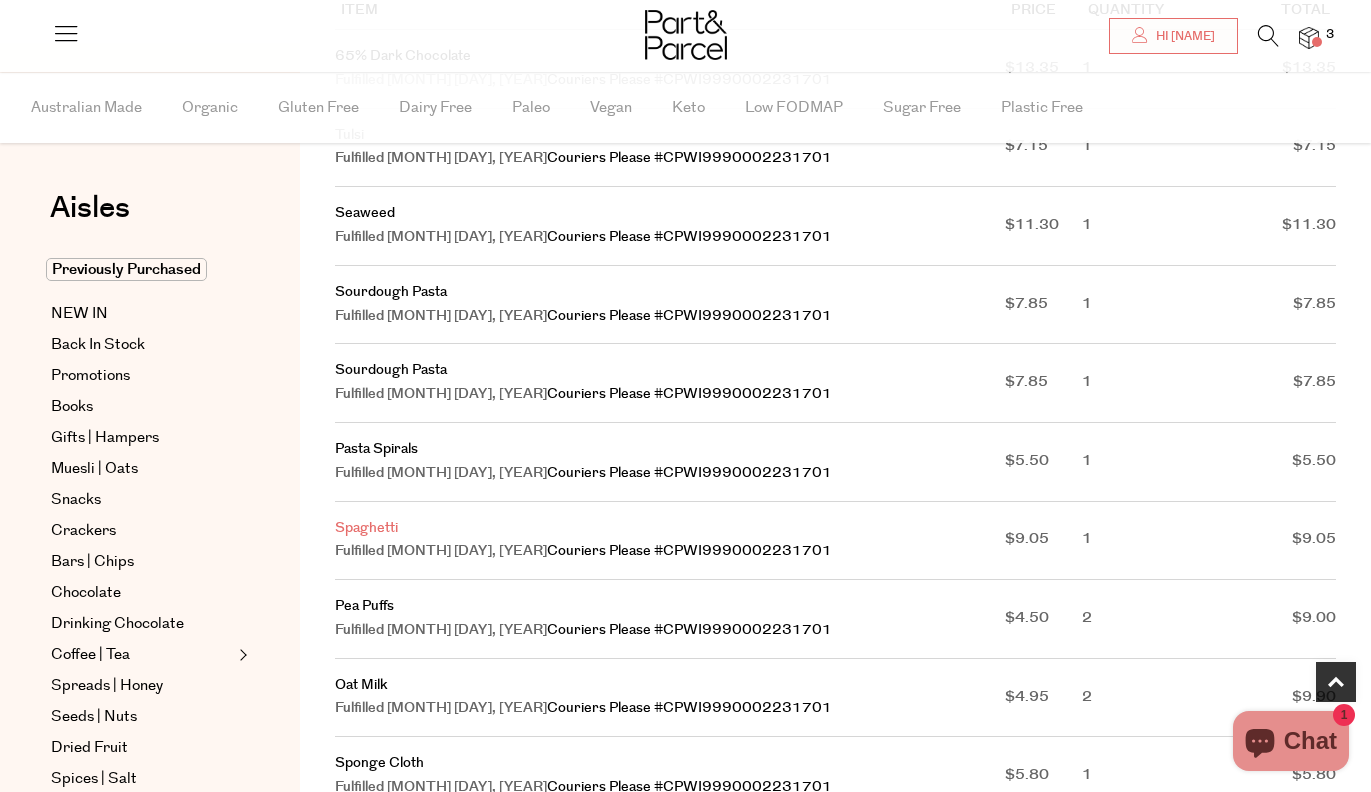 click on "Spaghetti" at bounding box center [366, 528] 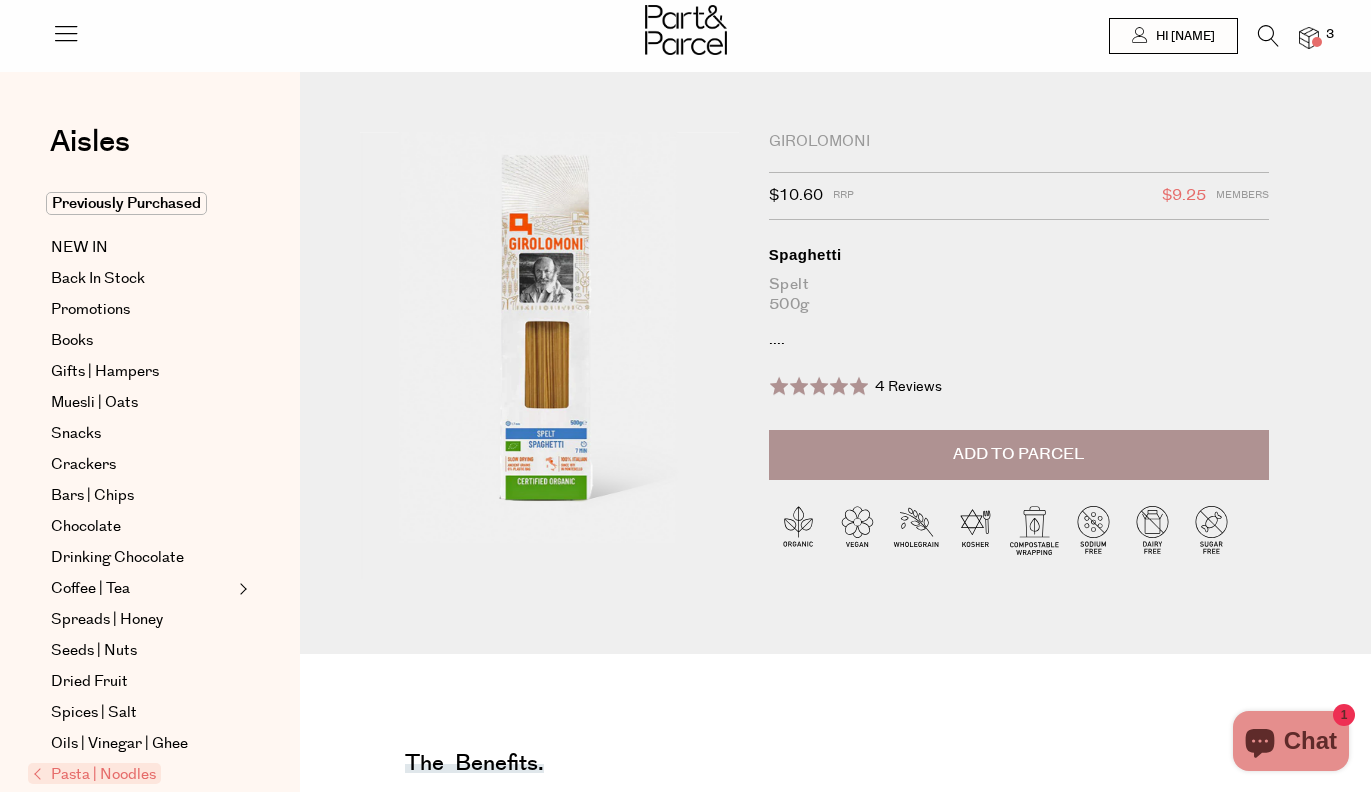 scroll, scrollTop: 0, scrollLeft: 0, axis: both 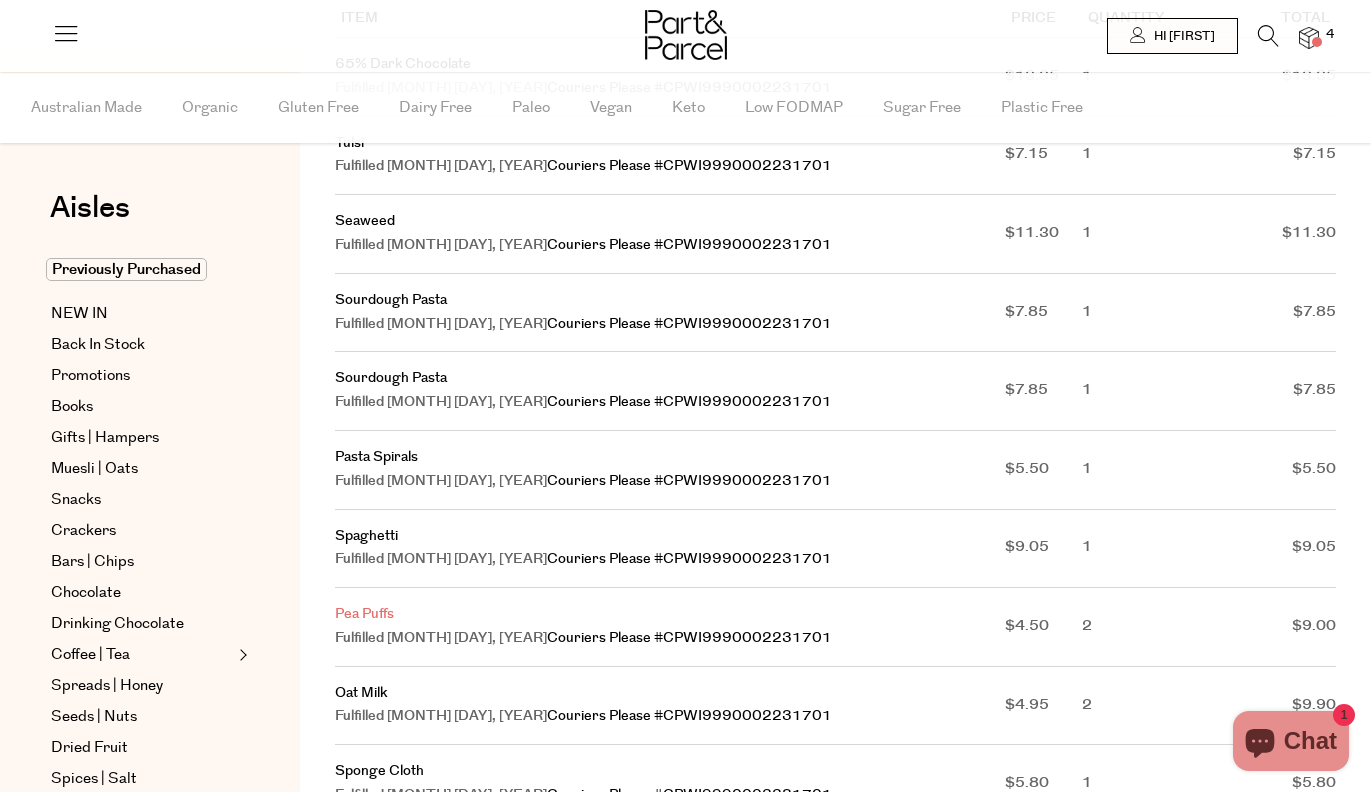 click on "Pea Puffs" at bounding box center (364, 614) 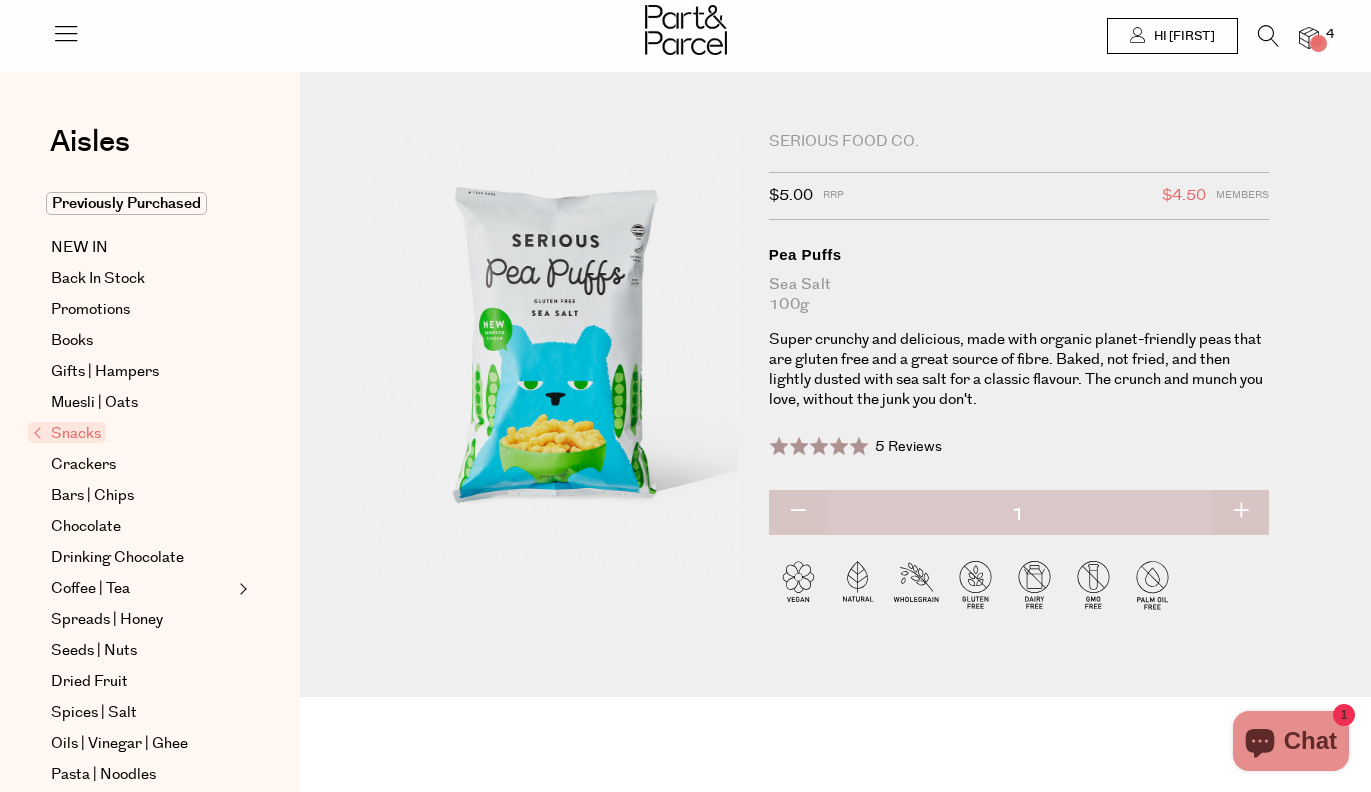 scroll, scrollTop: 0, scrollLeft: 0, axis: both 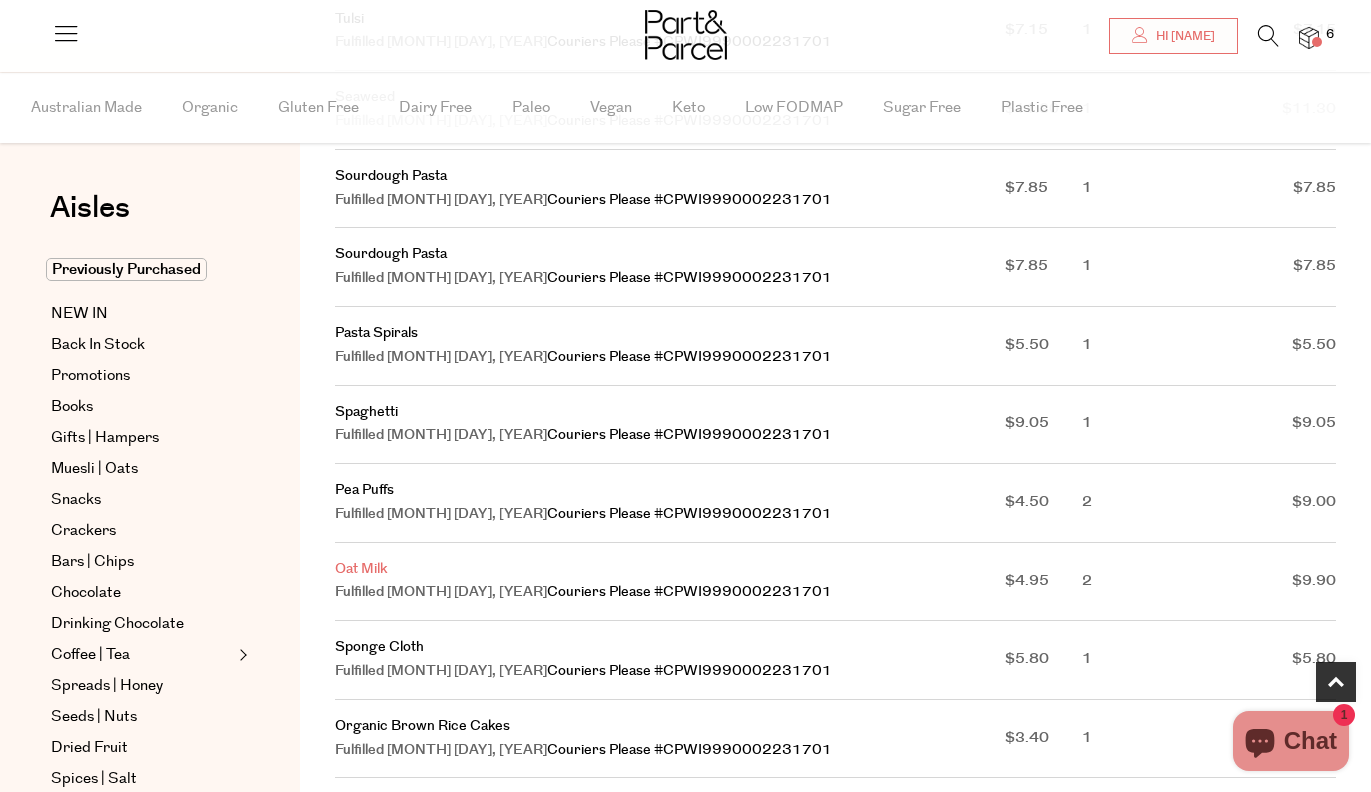 click on "Oat Milk" at bounding box center (361, 569) 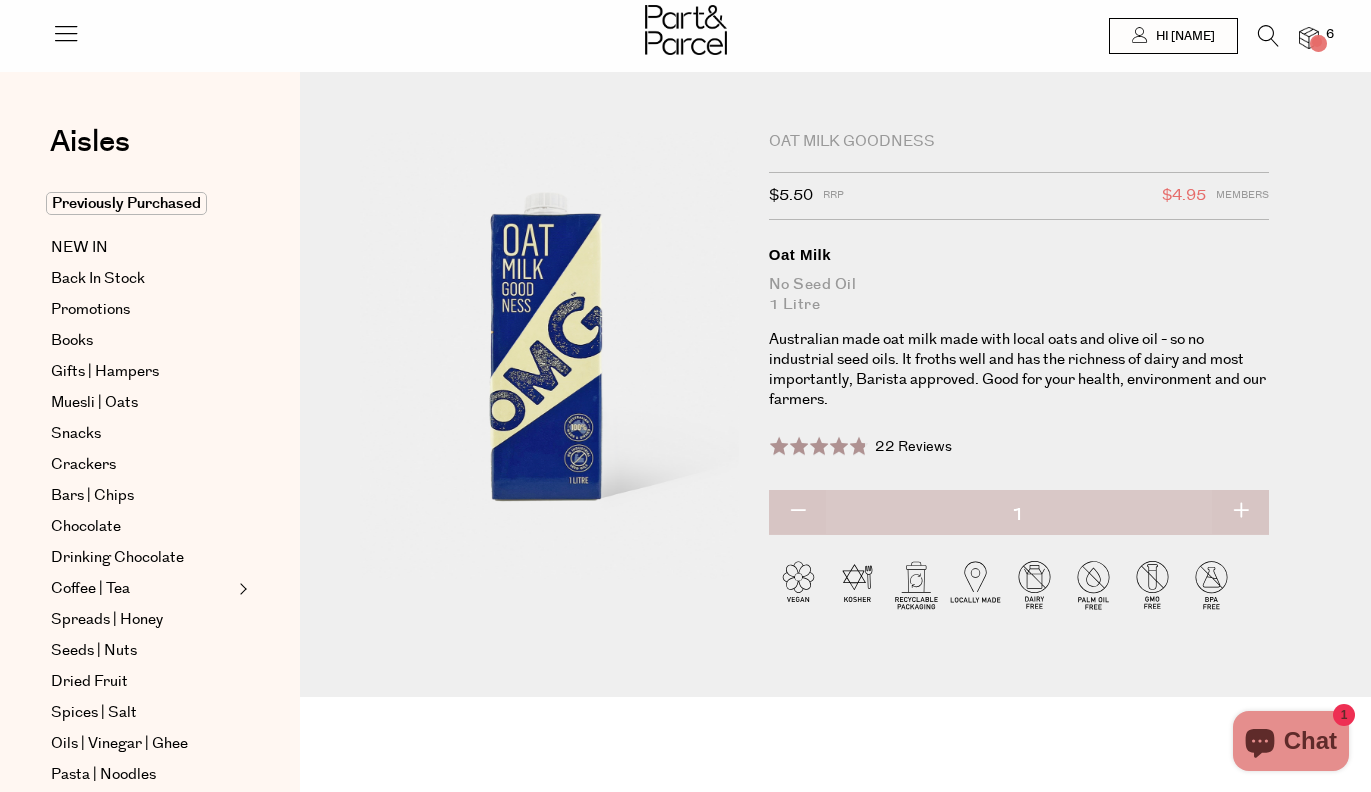 scroll, scrollTop: 0, scrollLeft: 0, axis: both 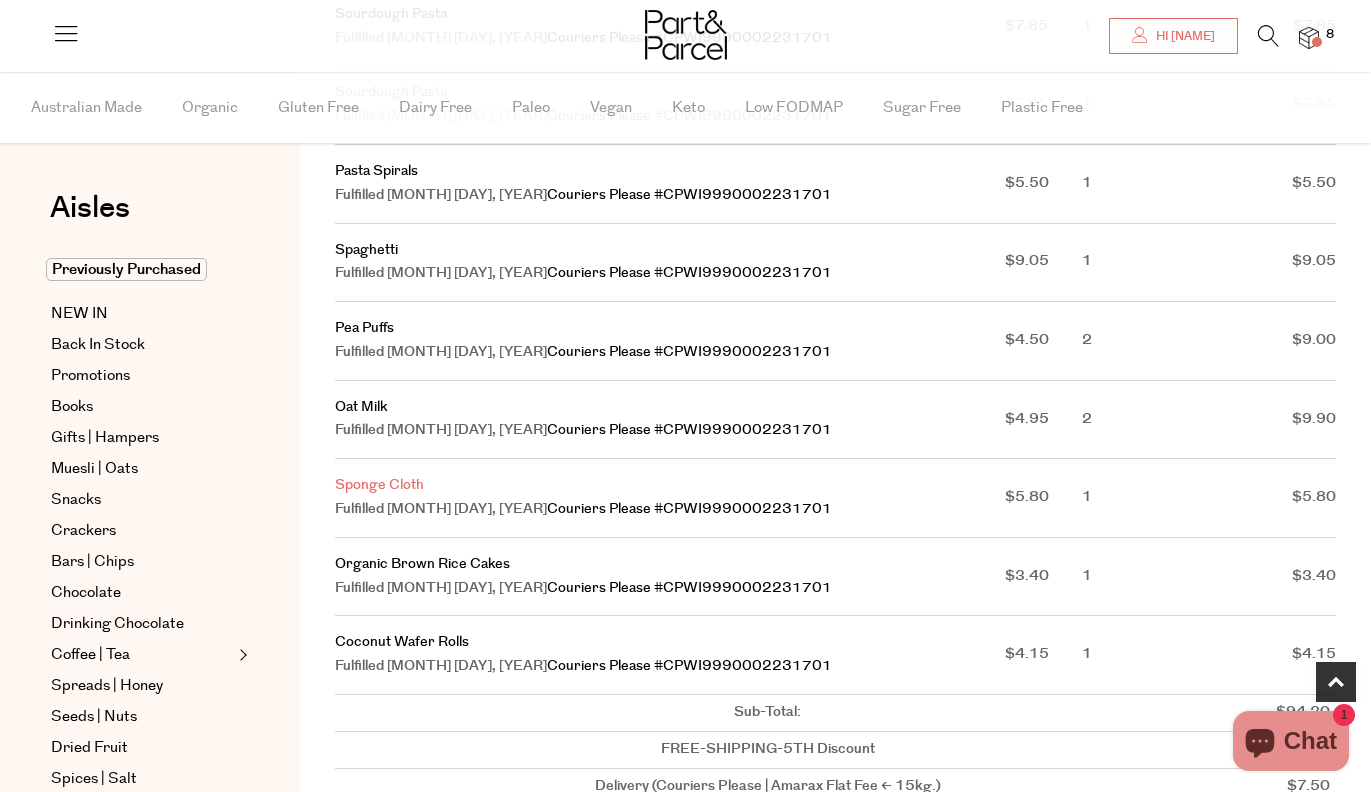 click on "Sponge Cloth" at bounding box center [379, 485] 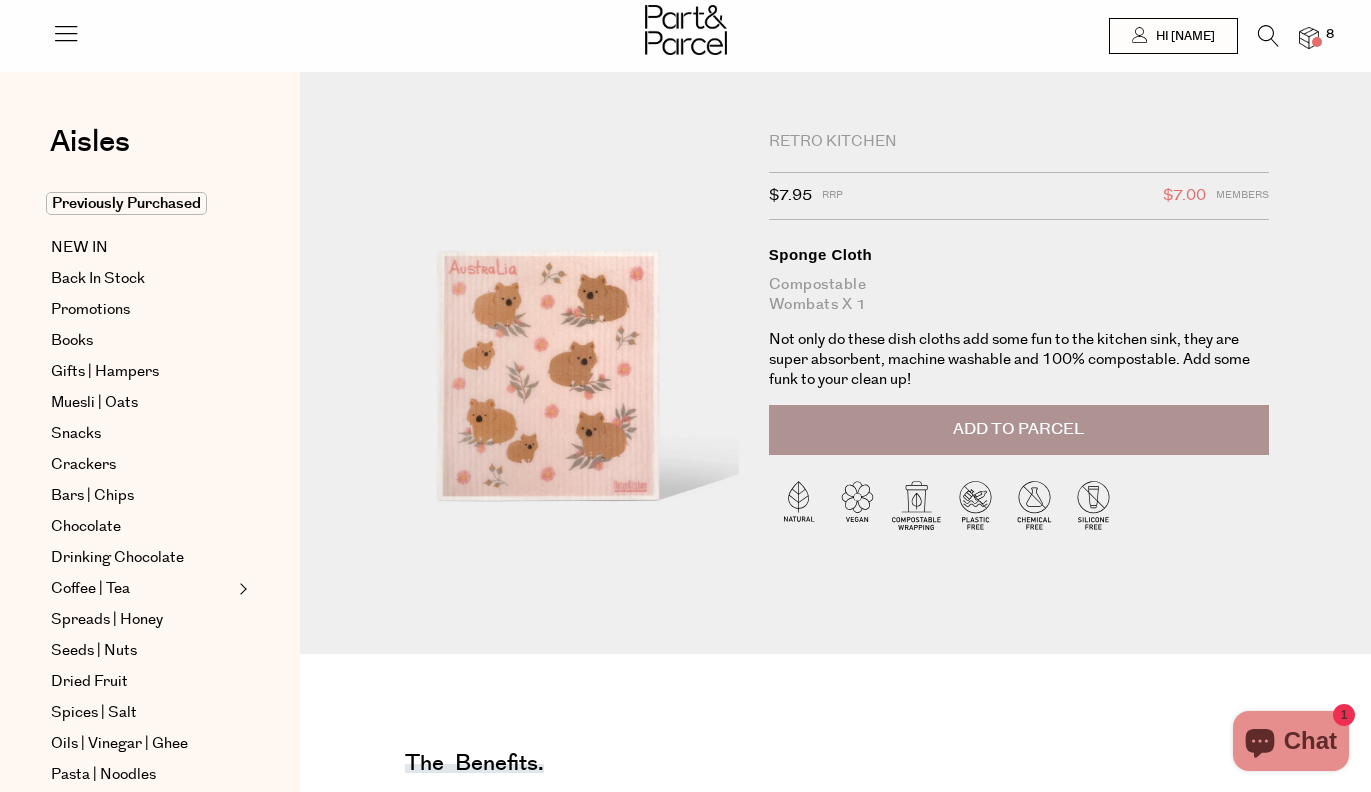 scroll, scrollTop: 0, scrollLeft: 0, axis: both 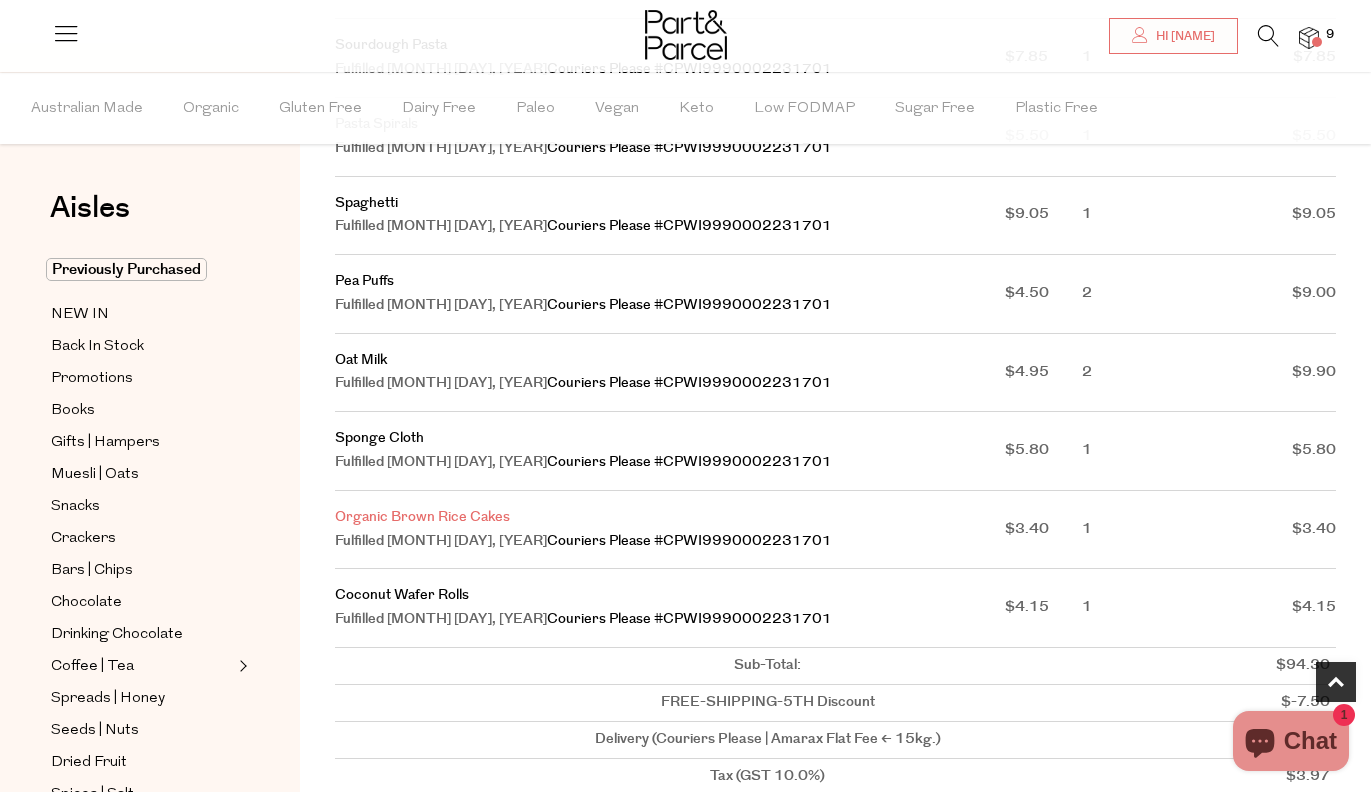 click on "Organic Brown Rice Cakes" at bounding box center [422, 517] 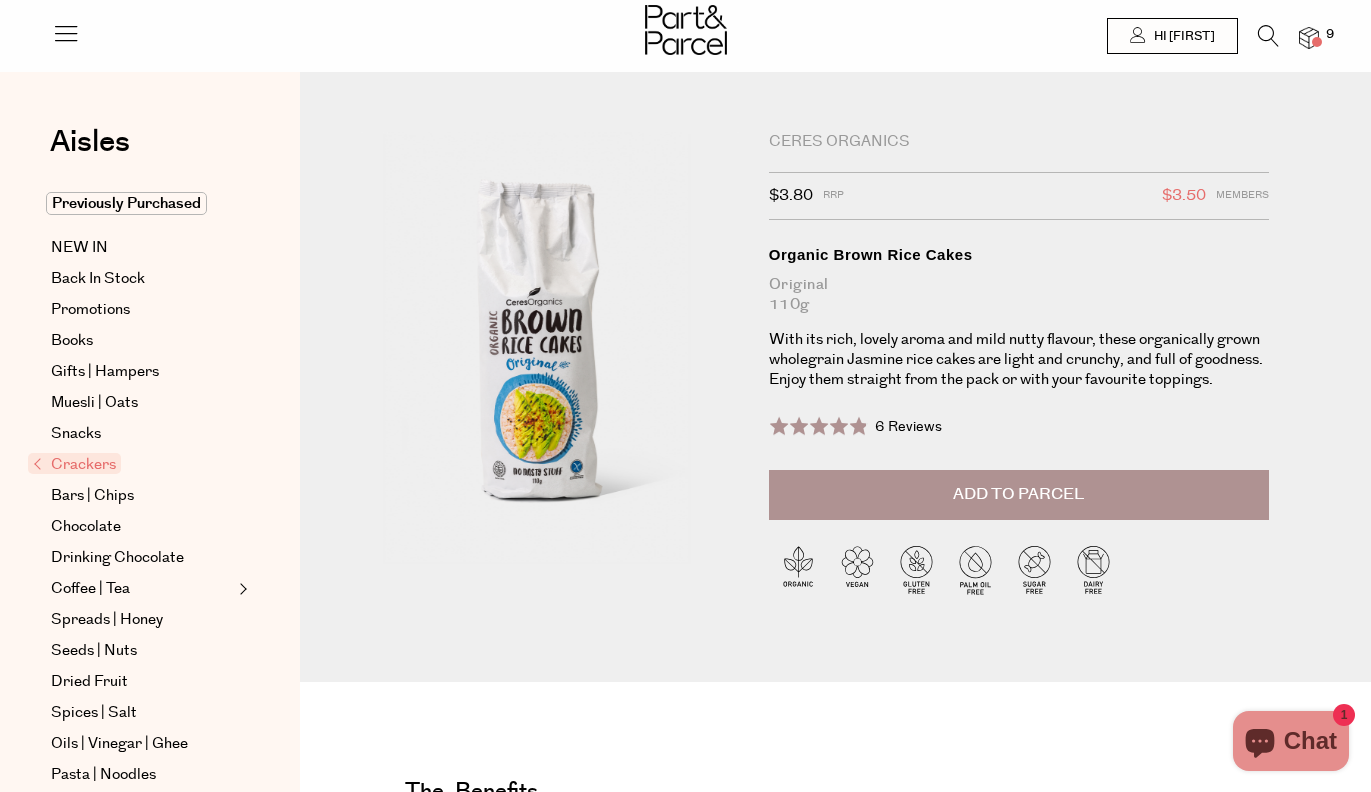 scroll, scrollTop: 0, scrollLeft: 0, axis: both 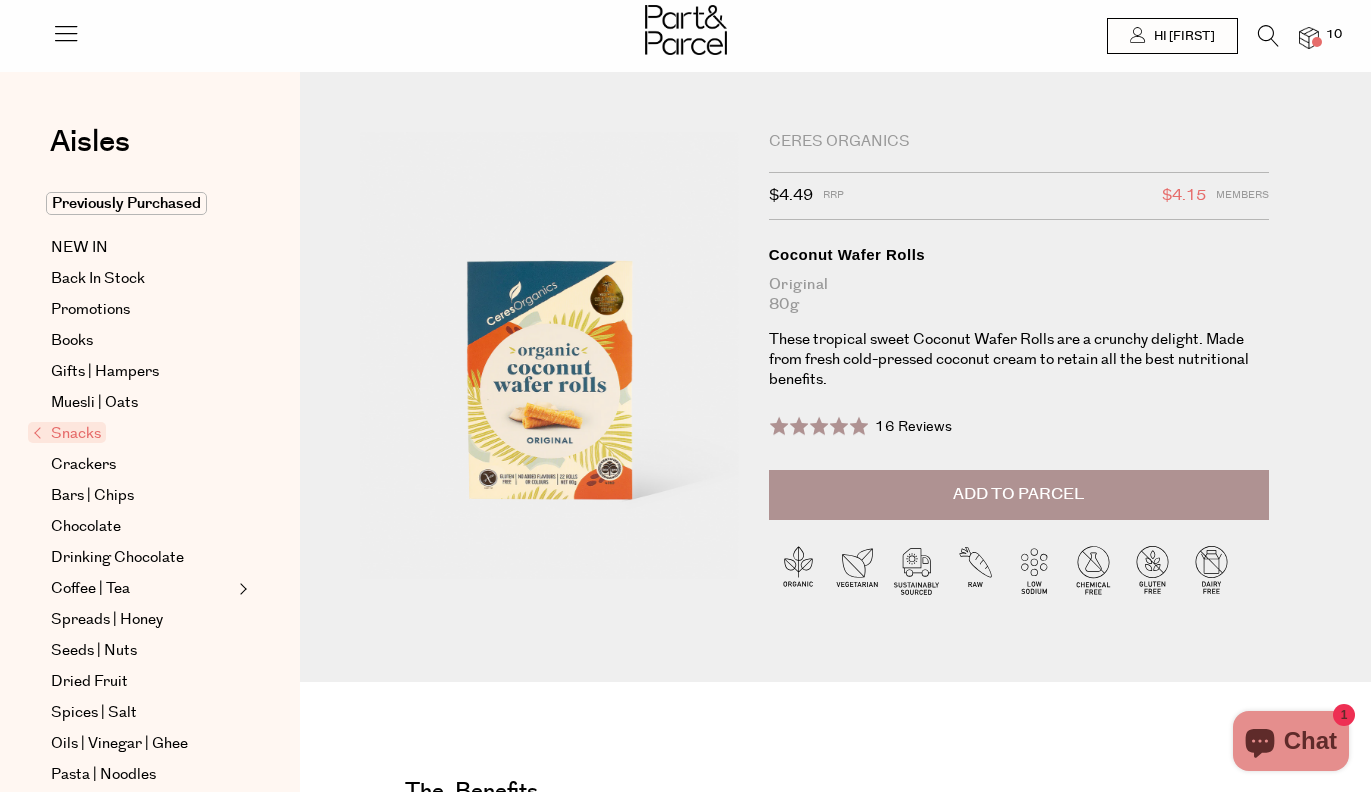click on "Add to Parcel" at bounding box center [1019, 495] 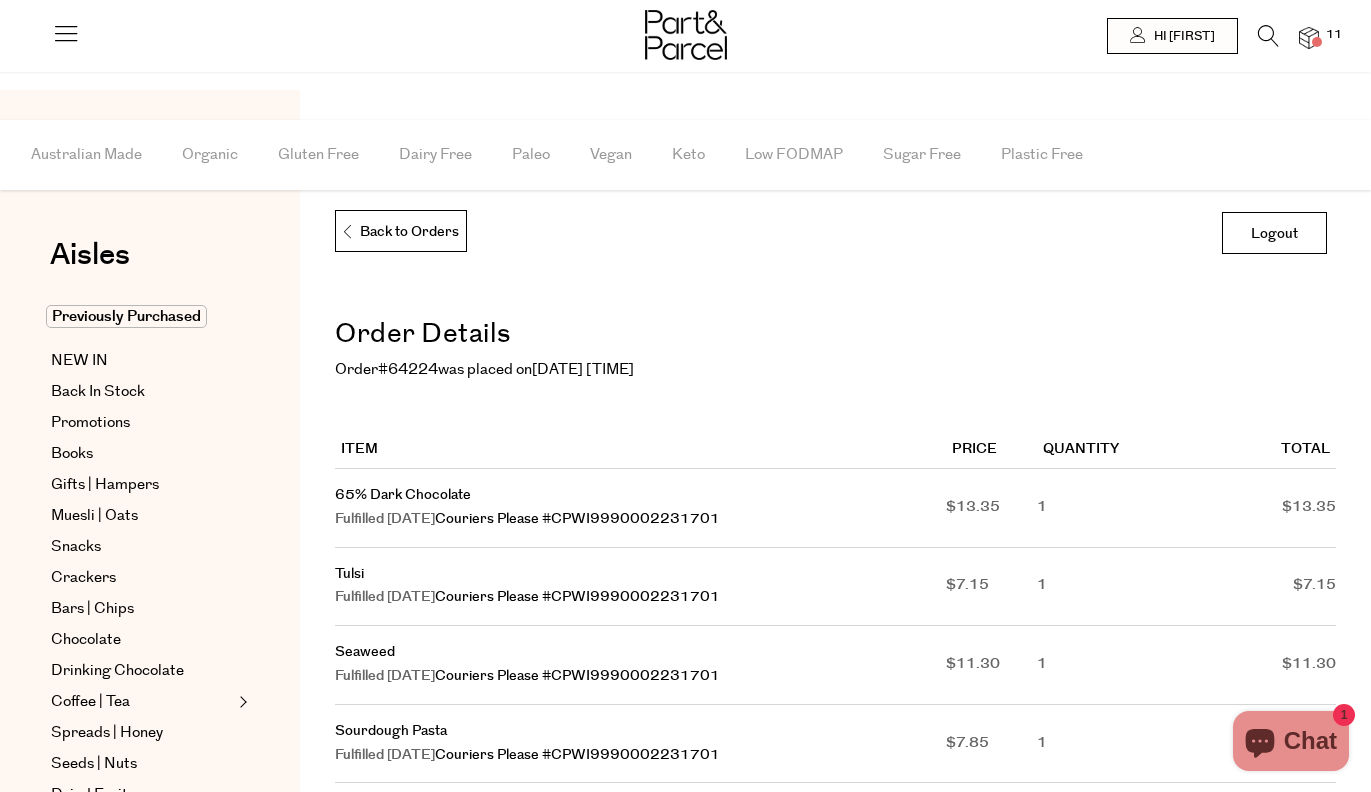 scroll, scrollTop: 762, scrollLeft: 0, axis: vertical 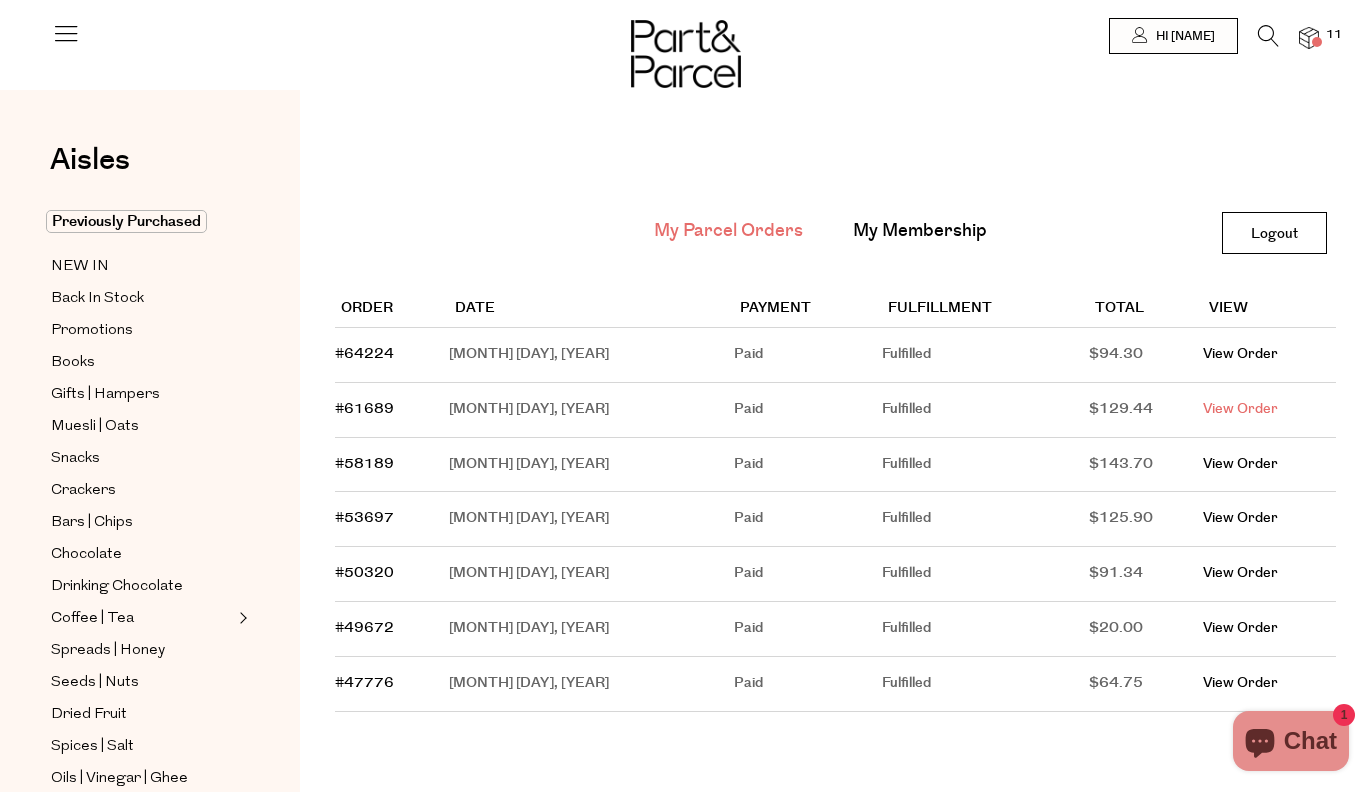 click on "View Order" at bounding box center (1240, 409) 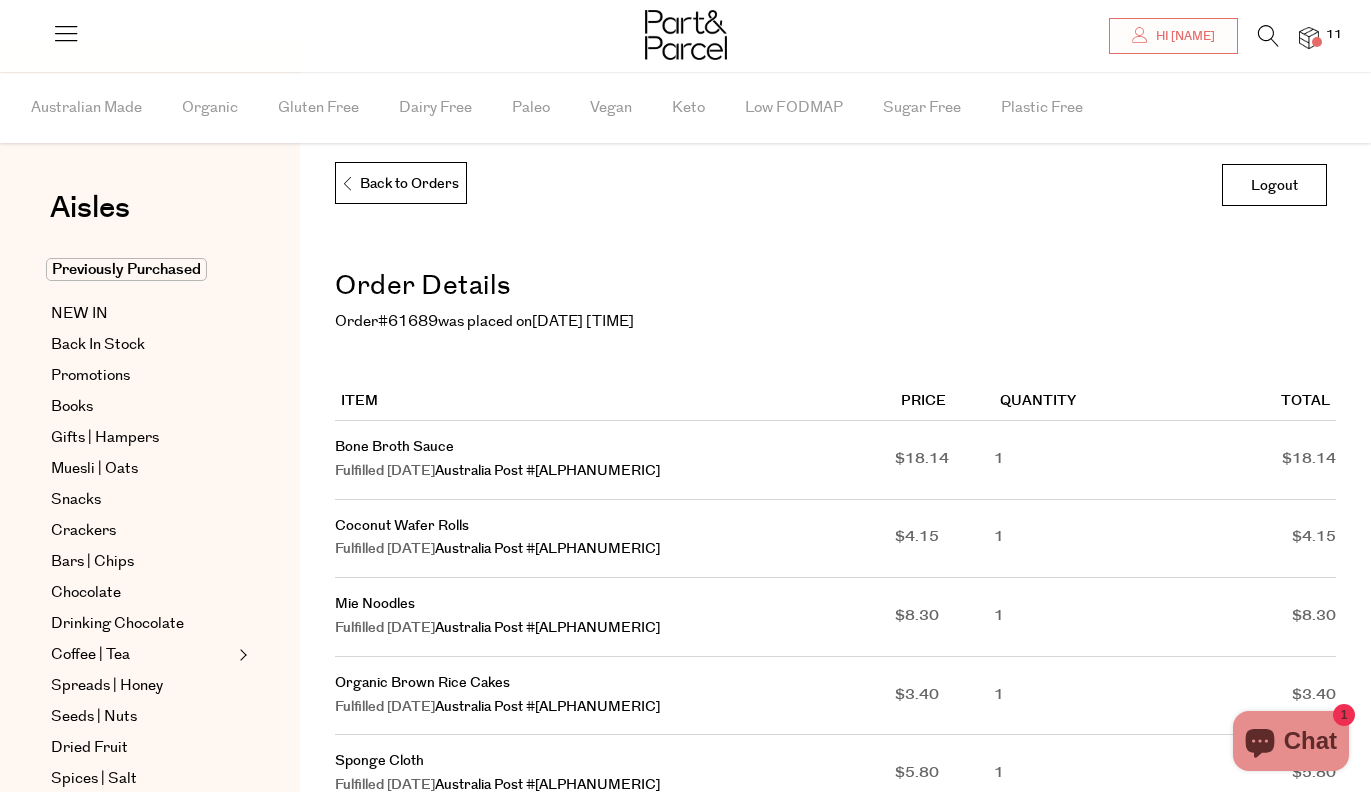 scroll, scrollTop: 0, scrollLeft: 0, axis: both 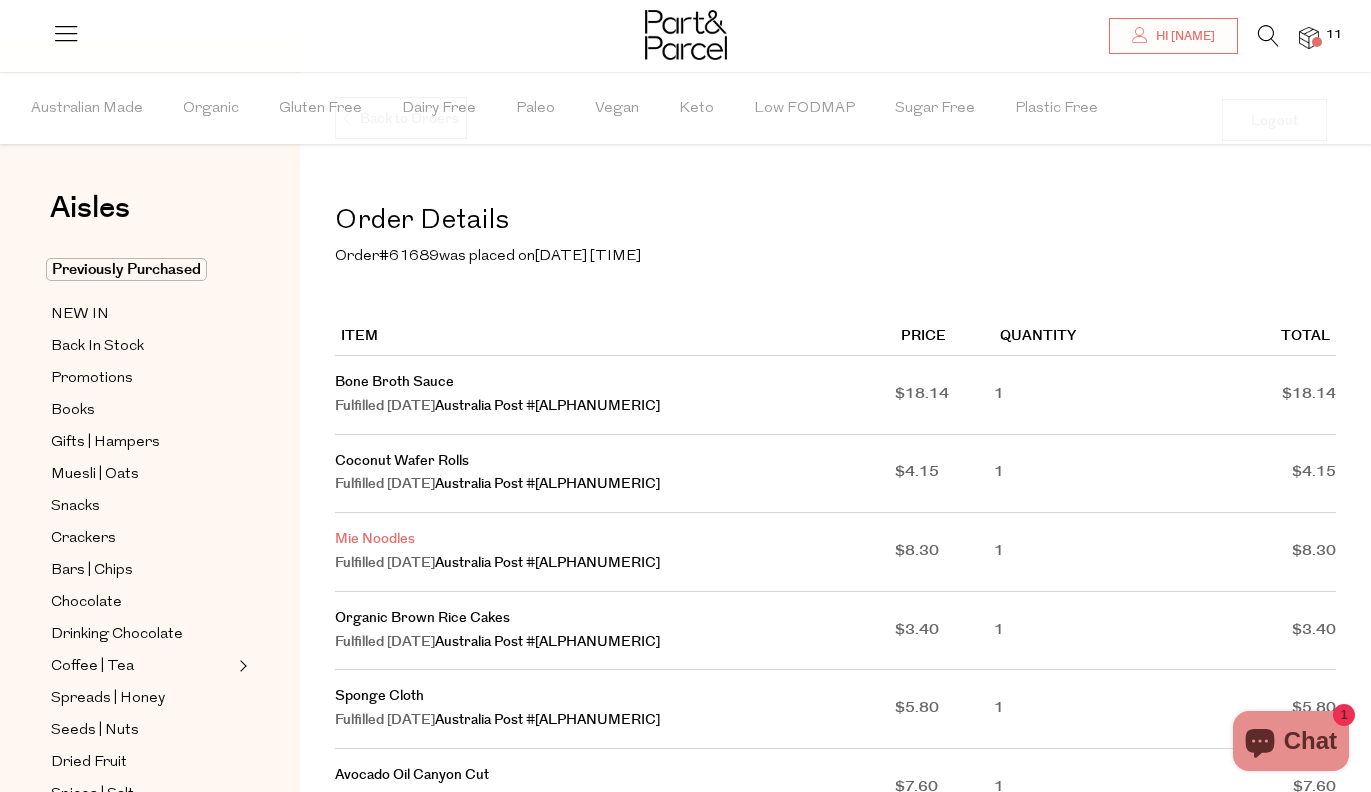 click on "Mie Noodles" at bounding box center (375, 539) 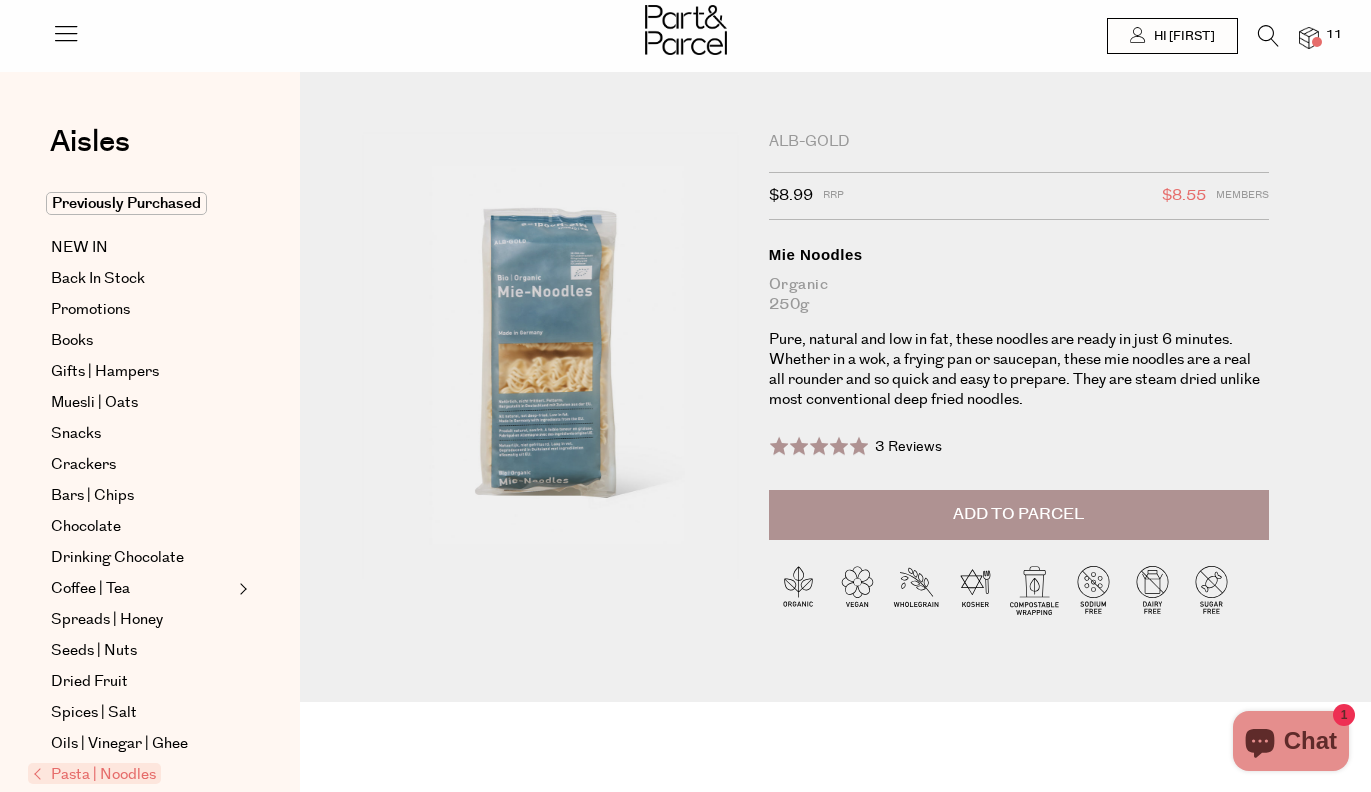 scroll, scrollTop: 0, scrollLeft: 0, axis: both 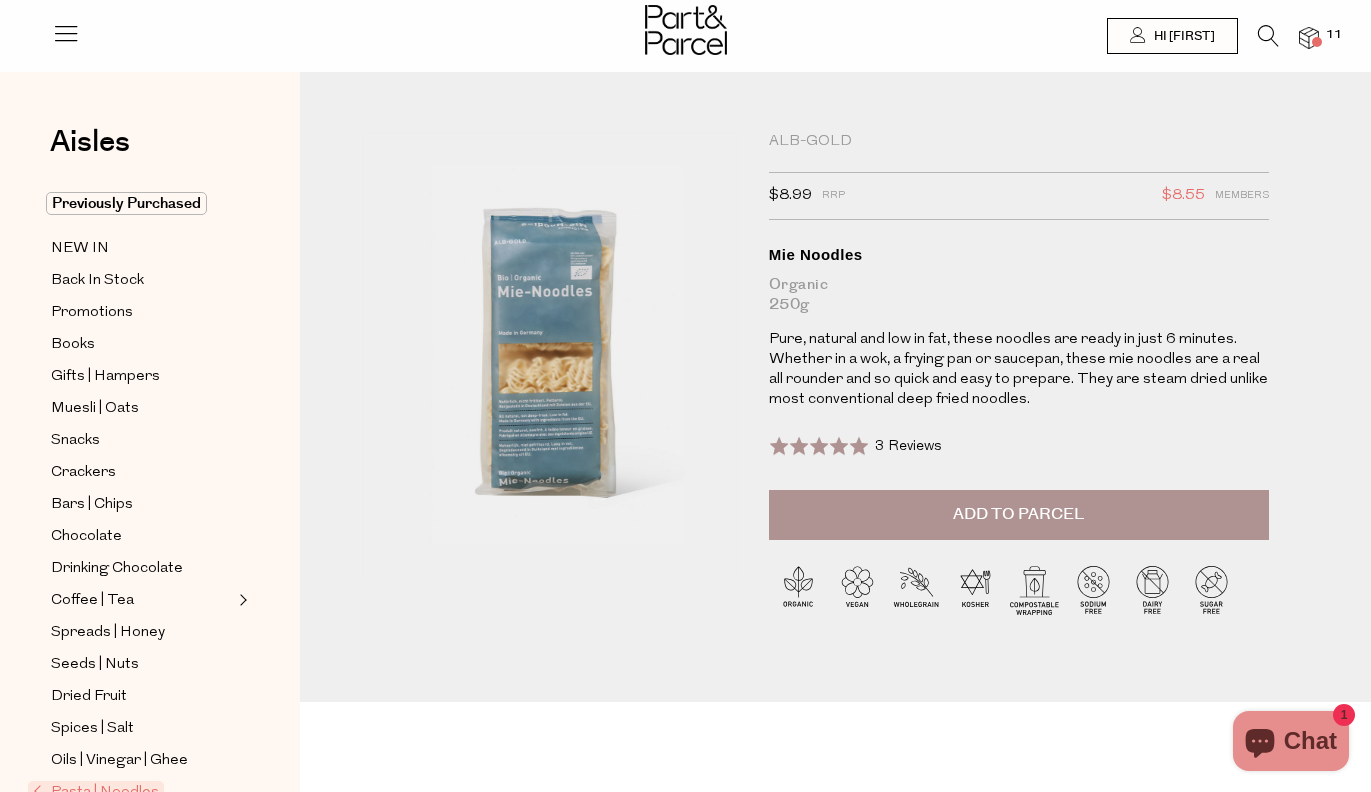 click on "Add to Parcel" at bounding box center [1018, 514] 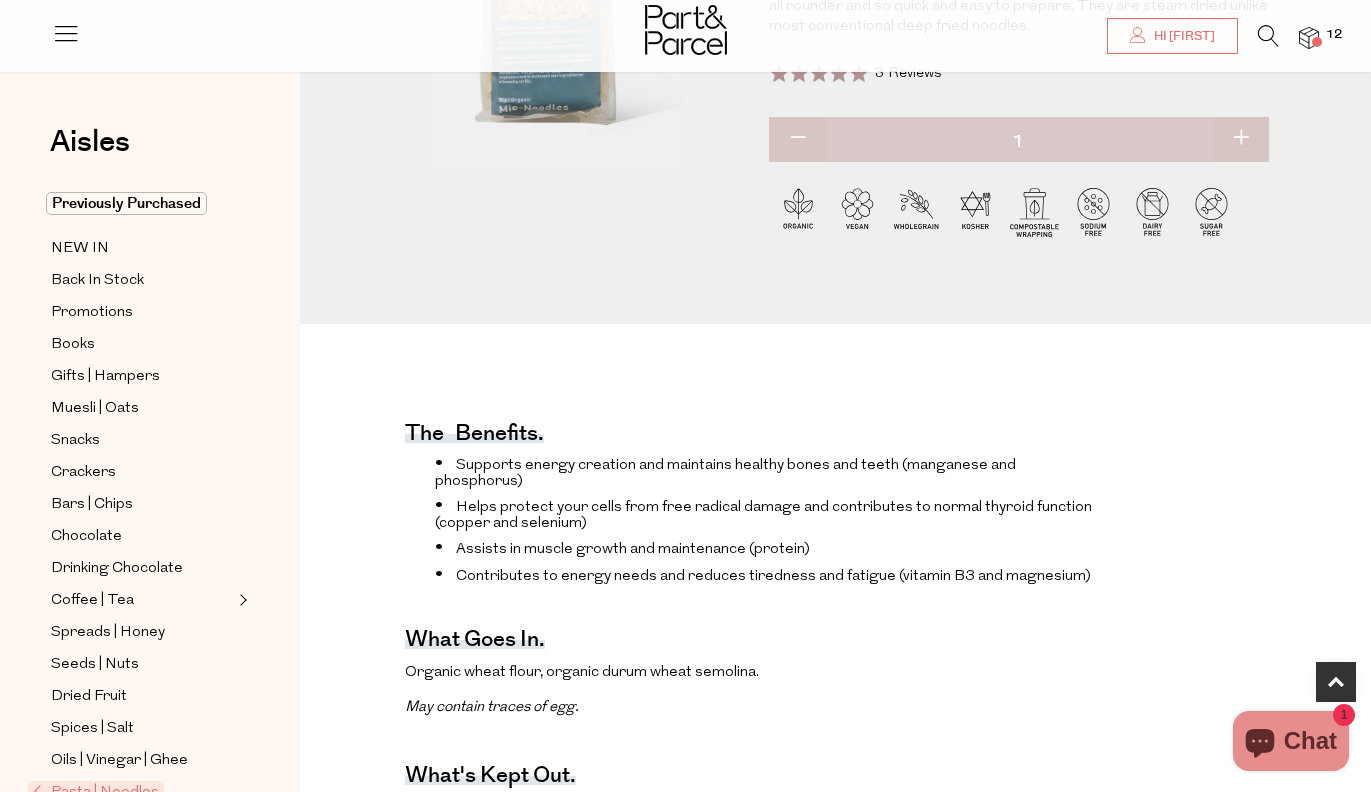 scroll, scrollTop: 378, scrollLeft: 0, axis: vertical 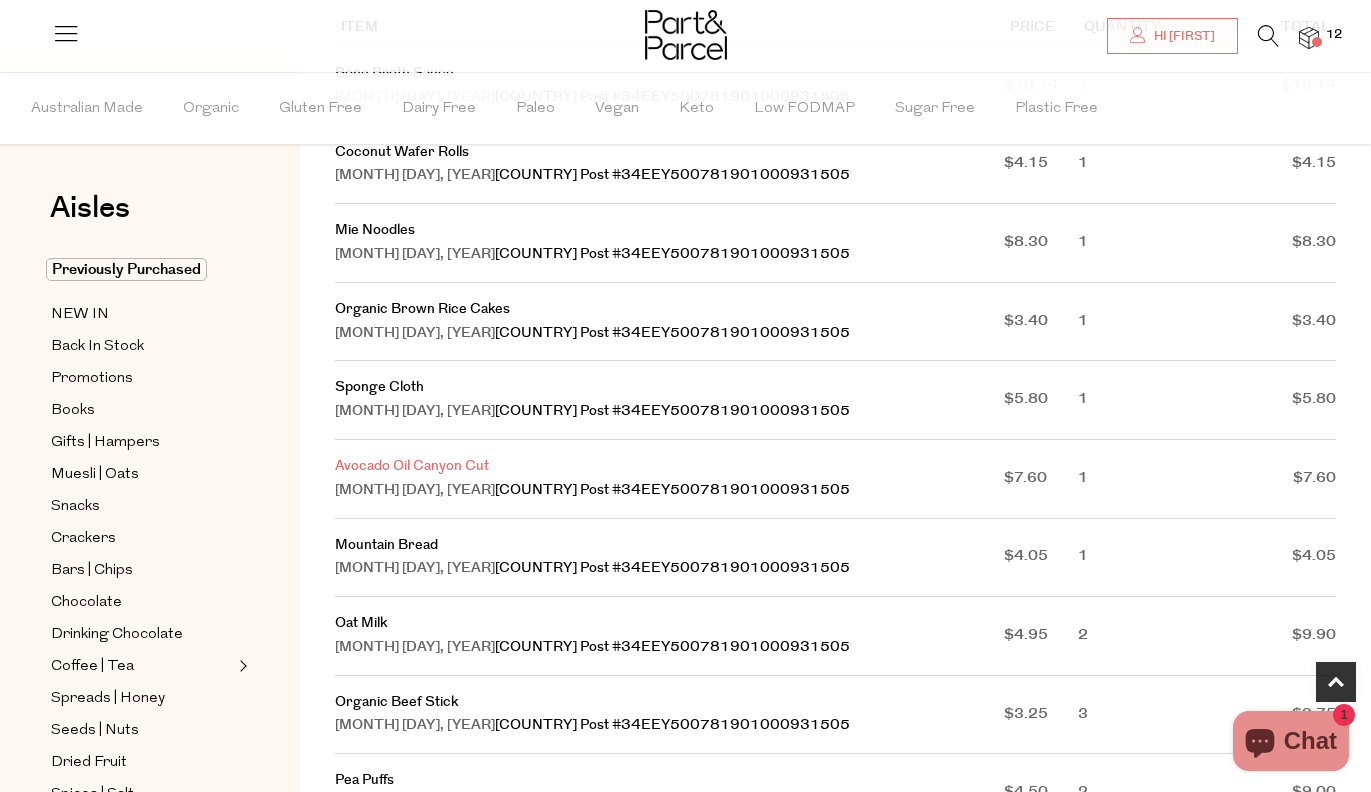 click on "Avocado Oil Canyon Cut" at bounding box center [412, 466] 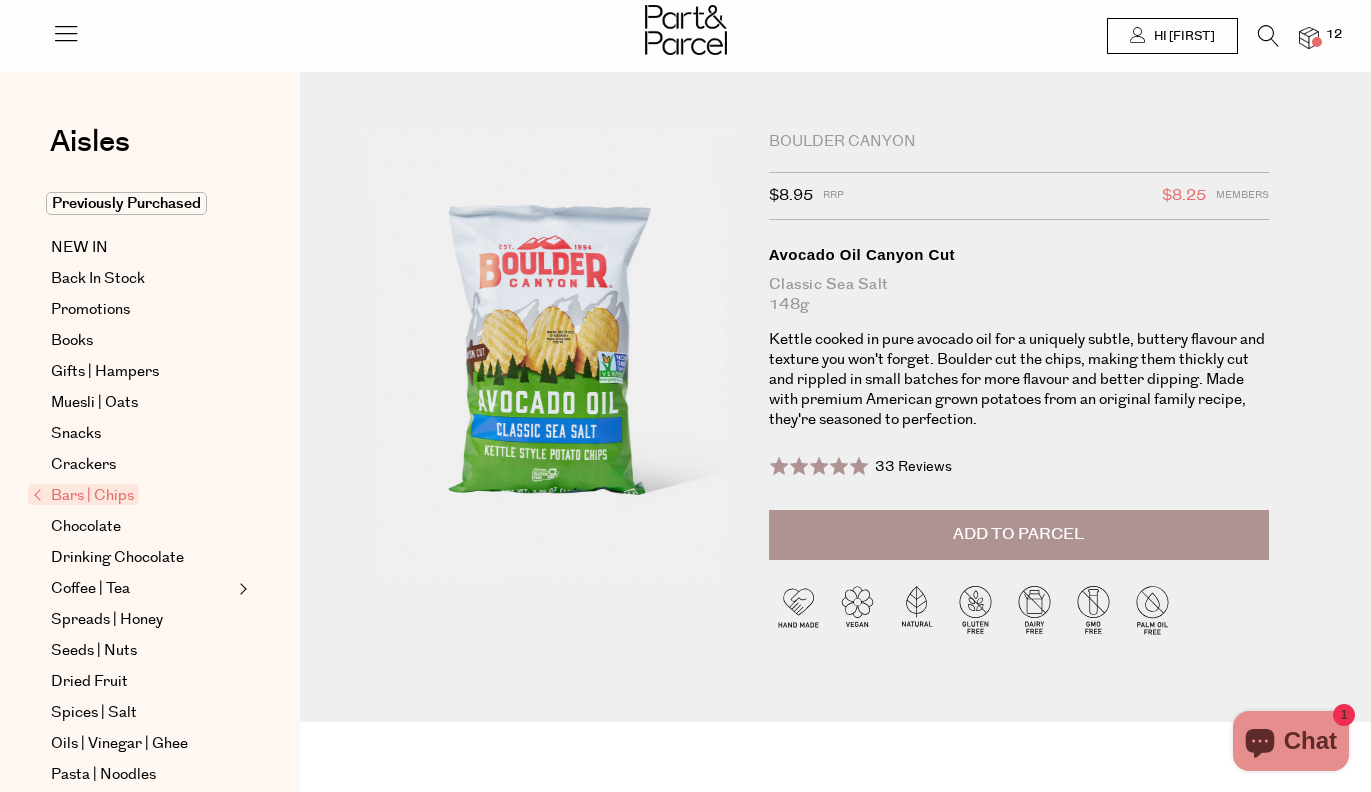 scroll, scrollTop: 0, scrollLeft: 0, axis: both 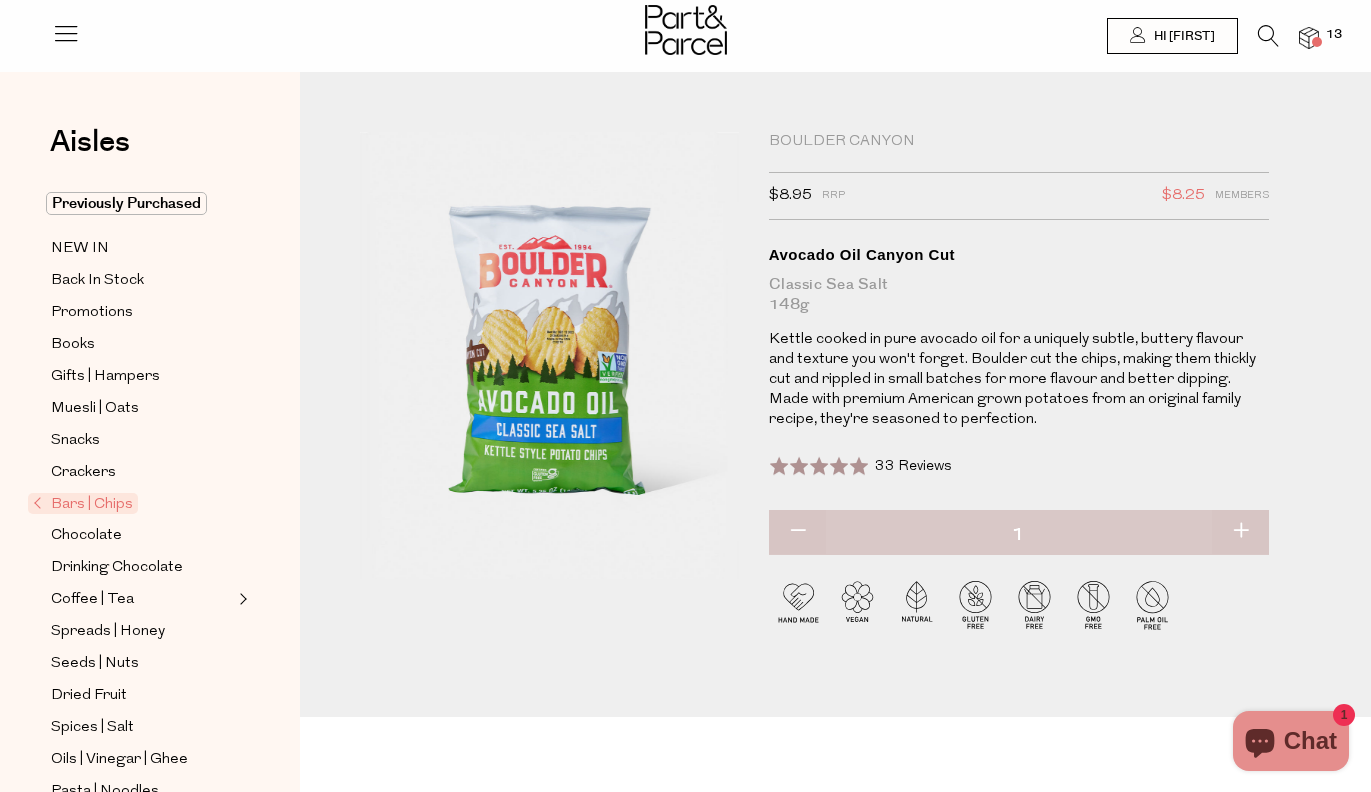 click at bounding box center (1240, 532) 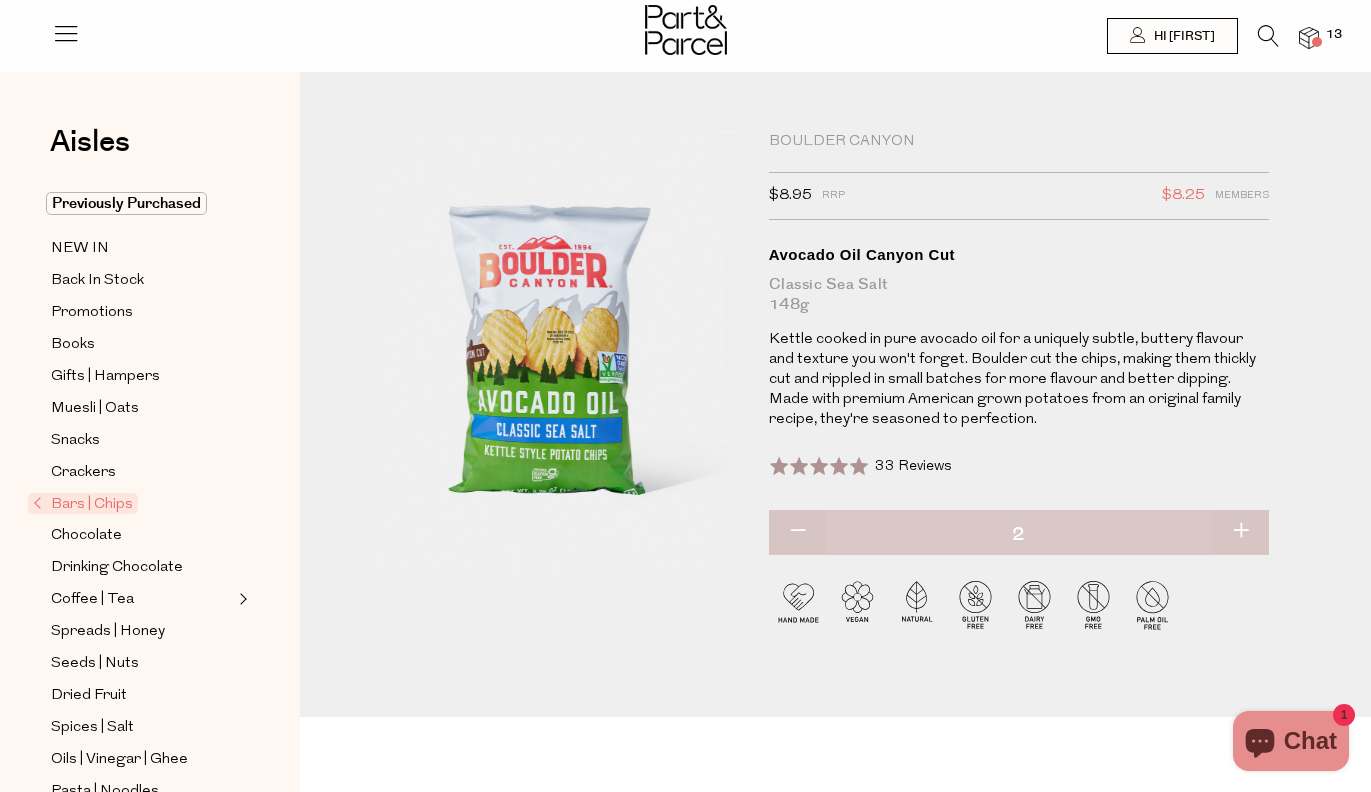 type on "2" 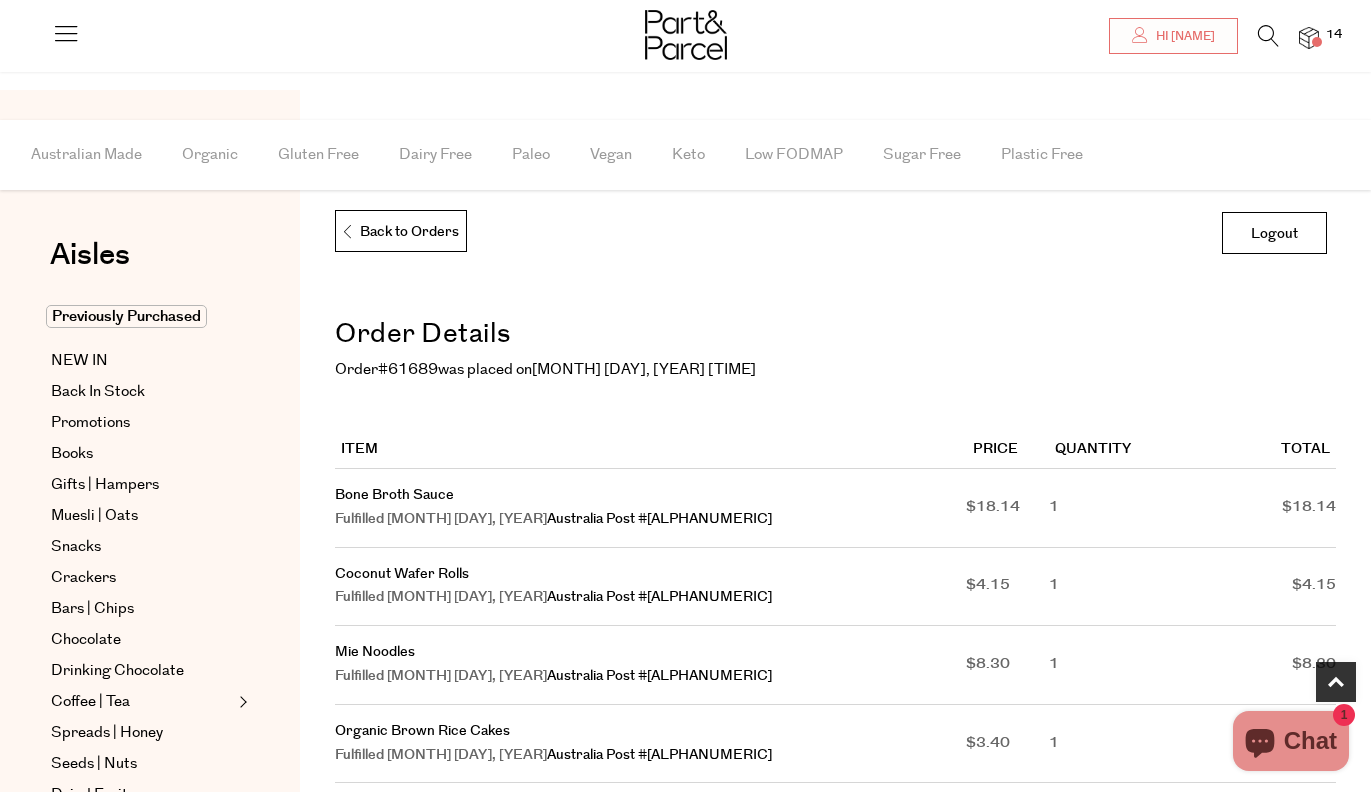 scroll, scrollTop: 422, scrollLeft: 0, axis: vertical 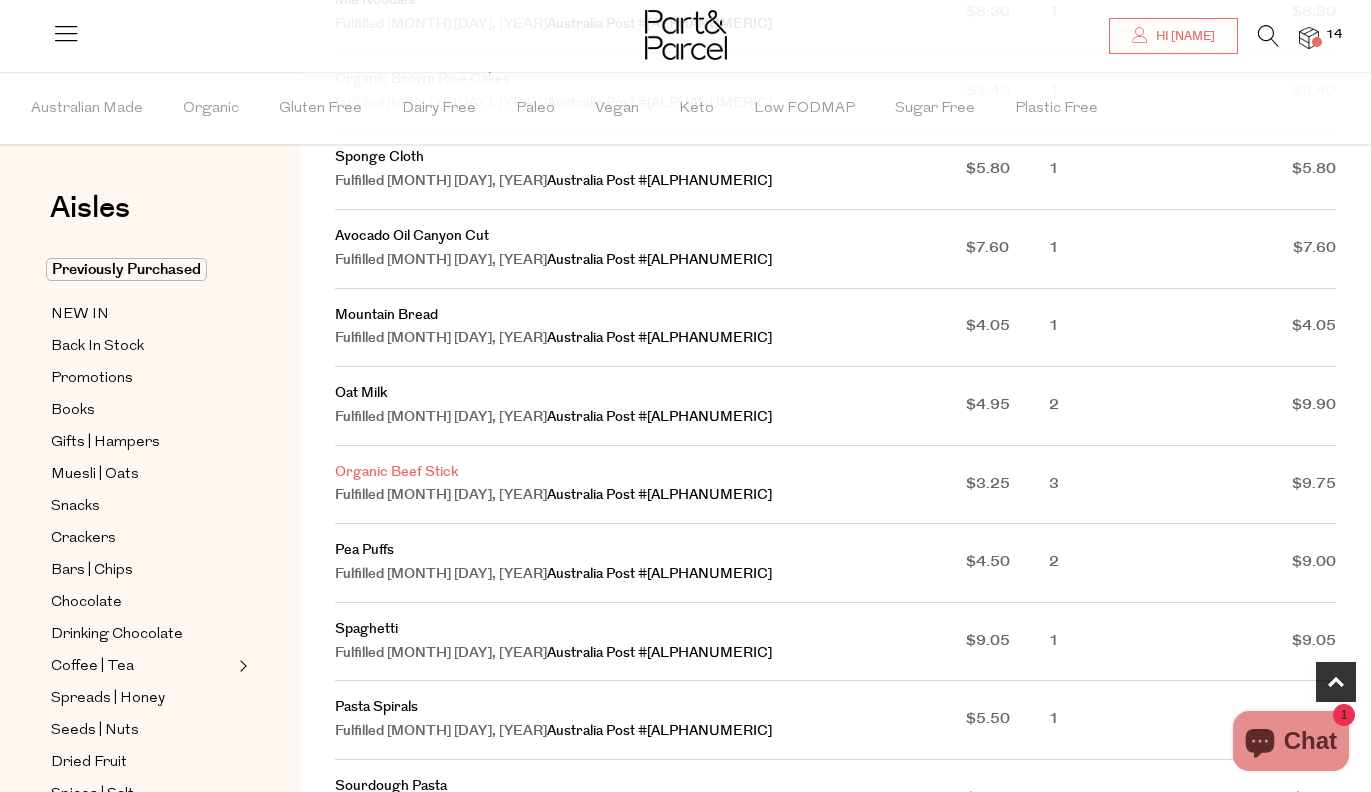 click on "Organic Beef Stick" at bounding box center [396, 472] 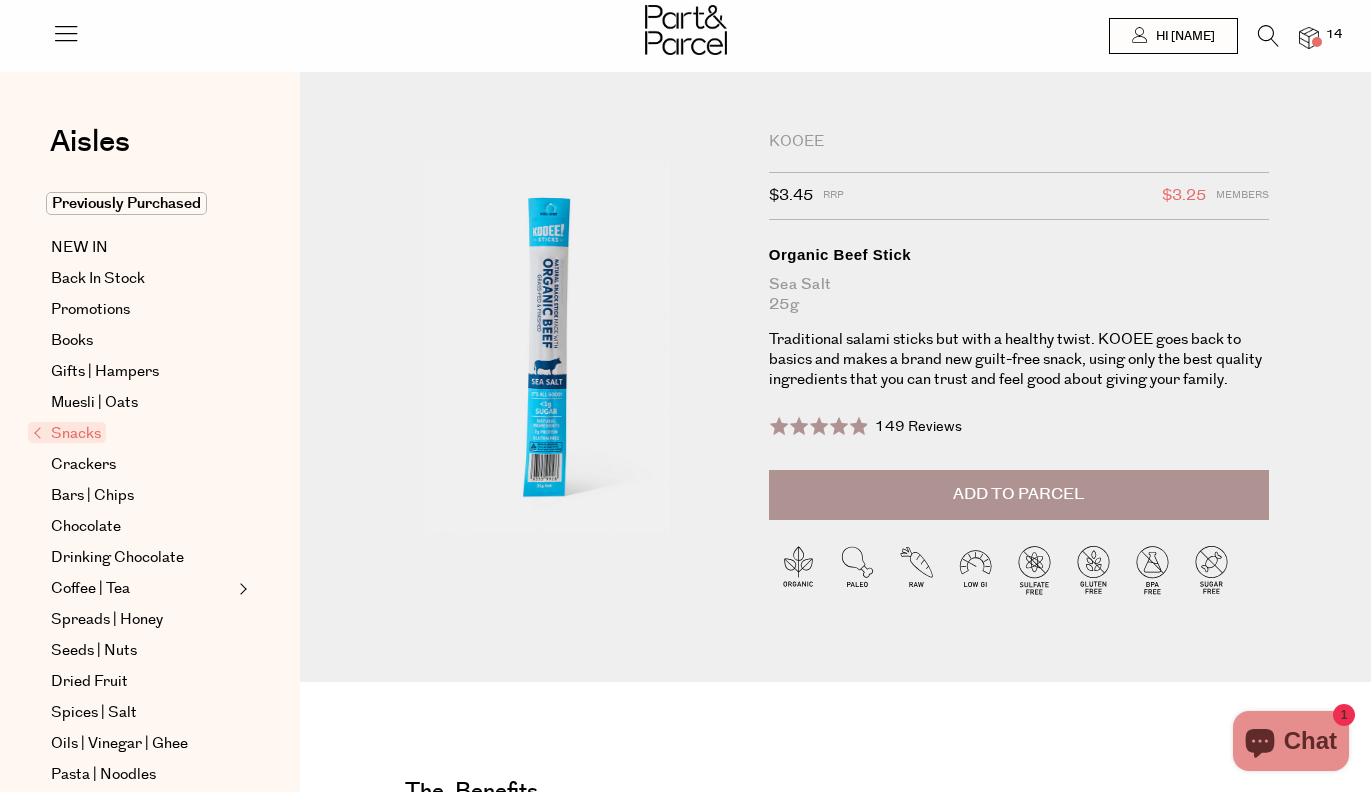 scroll, scrollTop: 0, scrollLeft: 0, axis: both 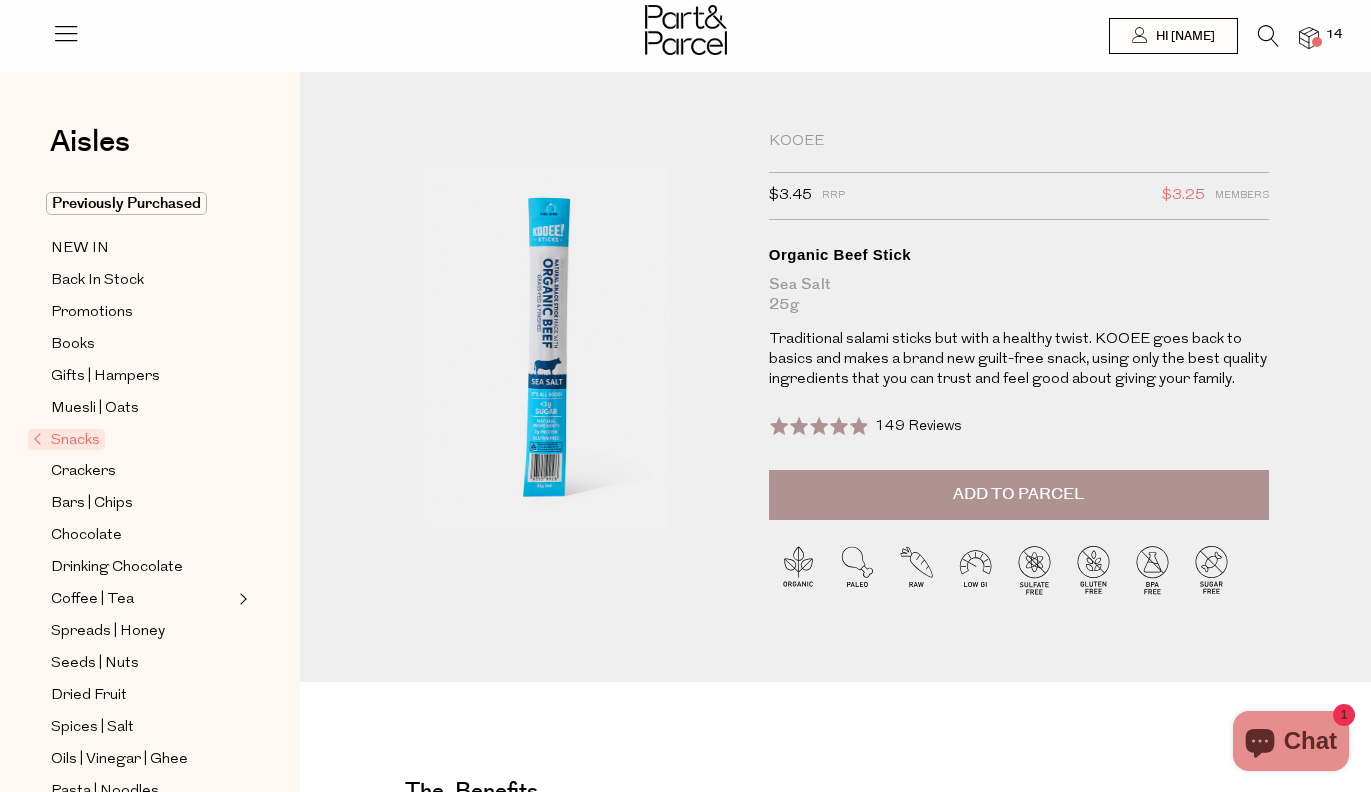 click on "Add to Parcel" at bounding box center [1019, 495] 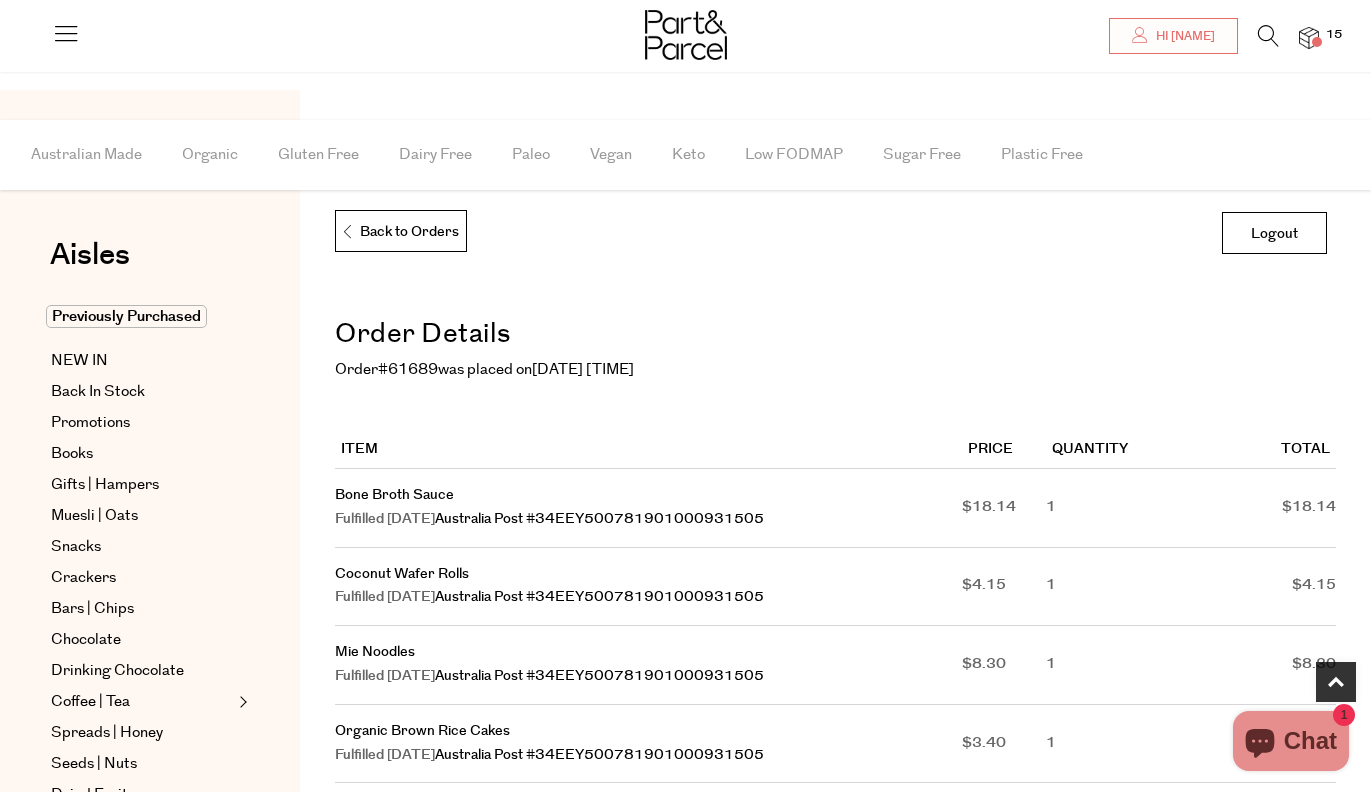 scroll, scrollTop: 654, scrollLeft: 0, axis: vertical 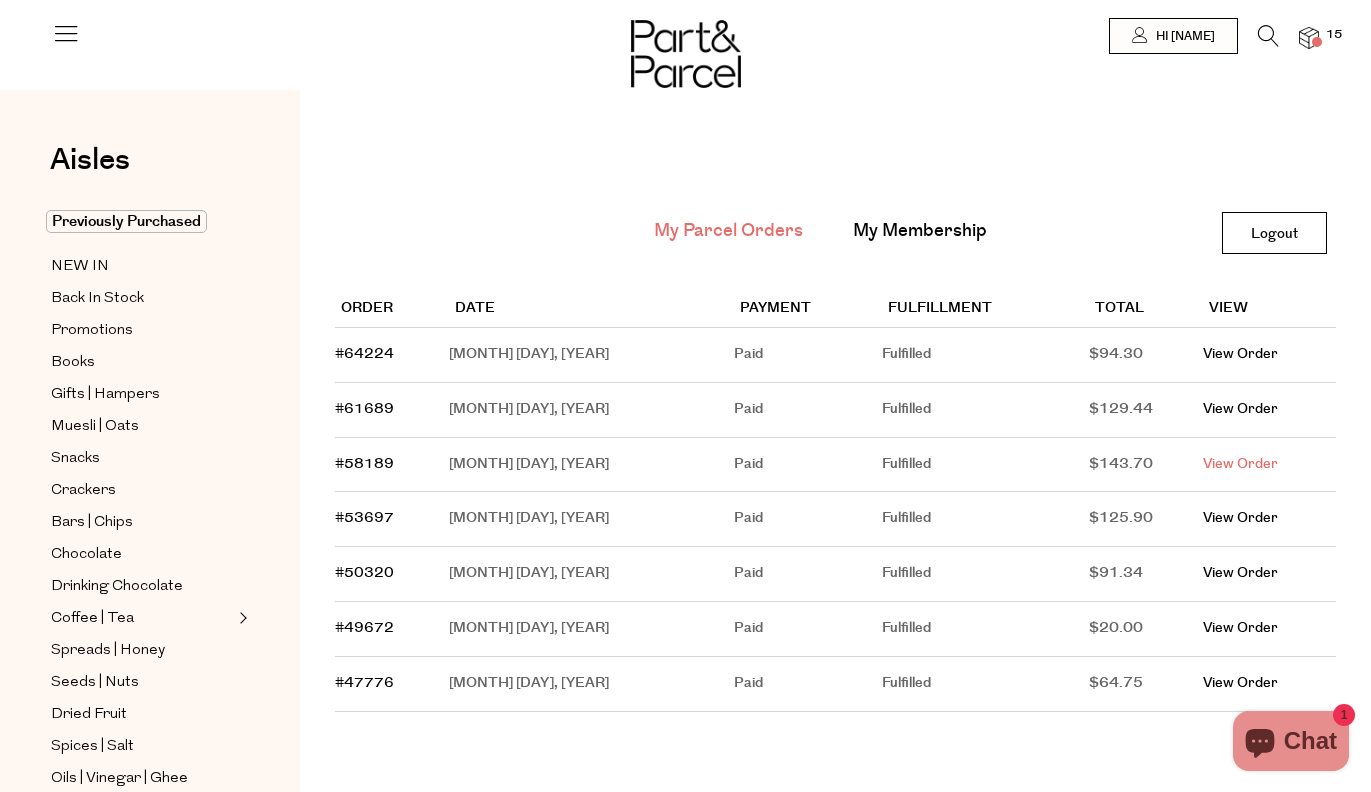 click on "View Order" at bounding box center [1240, 464] 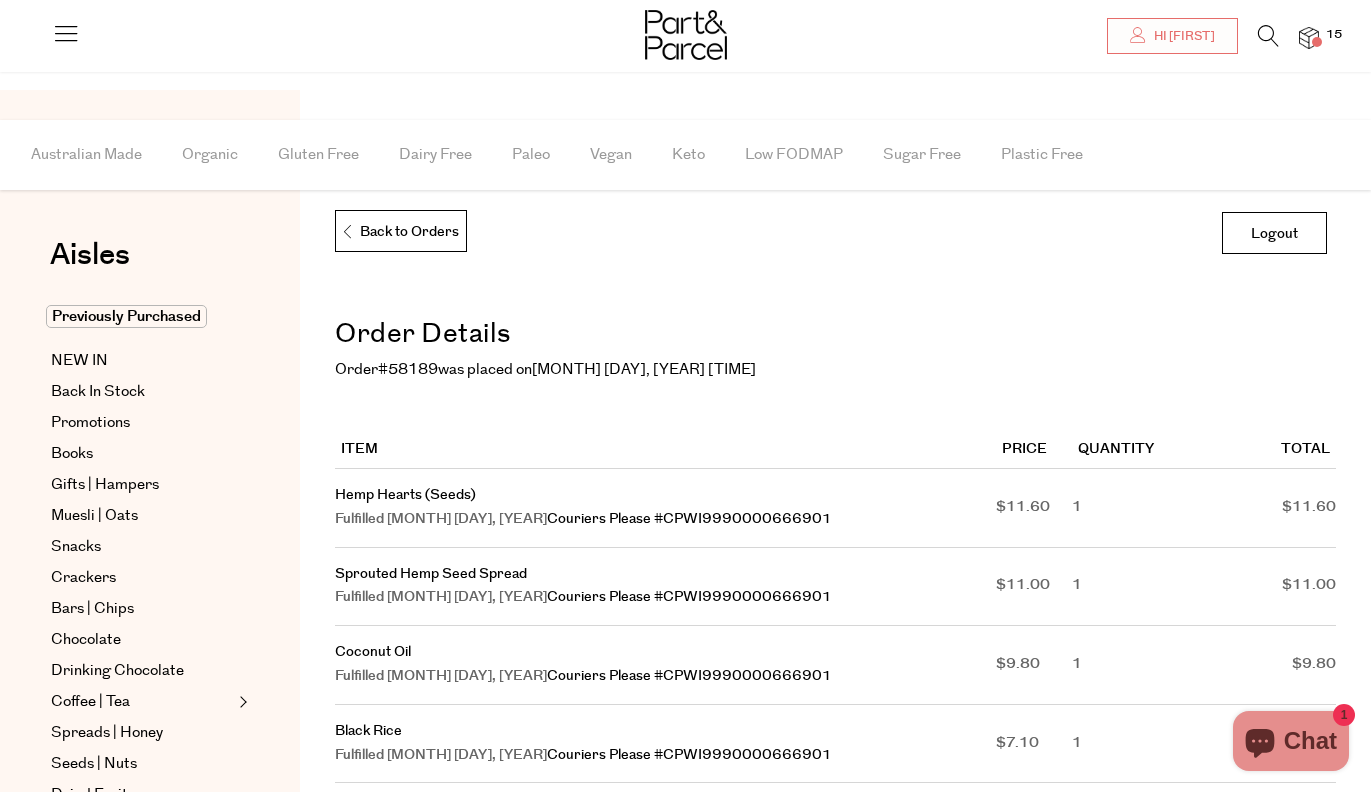 scroll, scrollTop: 140, scrollLeft: 0, axis: vertical 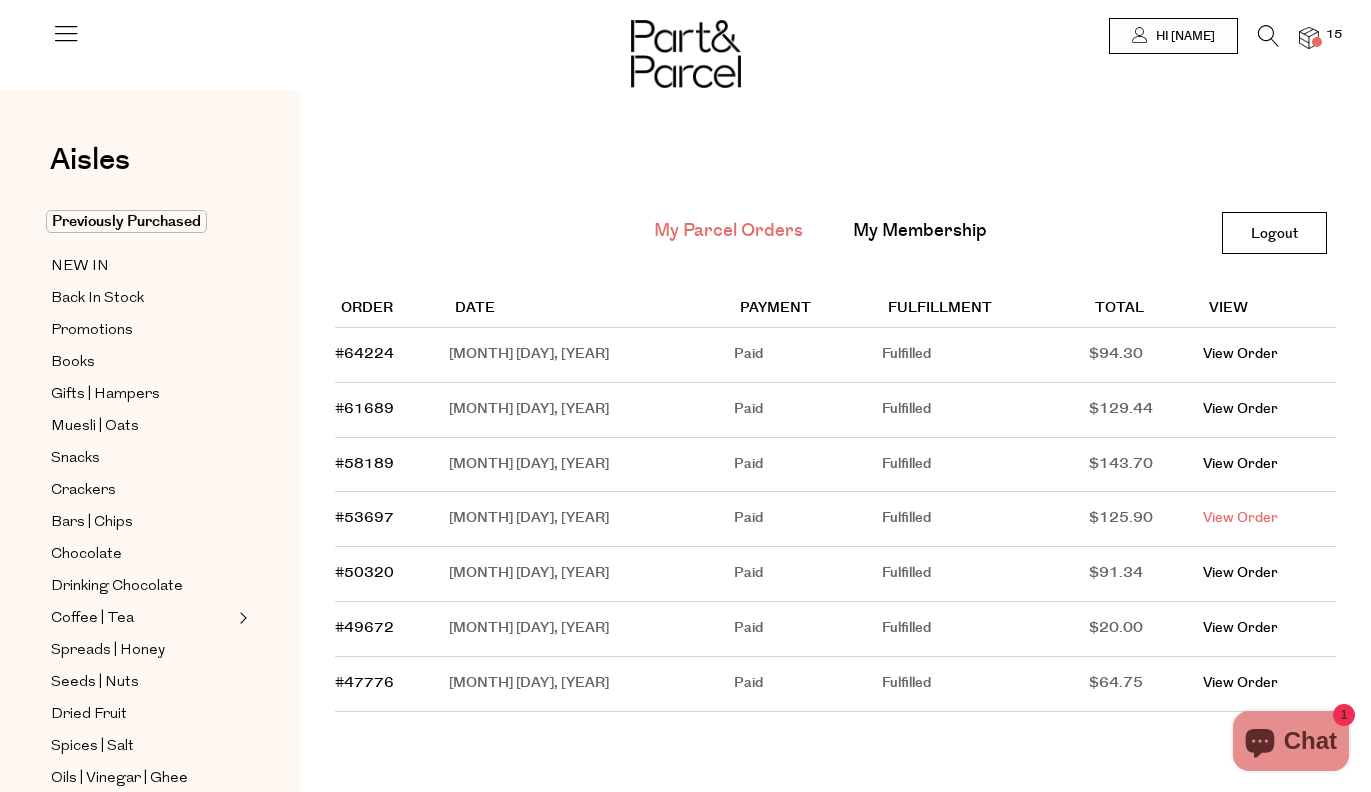 click on "View Order" at bounding box center (1240, 518) 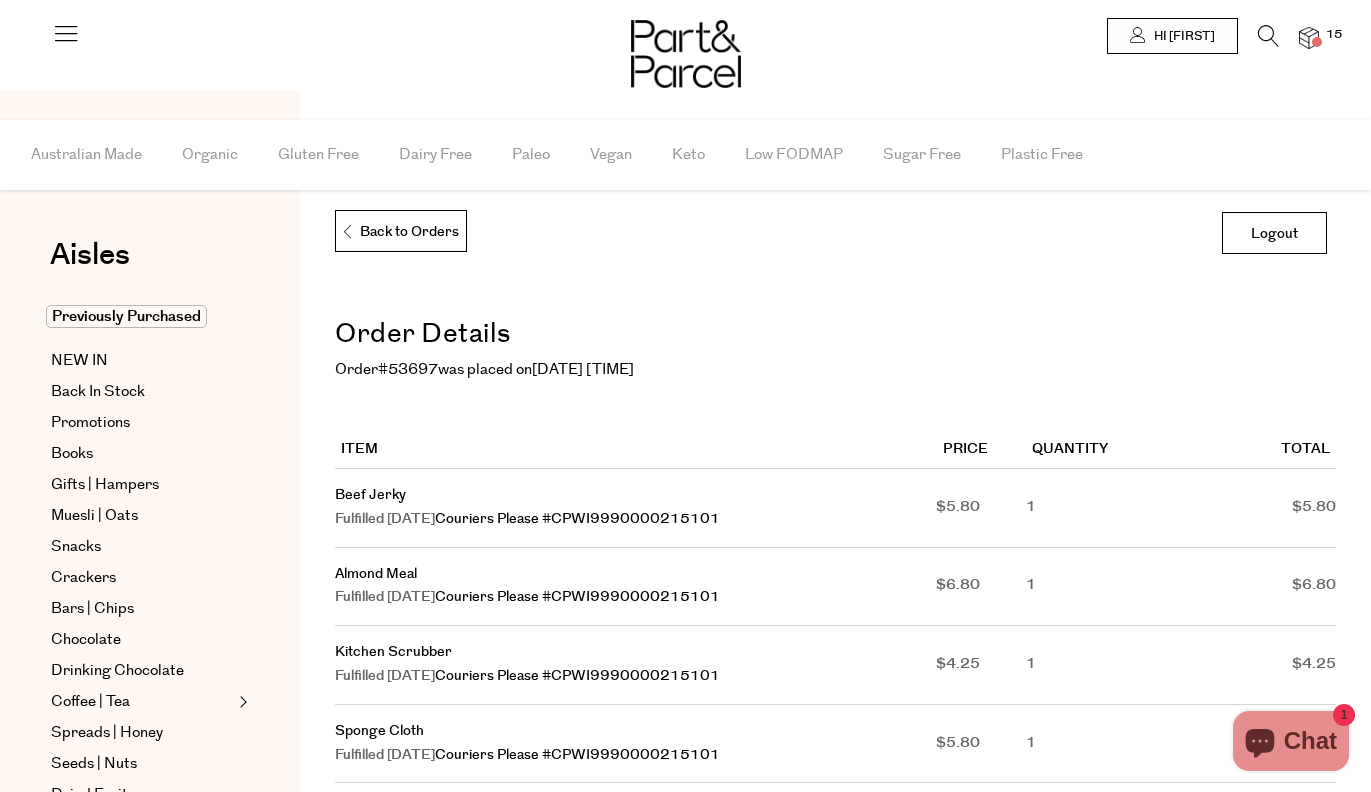 scroll, scrollTop: 22, scrollLeft: 0, axis: vertical 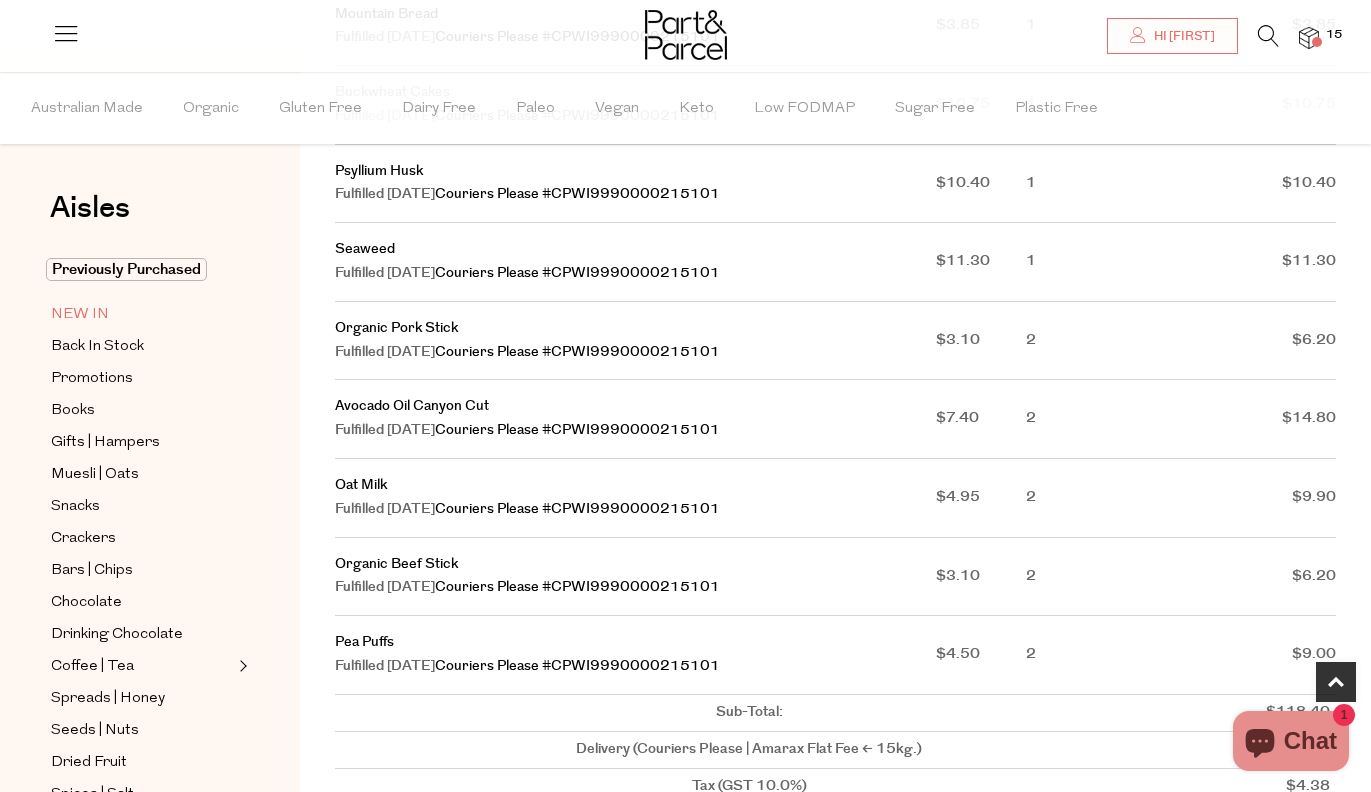click on "NEW IN" at bounding box center (80, 315) 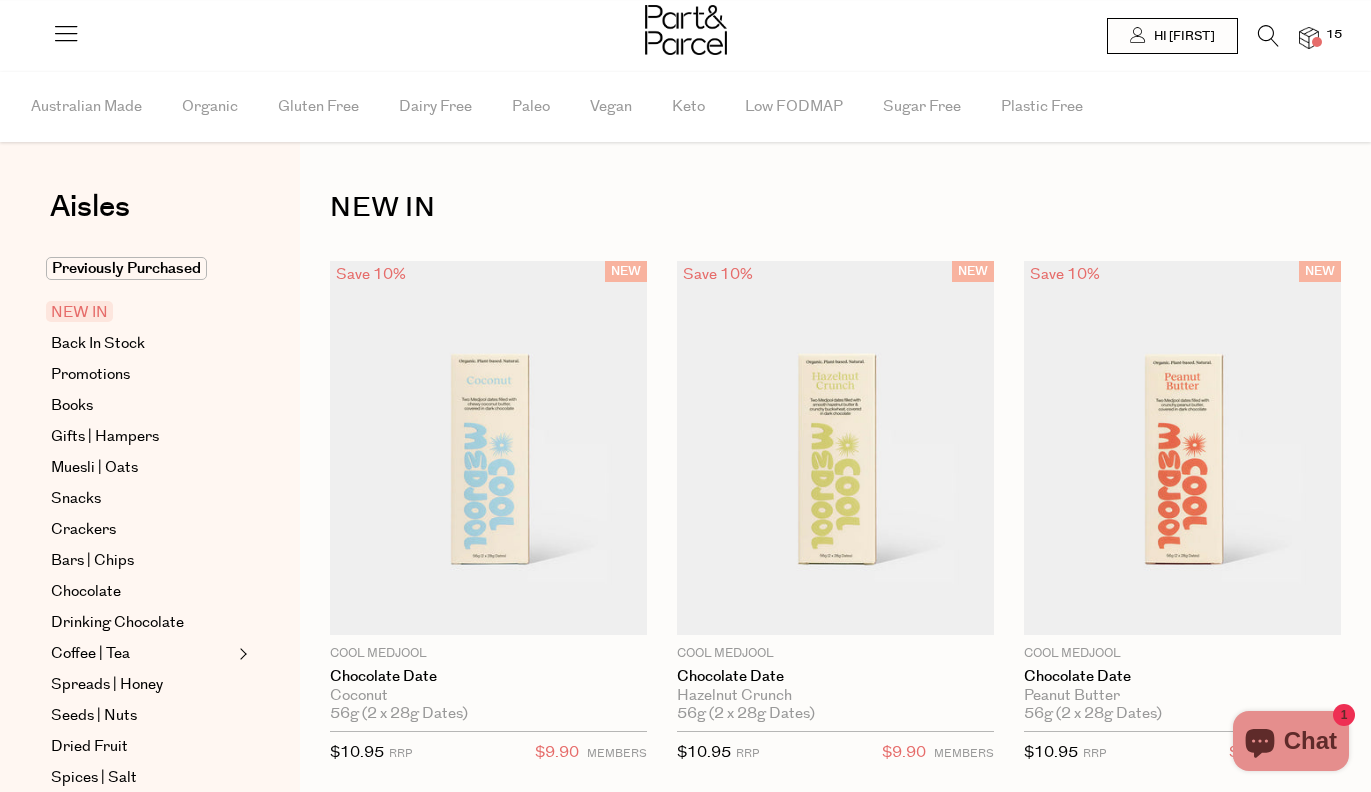 scroll, scrollTop: 0, scrollLeft: 0, axis: both 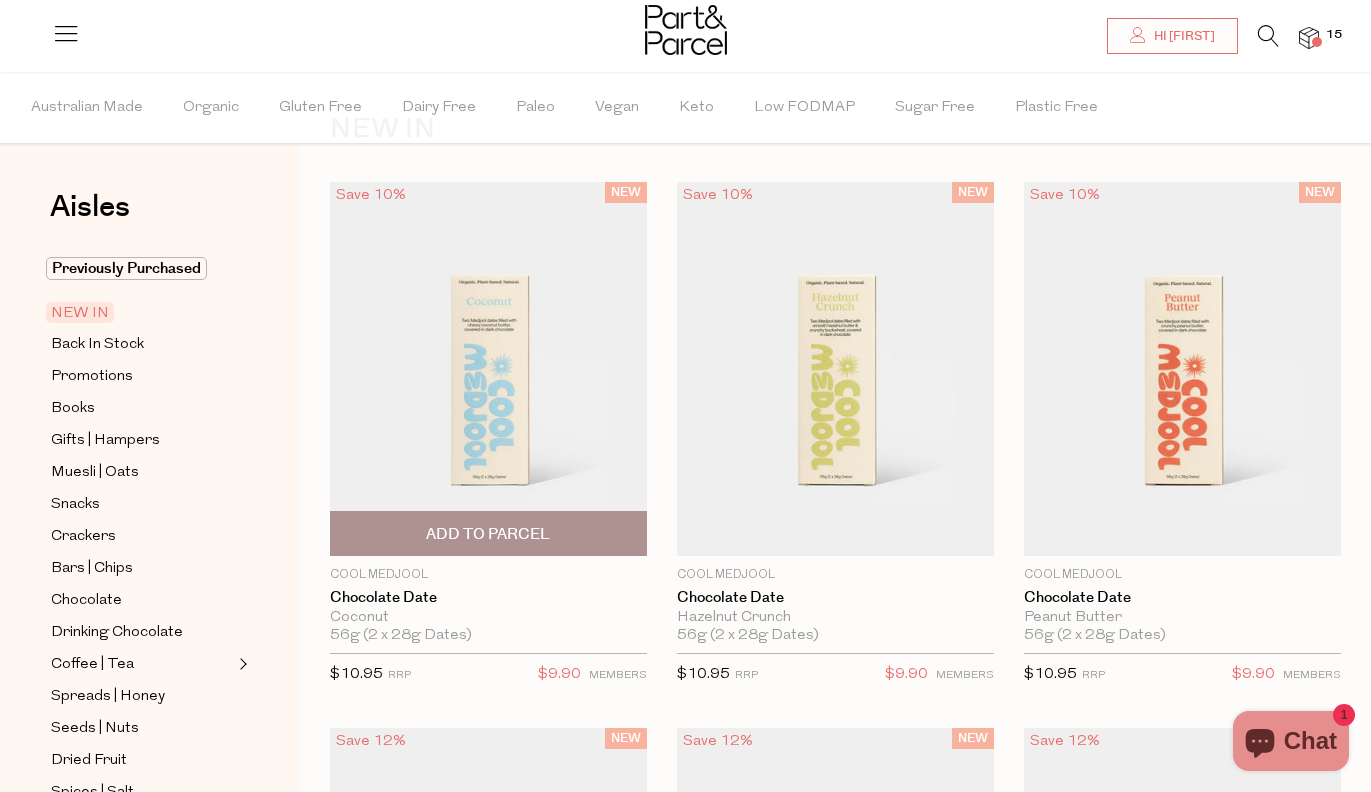 click at bounding box center [488, 369] 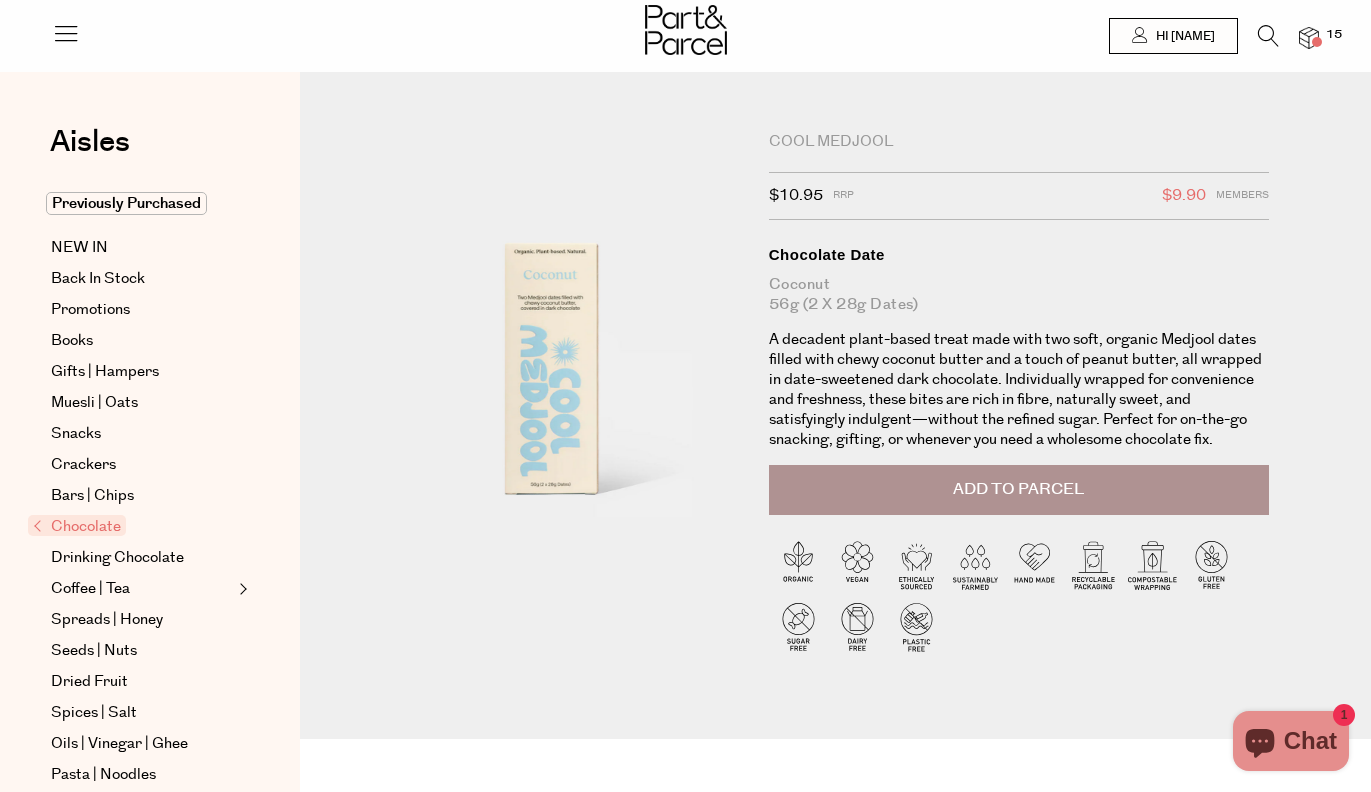 scroll, scrollTop: 0, scrollLeft: 0, axis: both 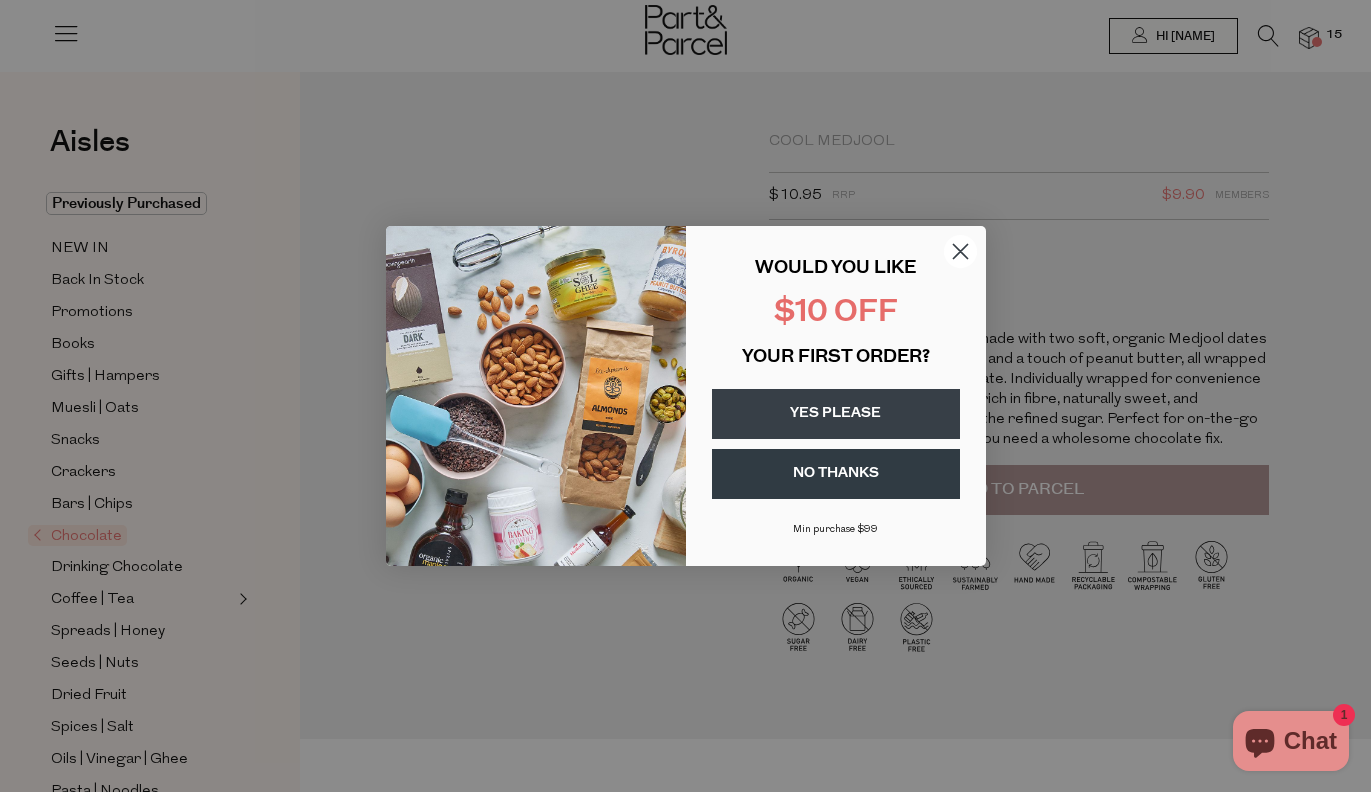 click 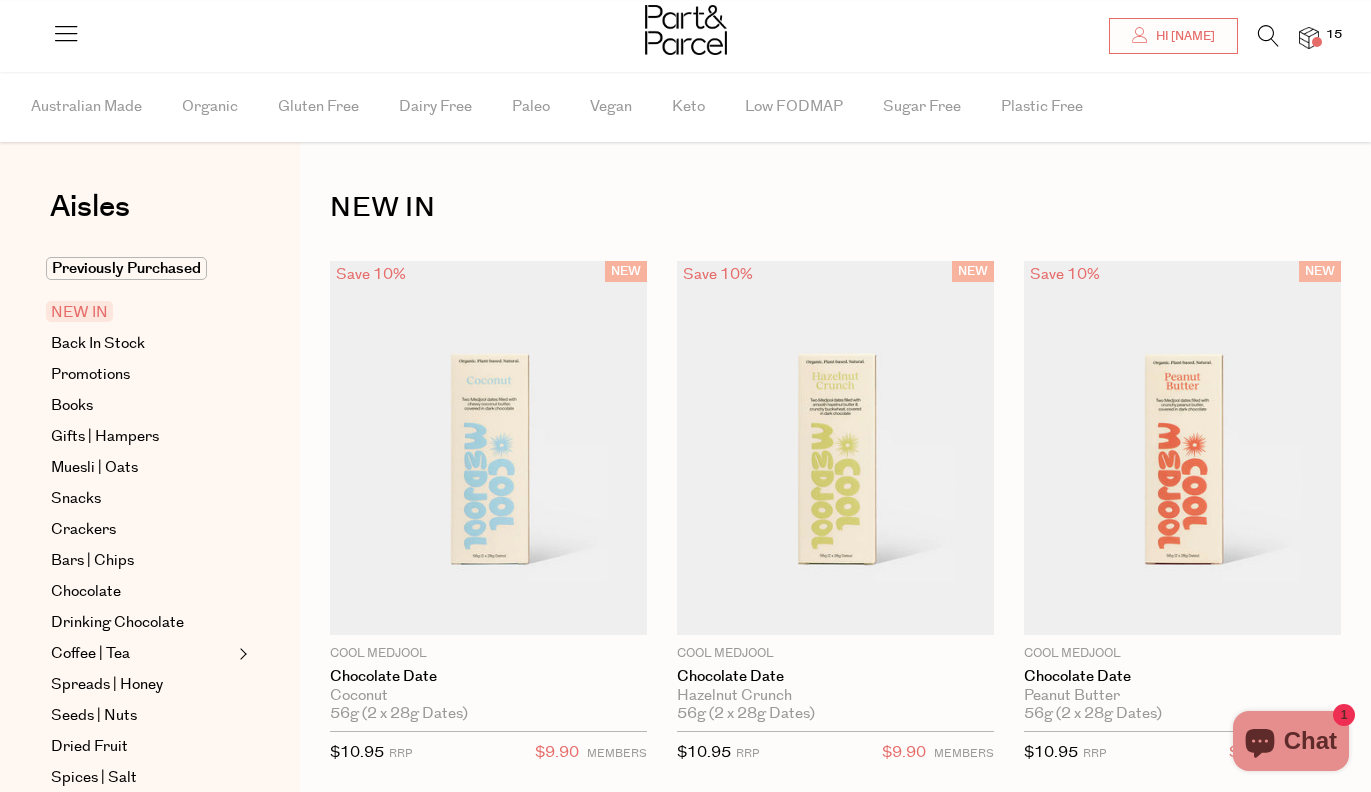 scroll, scrollTop: 547, scrollLeft: 0, axis: vertical 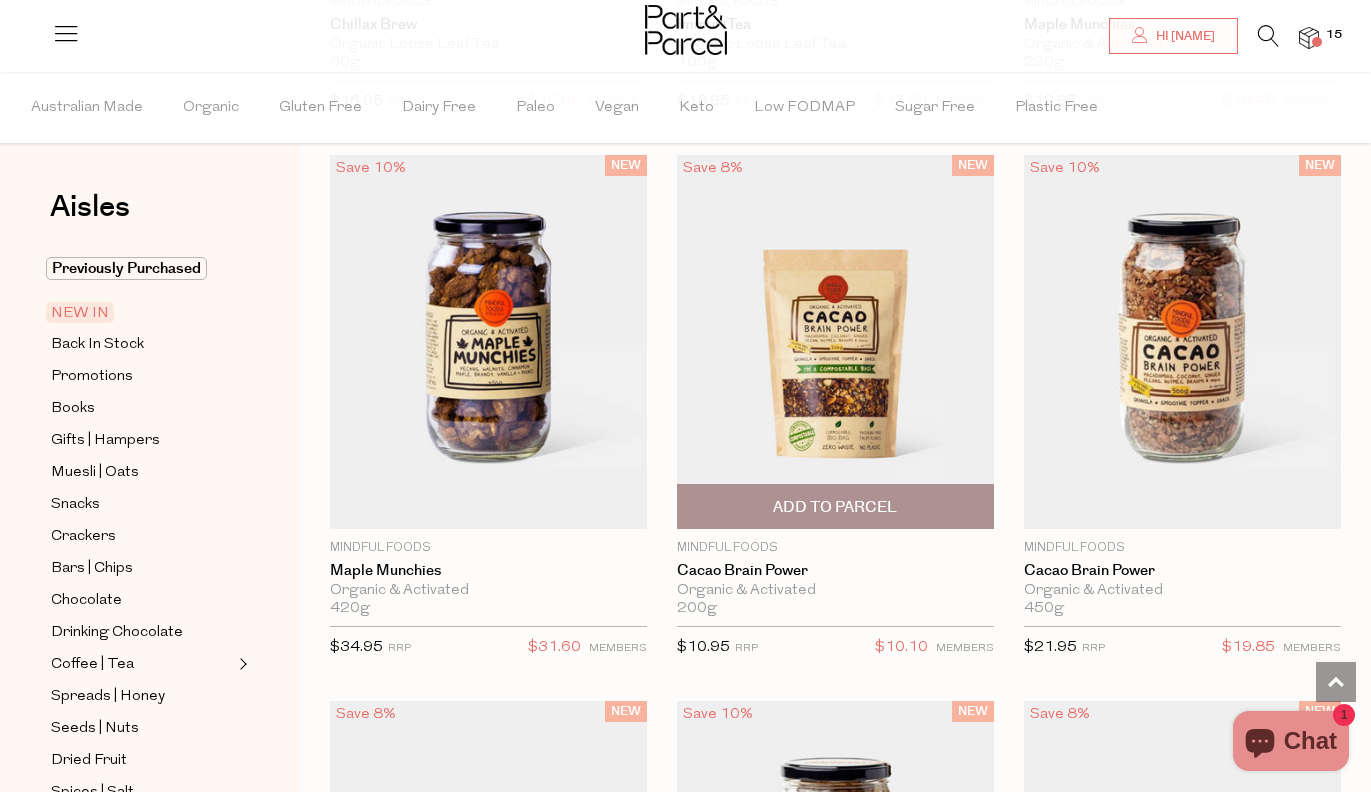 click at bounding box center (835, 342) 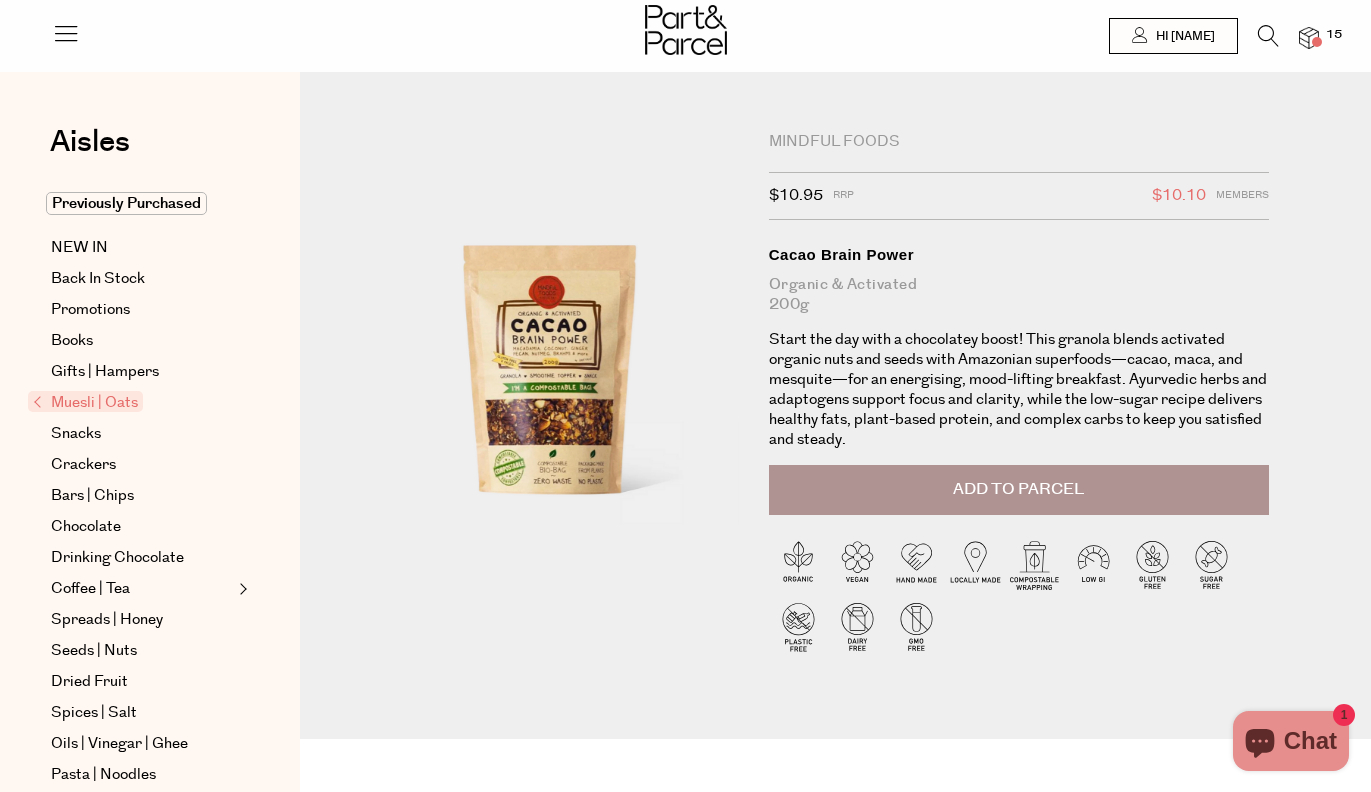 scroll, scrollTop: 0, scrollLeft: 0, axis: both 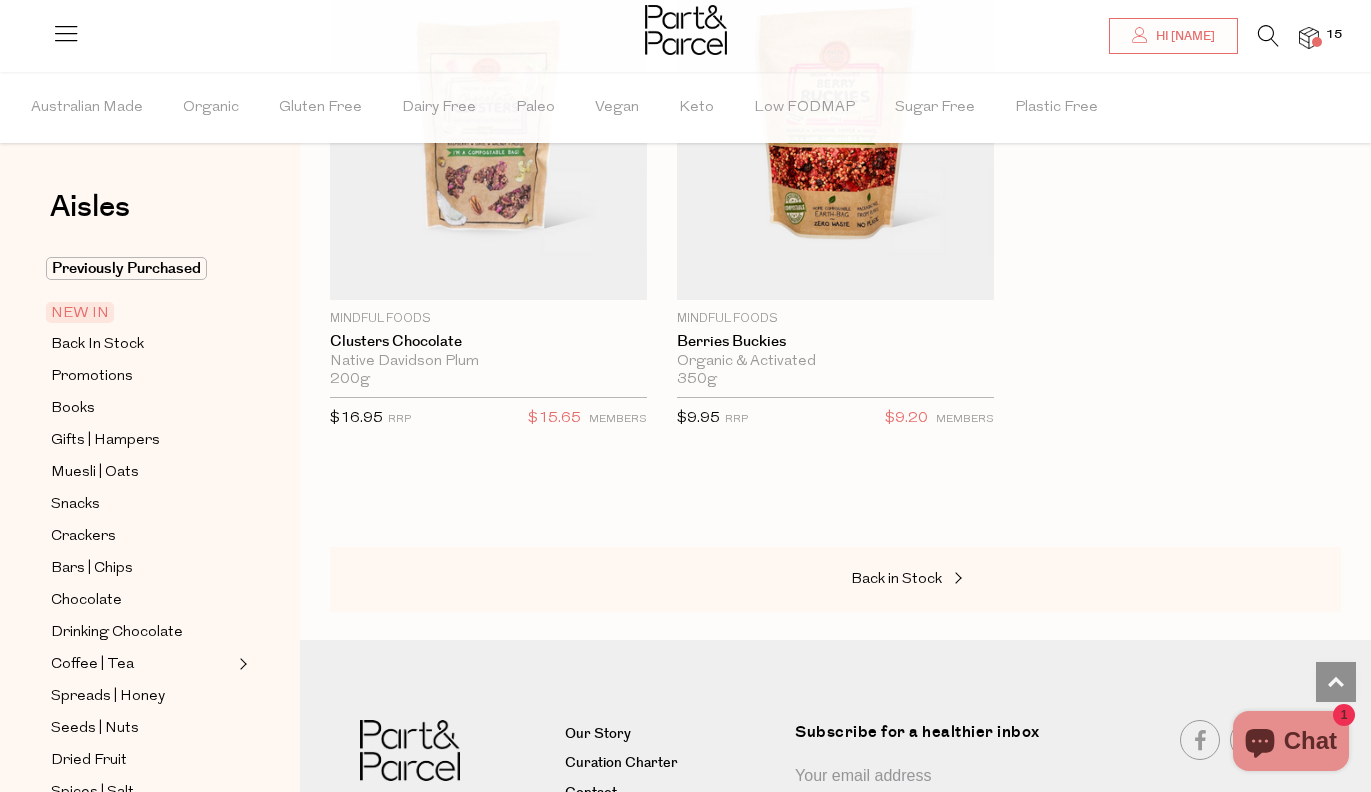 click at bounding box center (1268, 36) 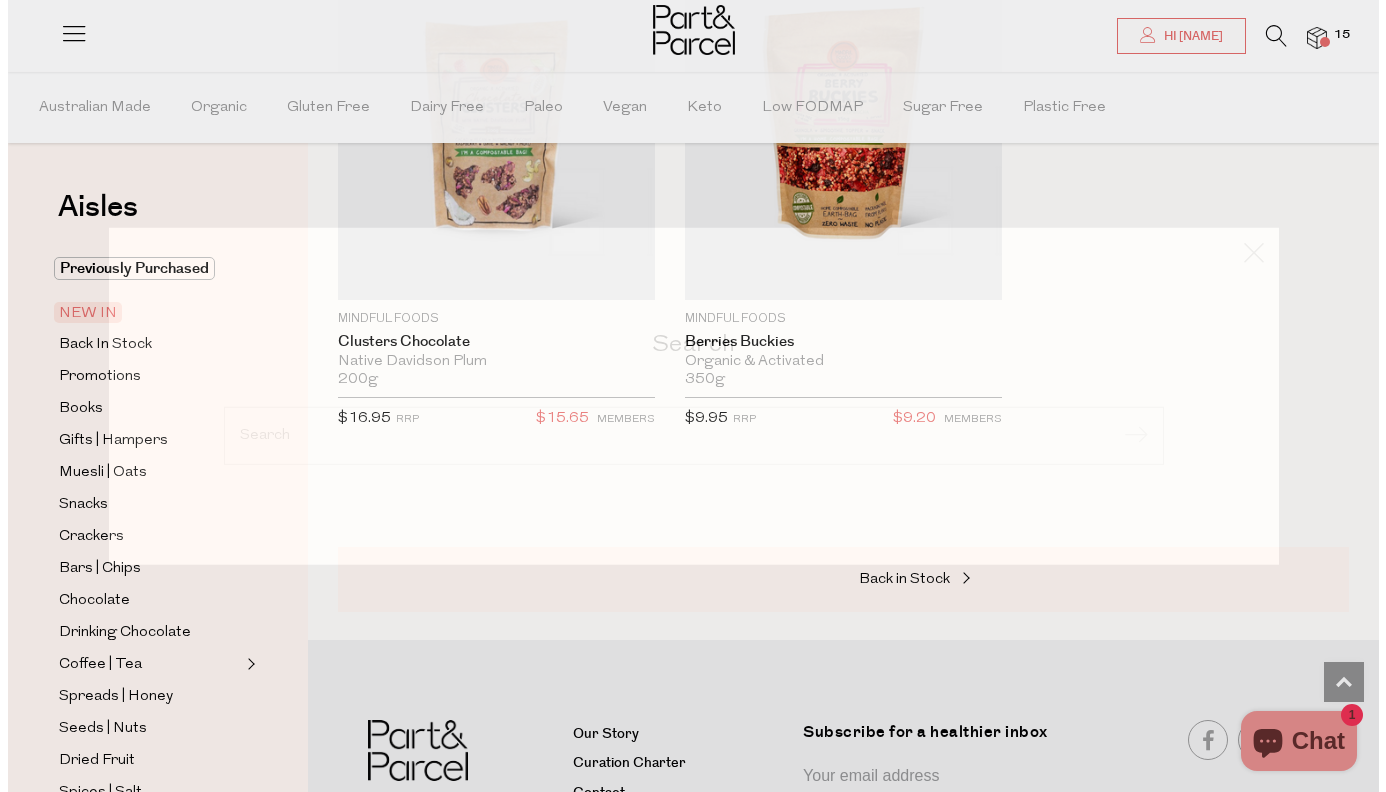 scroll, scrollTop: 4750, scrollLeft: 0, axis: vertical 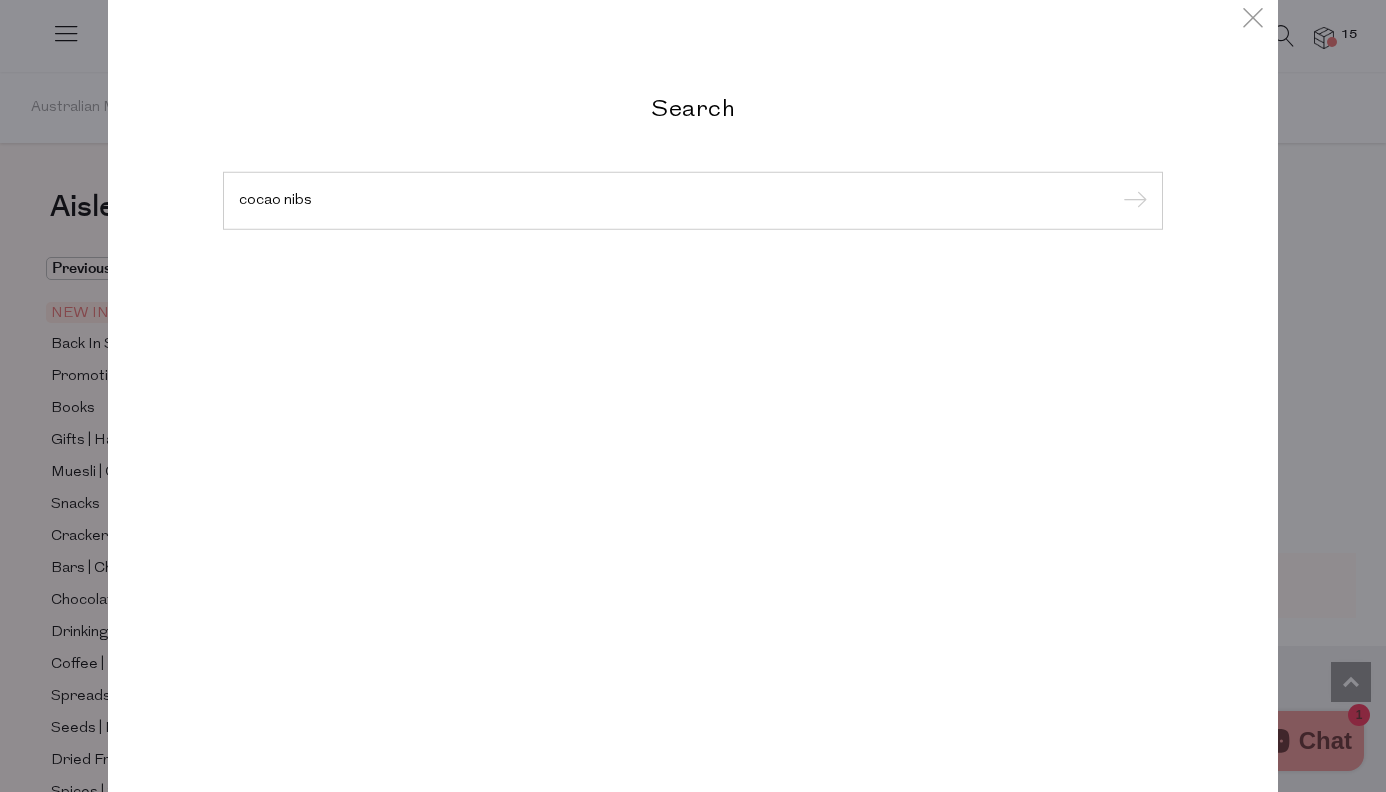 type on "cocao nibs" 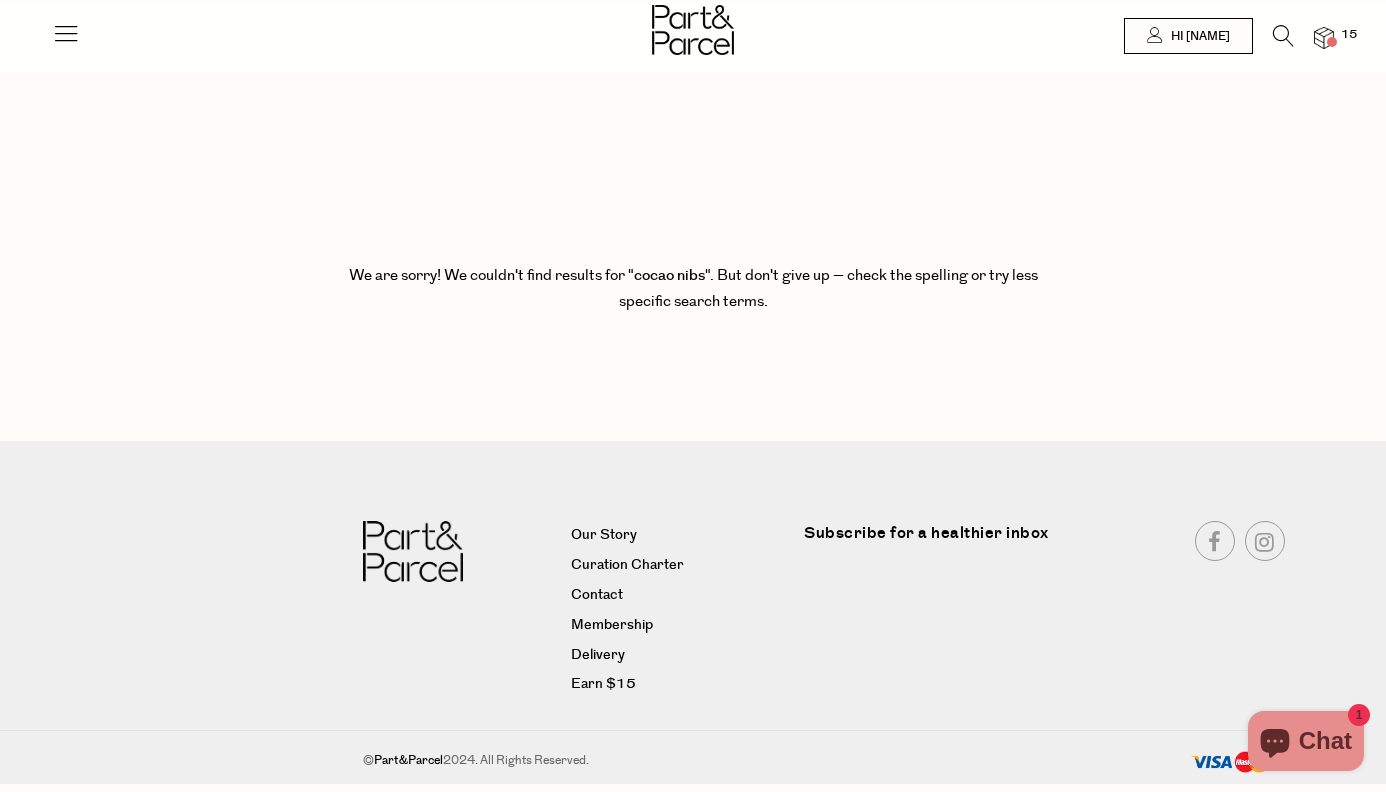 scroll, scrollTop: 0, scrollLeft: 0, axis: both 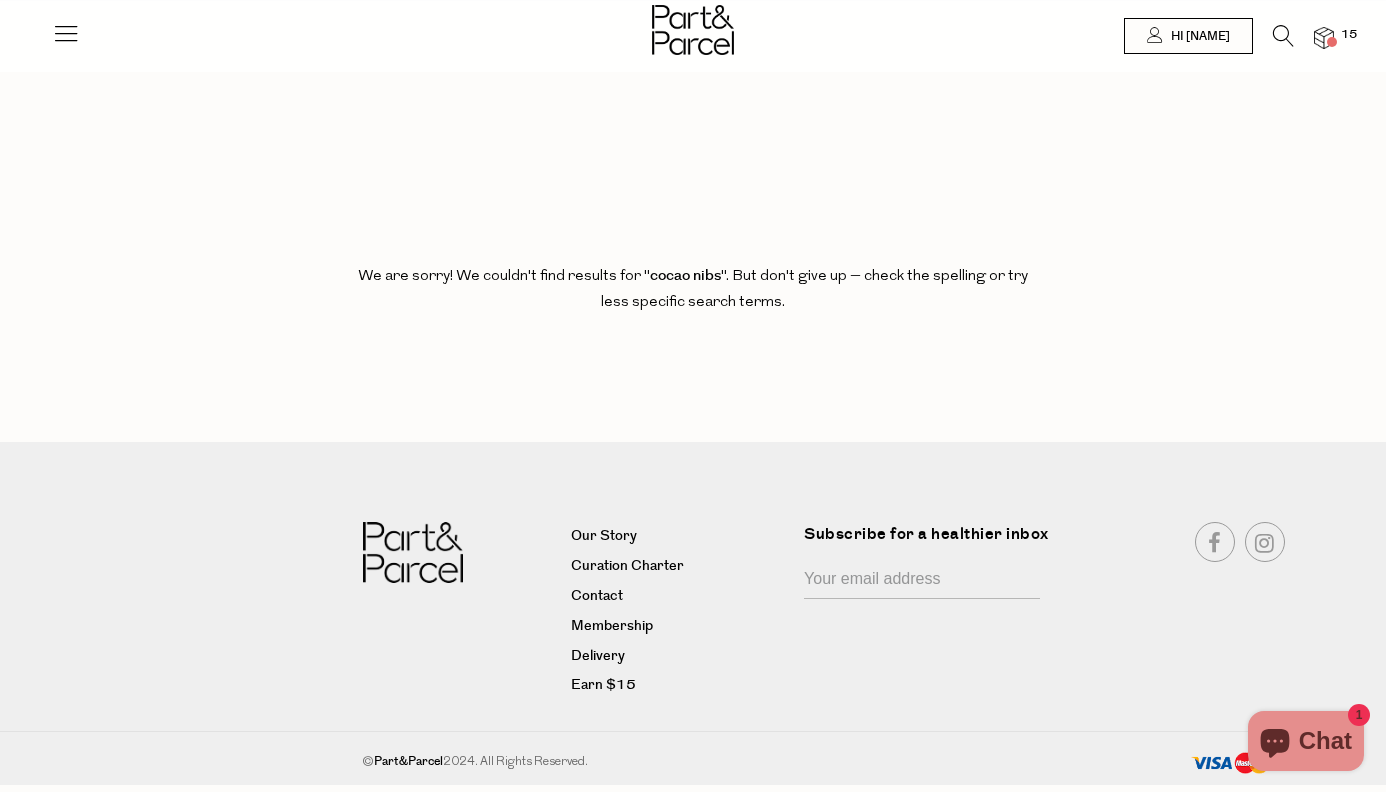 click at bounding box center (1283, 36) 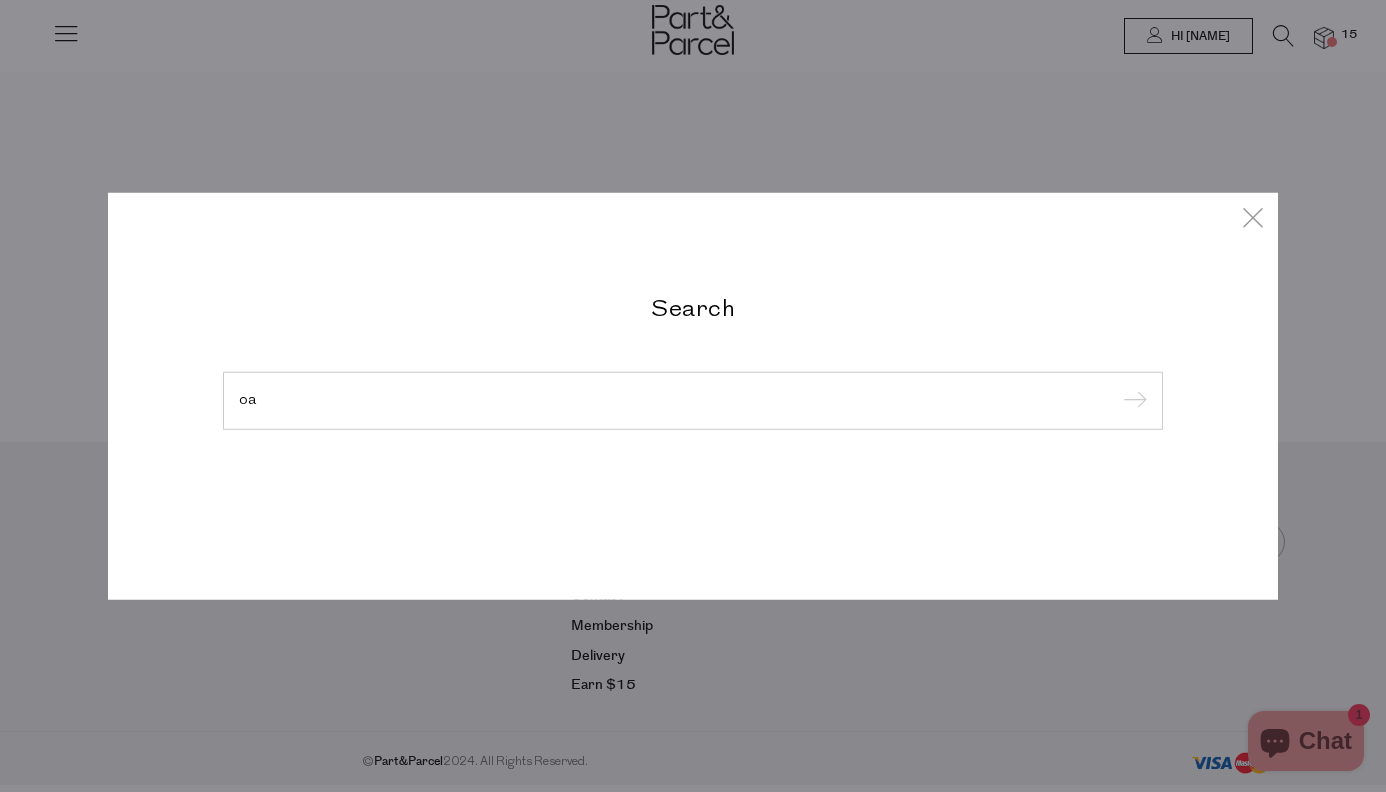 type on "oa" 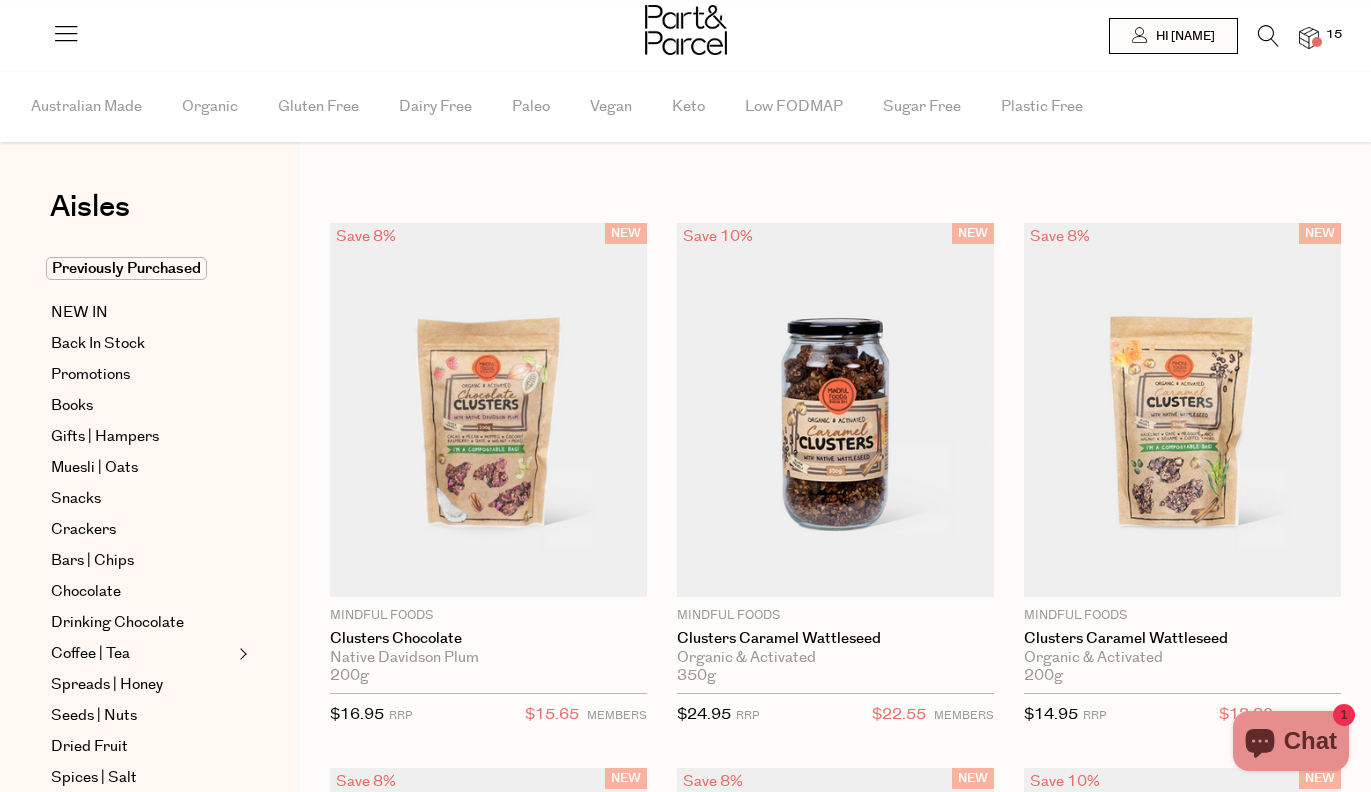 scroll, scrollTop: 0, scrollLeft: 0, axis: both 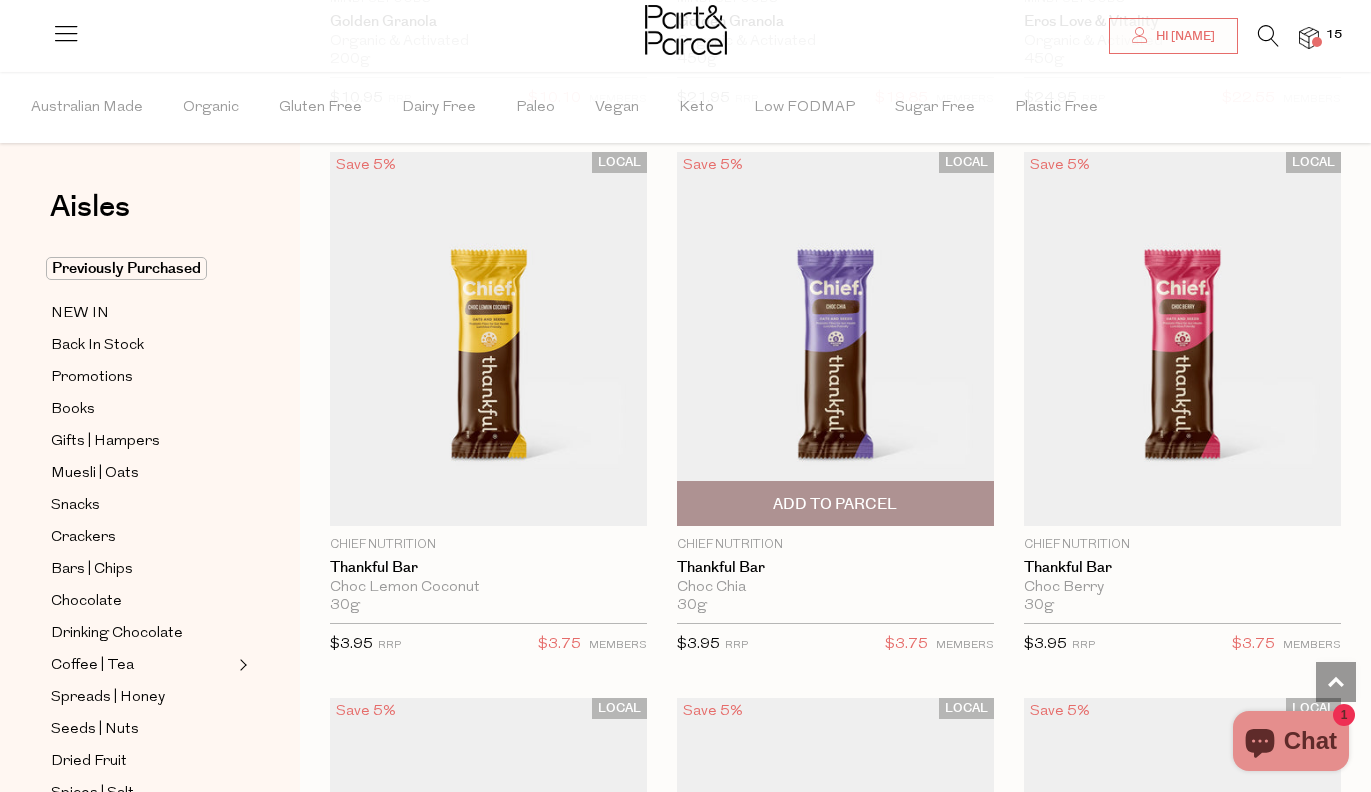 click at bounding box center (835, 339) 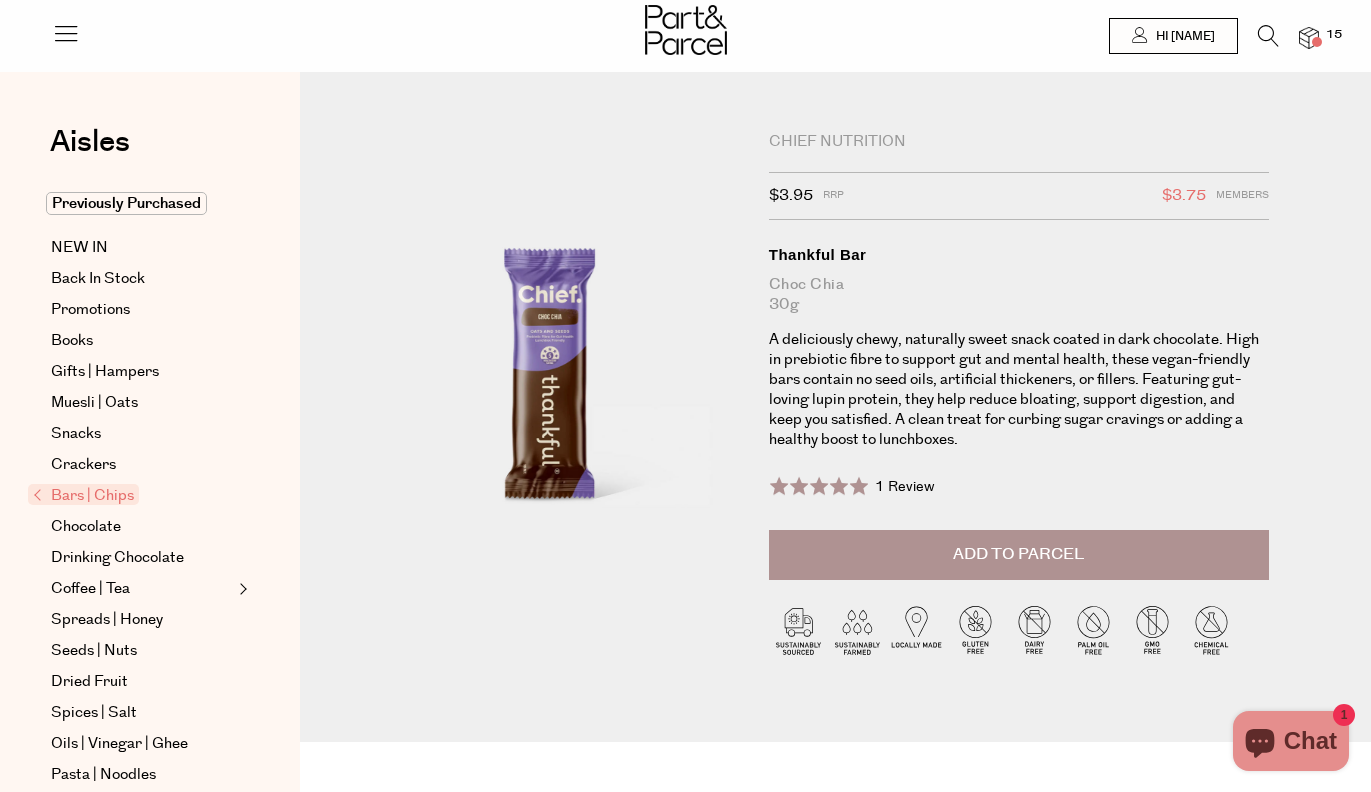 scroll, scrollTop: 0, scrollLeft: 0, axis: both 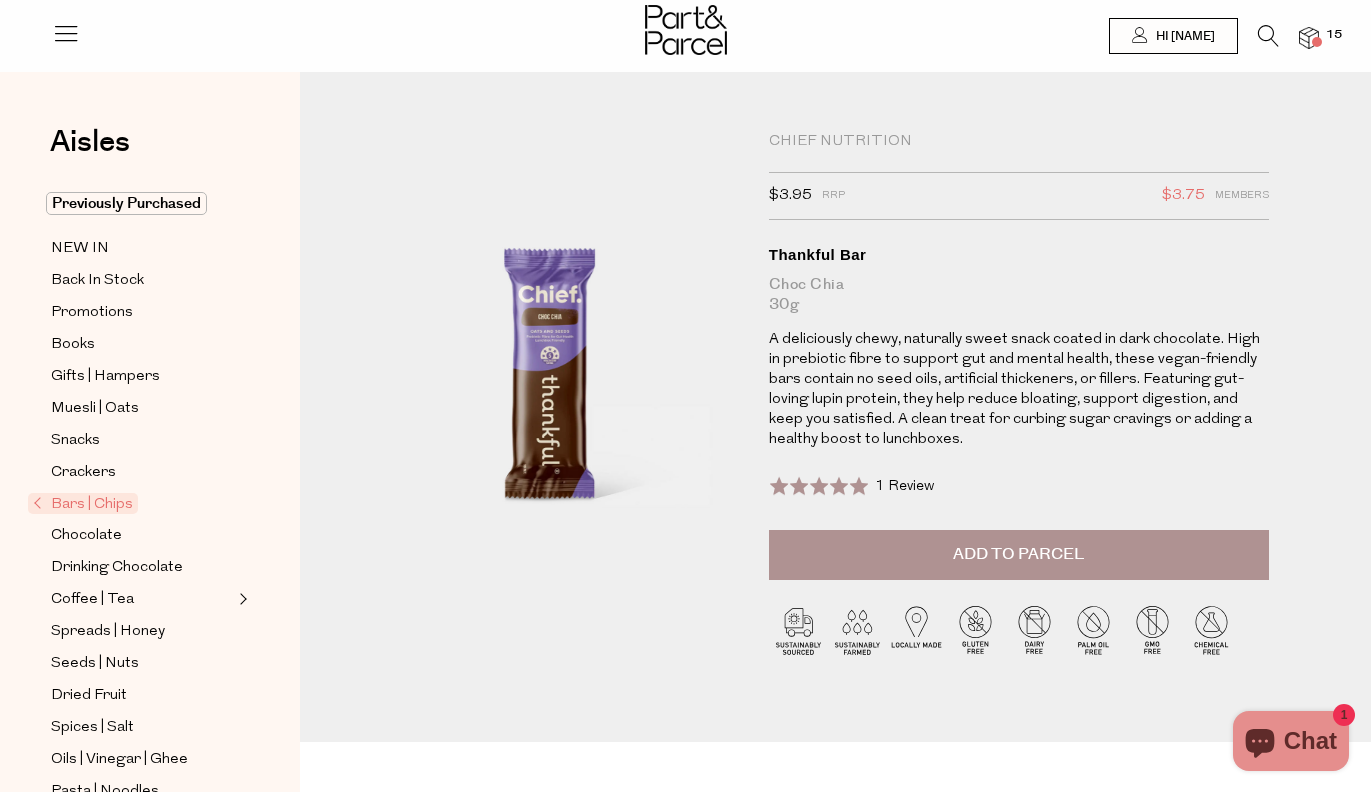 click on "Add to Parcel" at bounding box center [1019, 555] 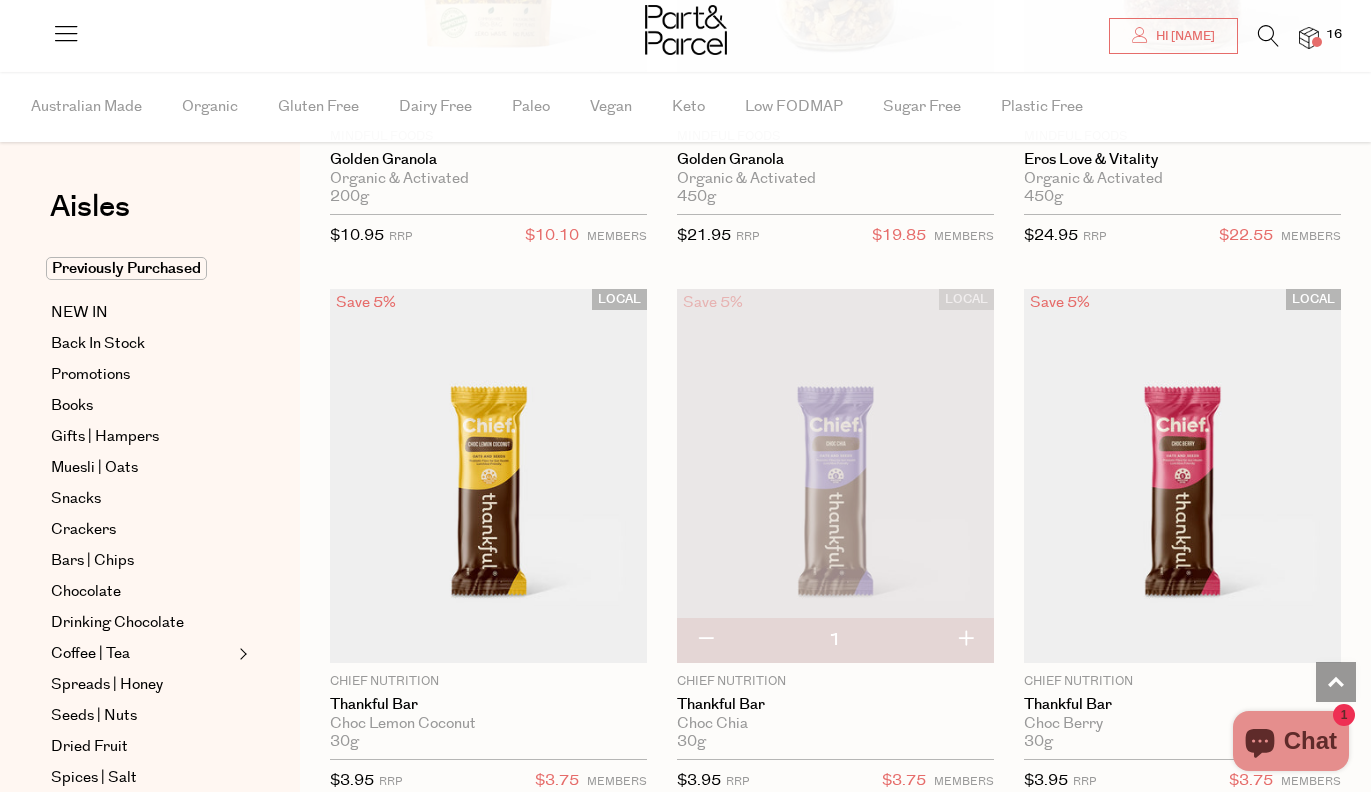 scroll, scrollTop: 2180, scrollLeft: 0, axis: vertical 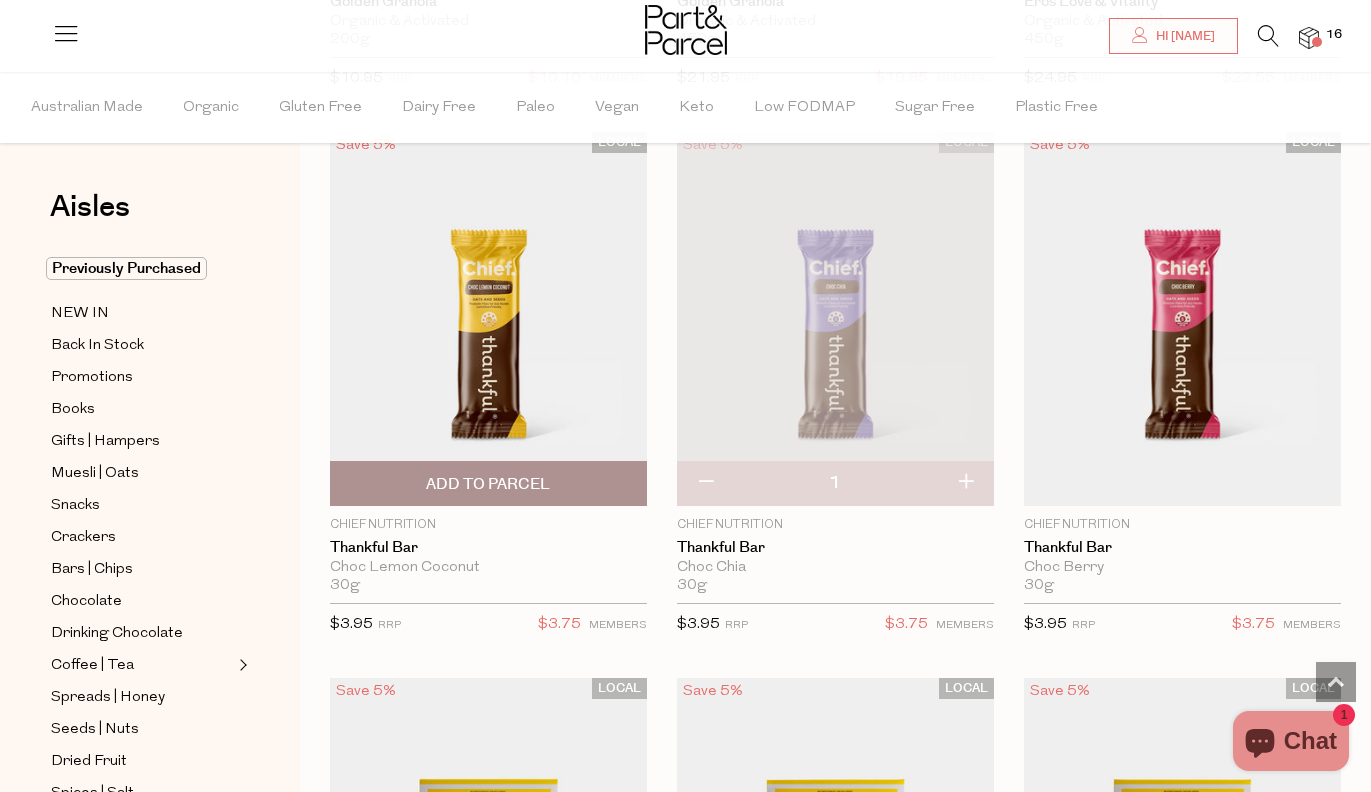 click at bounding box center (488, 319) 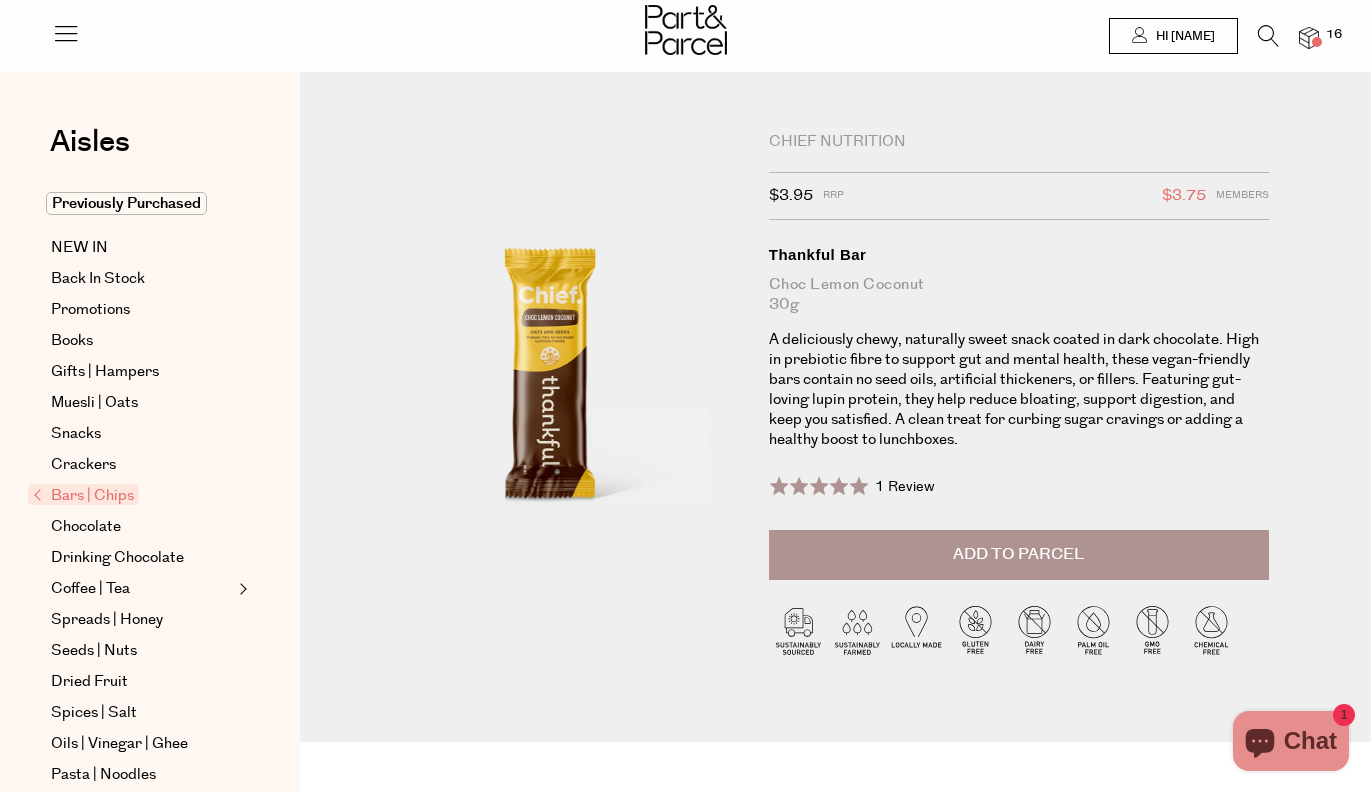 scroll, scrollTop: 0, scrollLeft: 0, axis: both 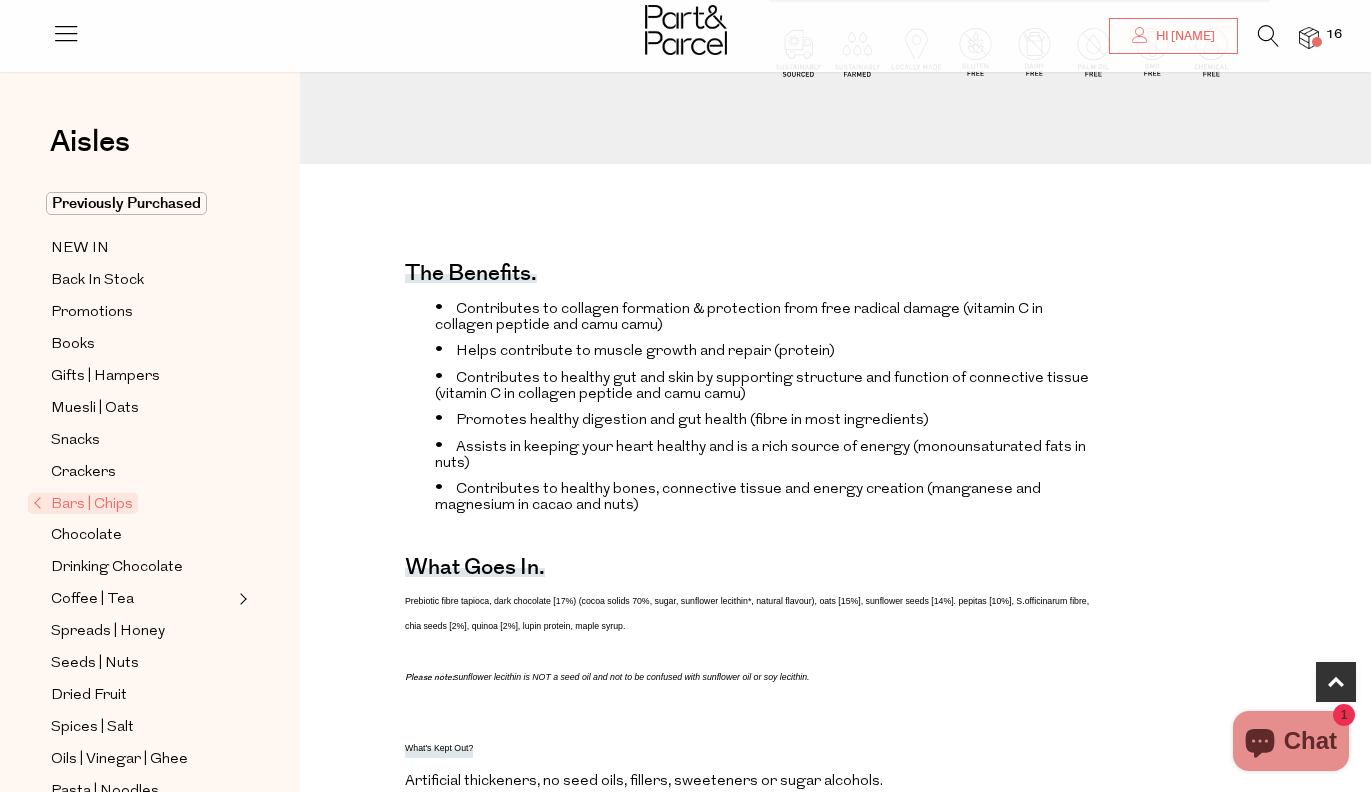 click on "Prebiotic fibre tapioca, dark chocolate [17%) (cocoa solids 70%, sugar, sunflower lecithin*, natural flavour), oats [15%], sunflower seeds [14%]. pepitas [10%], S.officinarum fibre, chia seeds [2%], quinoa [2%], lupin protein, maple syrup." at bounding box center [747, 614] 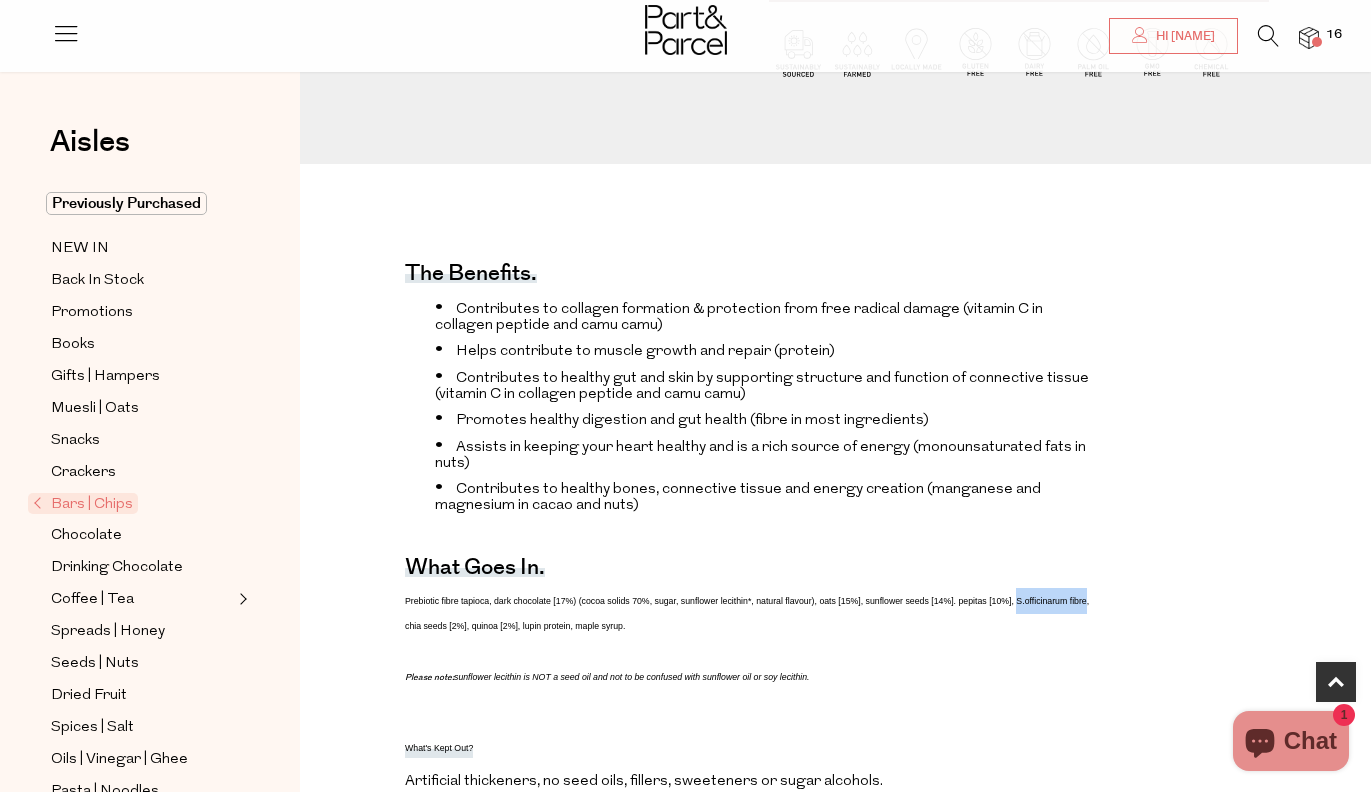 drag, startPoint x: 401, startPoint y: 624, endPoint x: 482, endPoint y: 634, distance: 81.61495 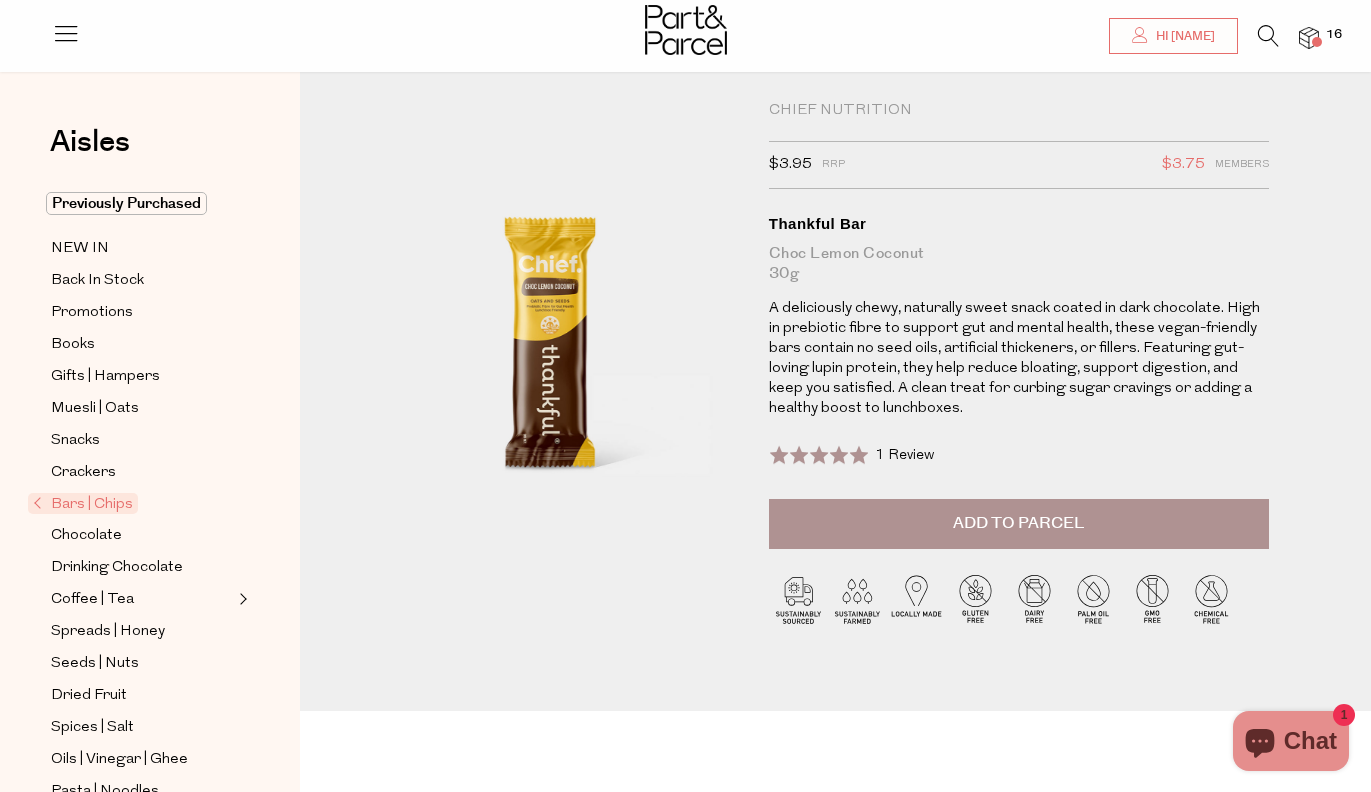 scroll, scrollTop: 0, scrollLeft: 0, axis: both 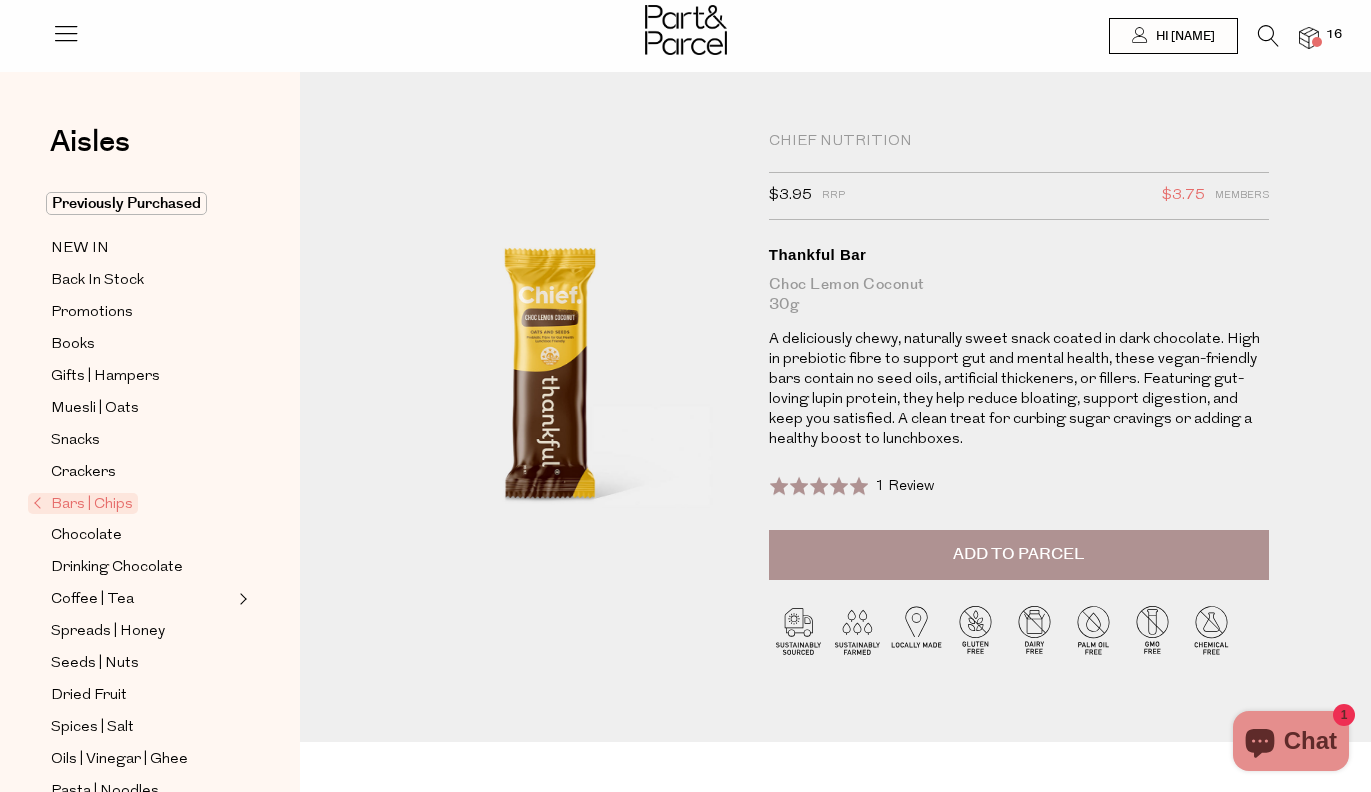 click on "Add to Parcel" at bounding box center [1019, 555] 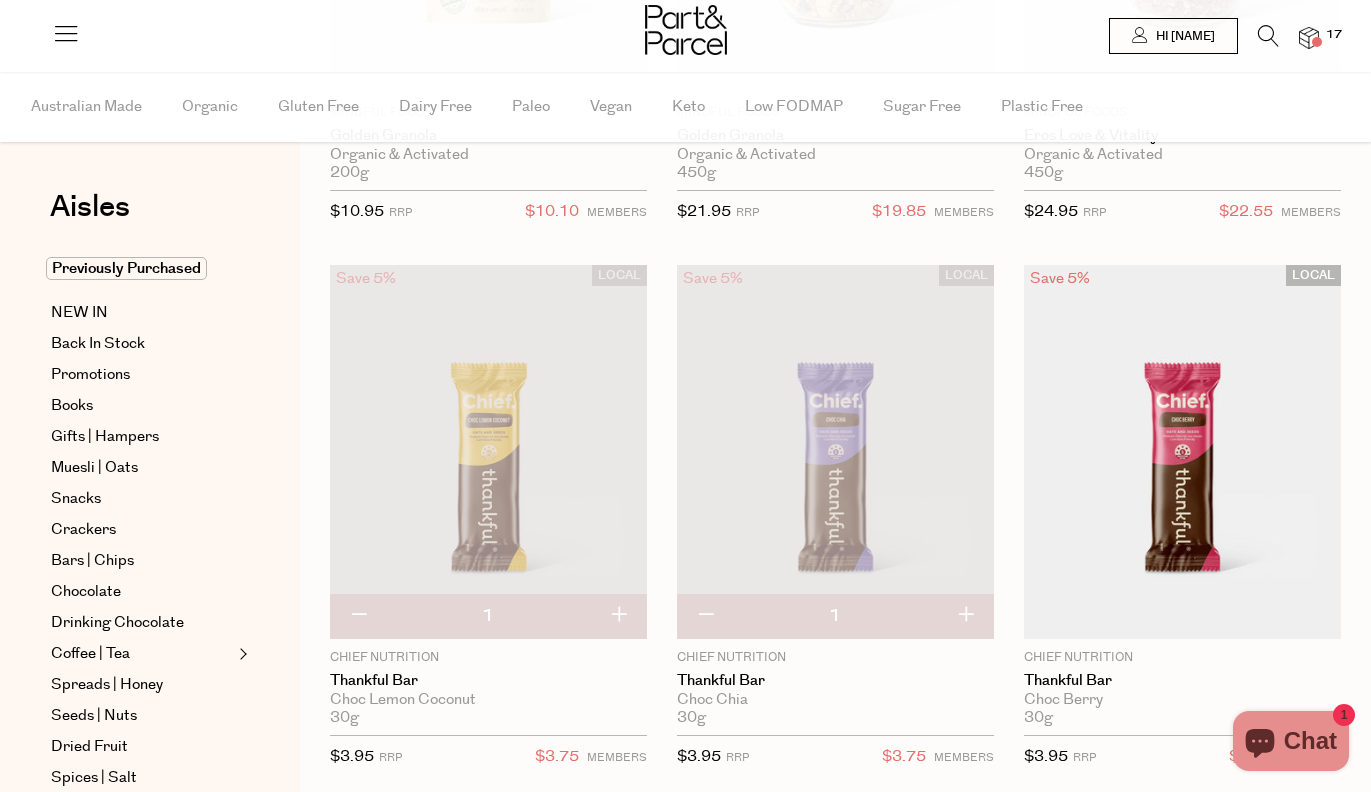 scroll, scrollTop: 0, scrollLeft: 0, axis: both 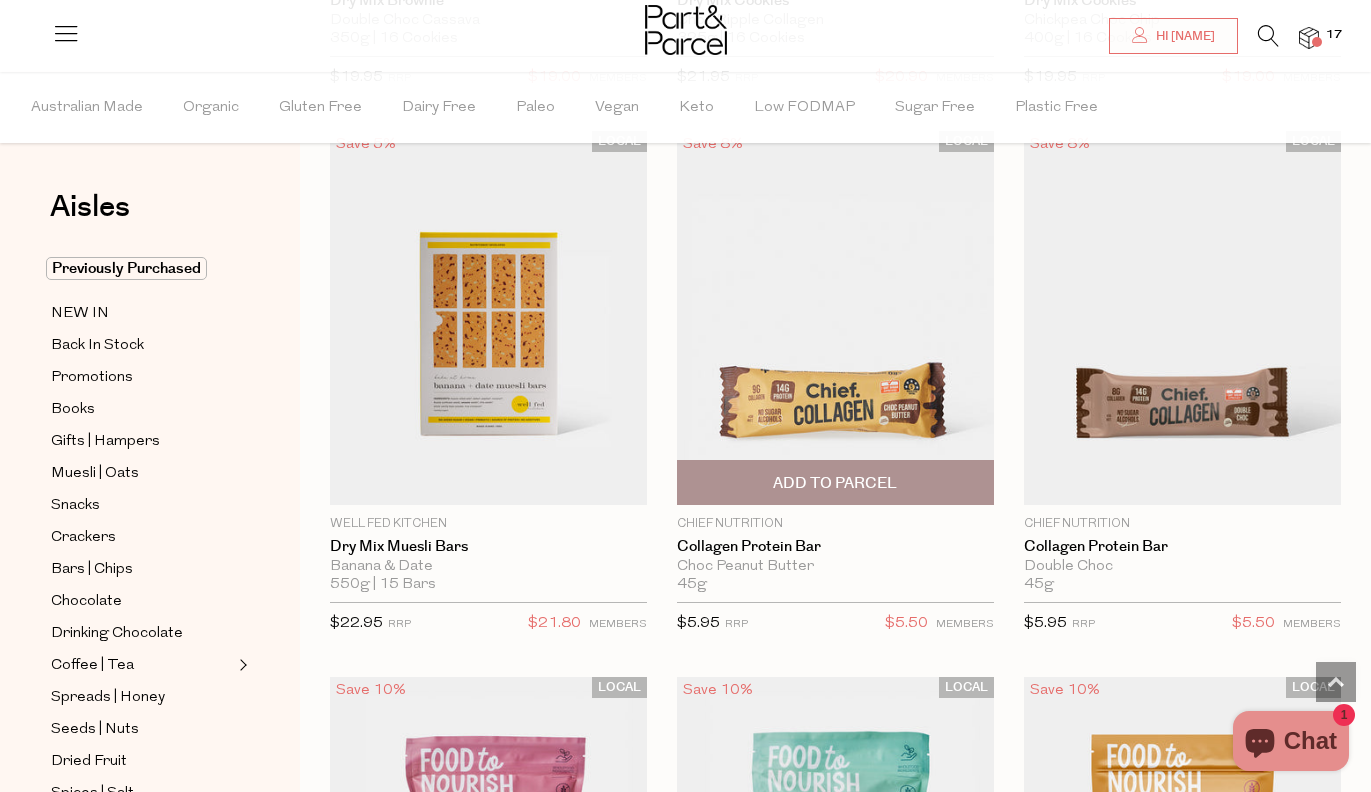 click at bounding box center (835, 318) 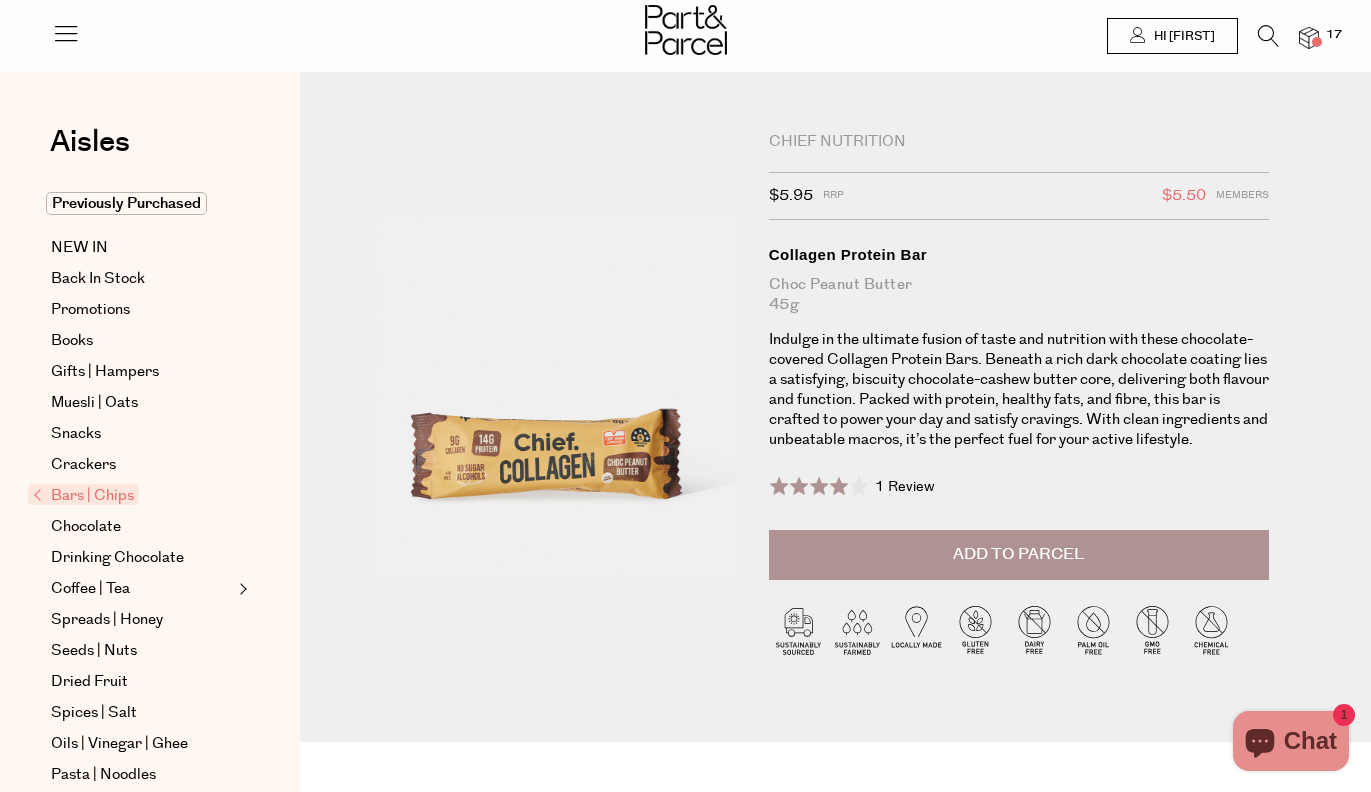 scroll, scrollTop: 0, scrollLeft: 0, axis: both 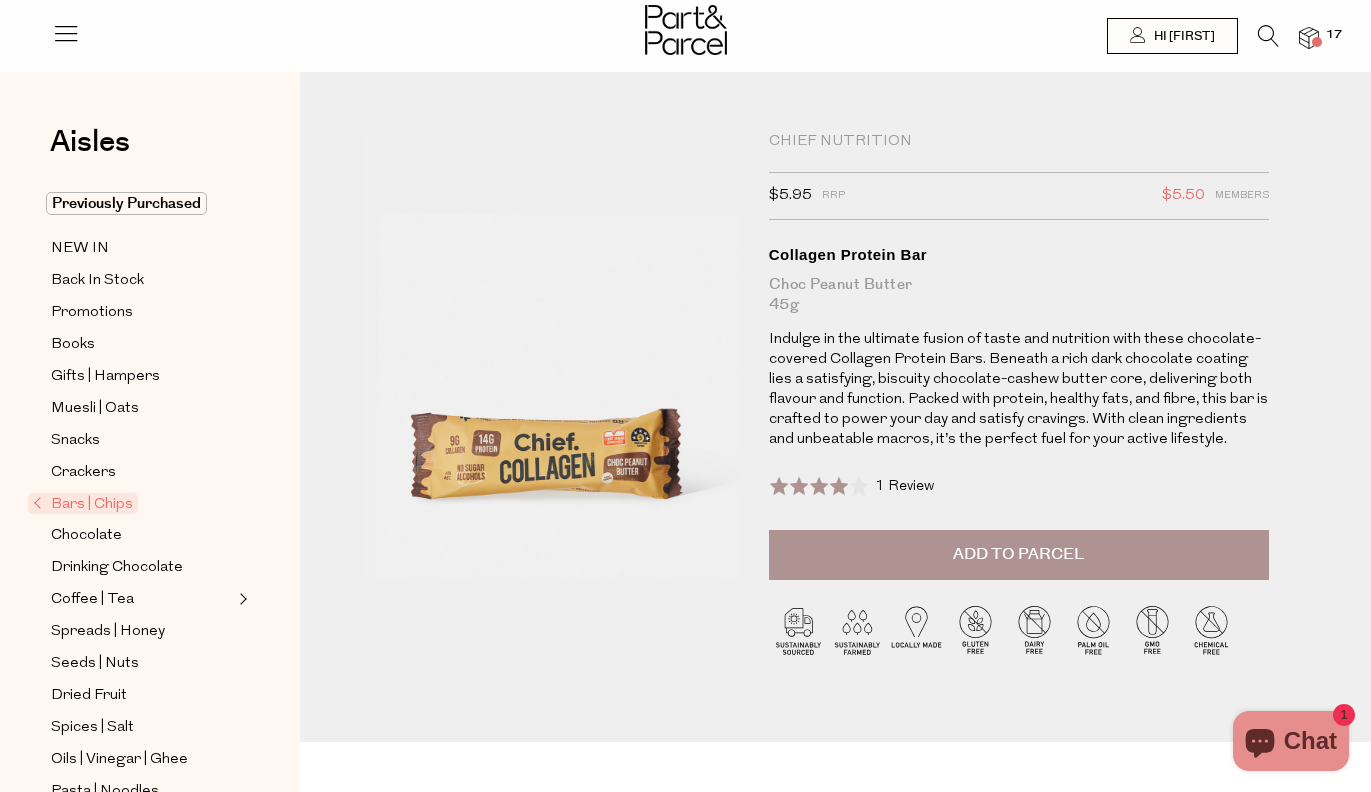 click on "Add to Parcel" at bounding box center [1019, 555] 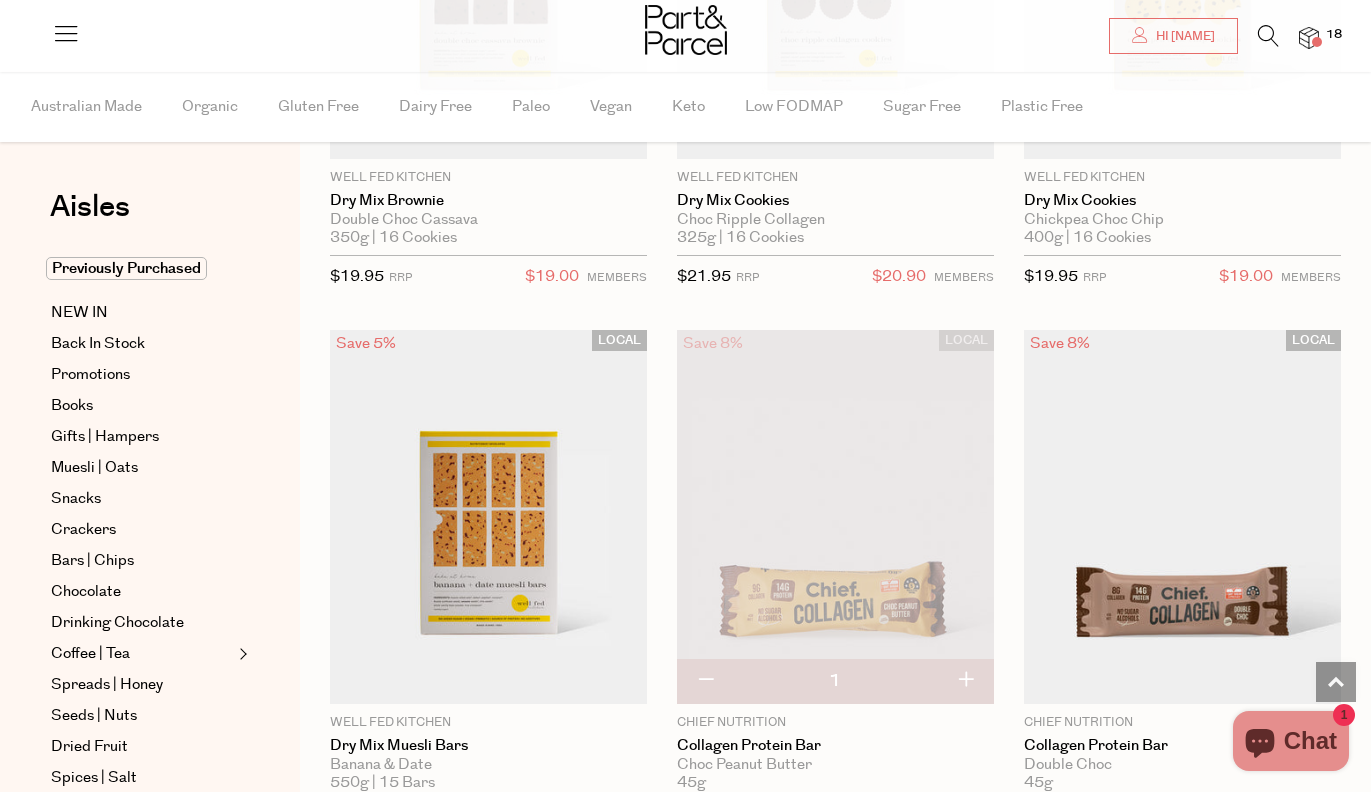 scroll, scrollTop: 0, scrollLeft: 0, axis: both 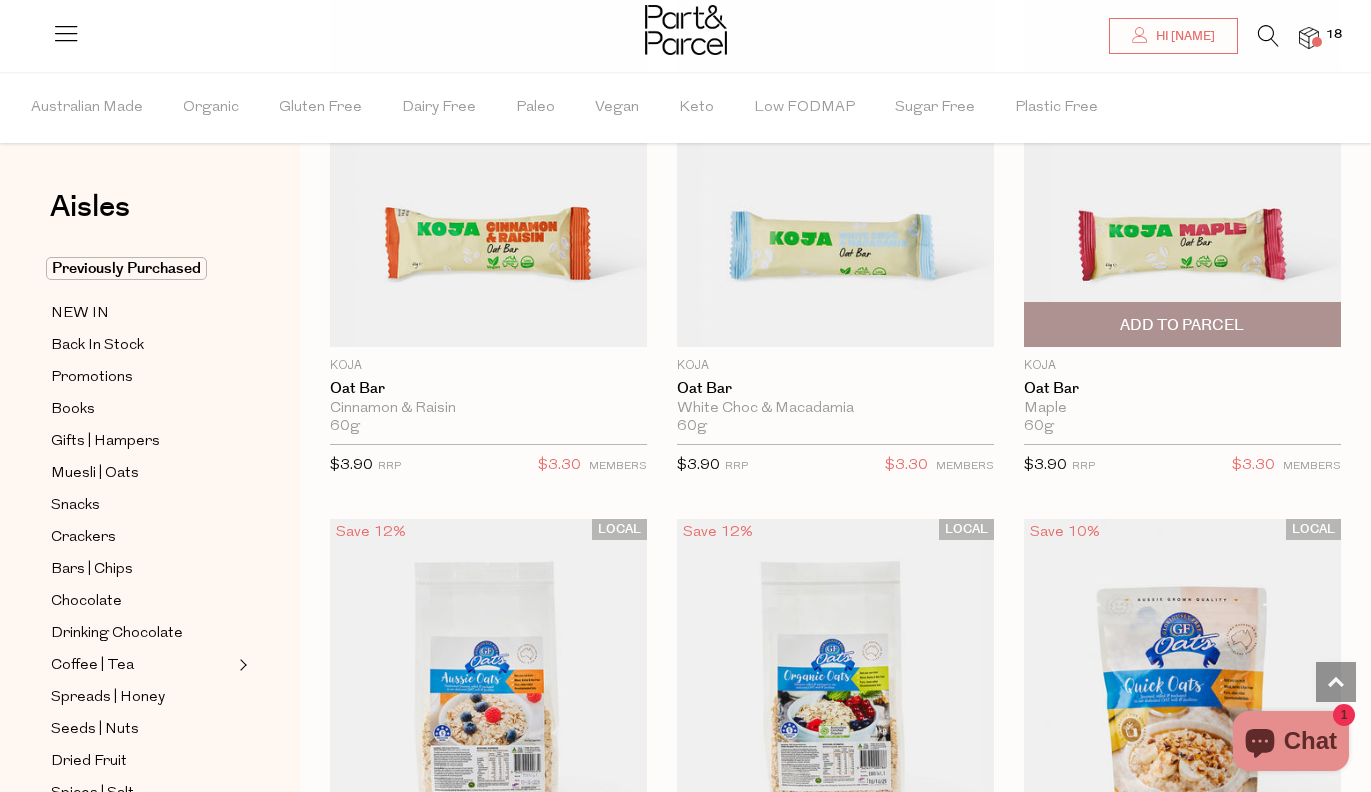 click at bounding box center [1182, 160] 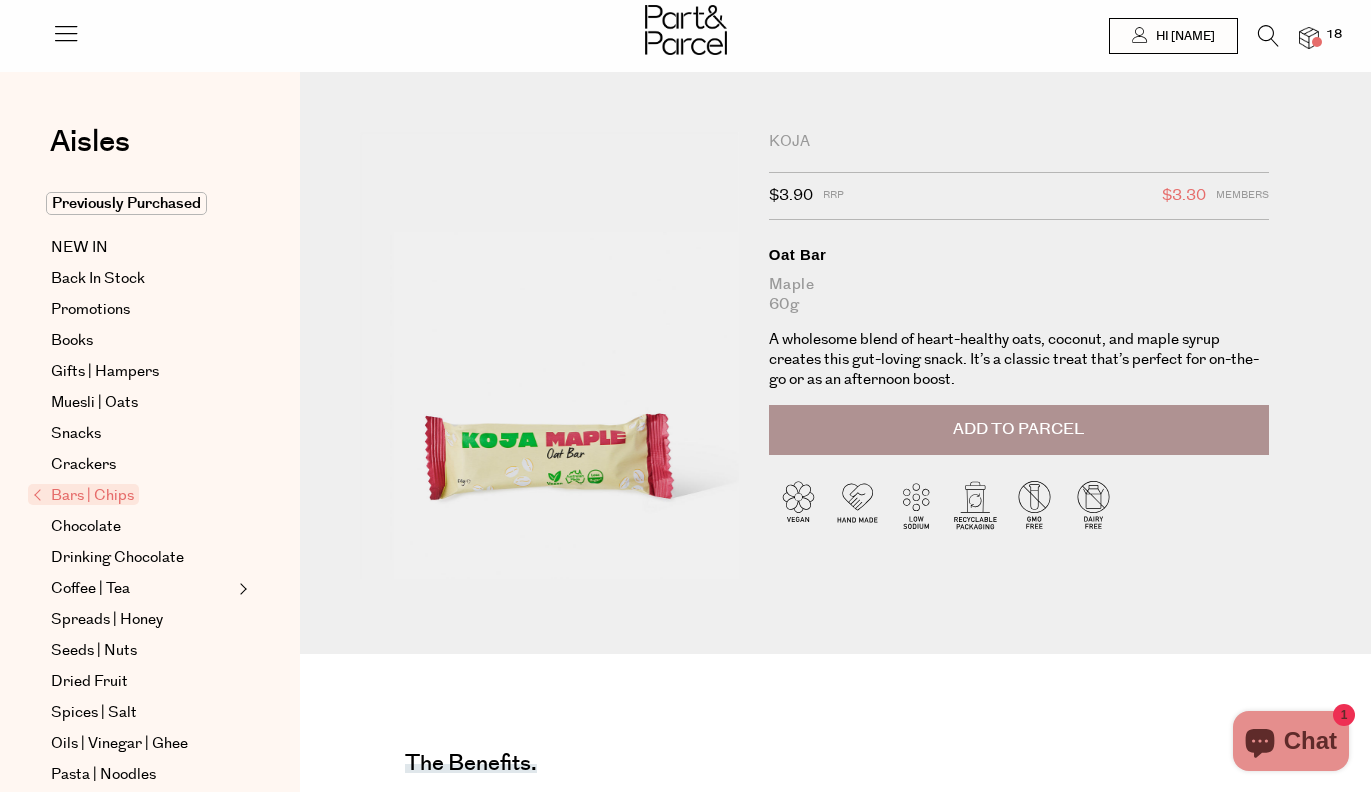 scroll, scrollTop: 0, scrollLeft: 0, axis: both 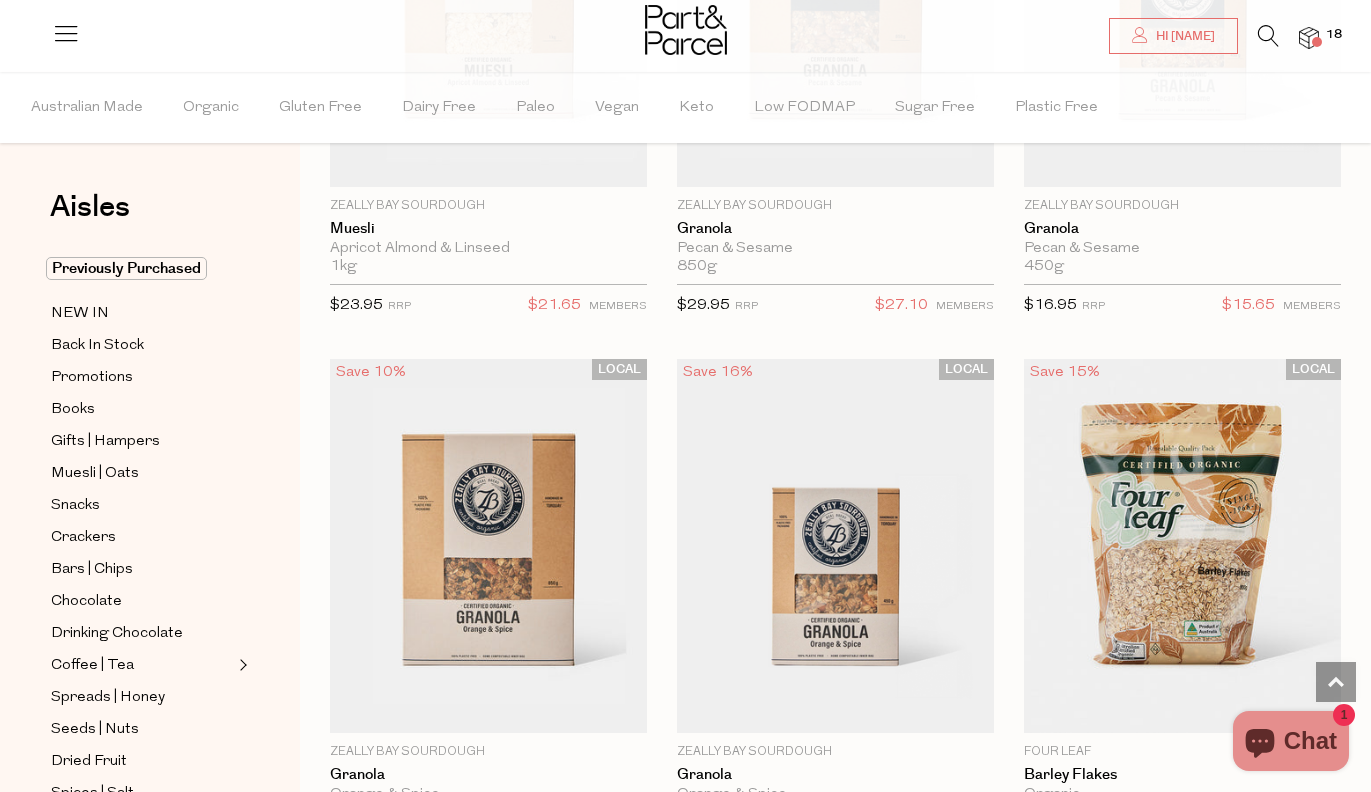 type on "2" 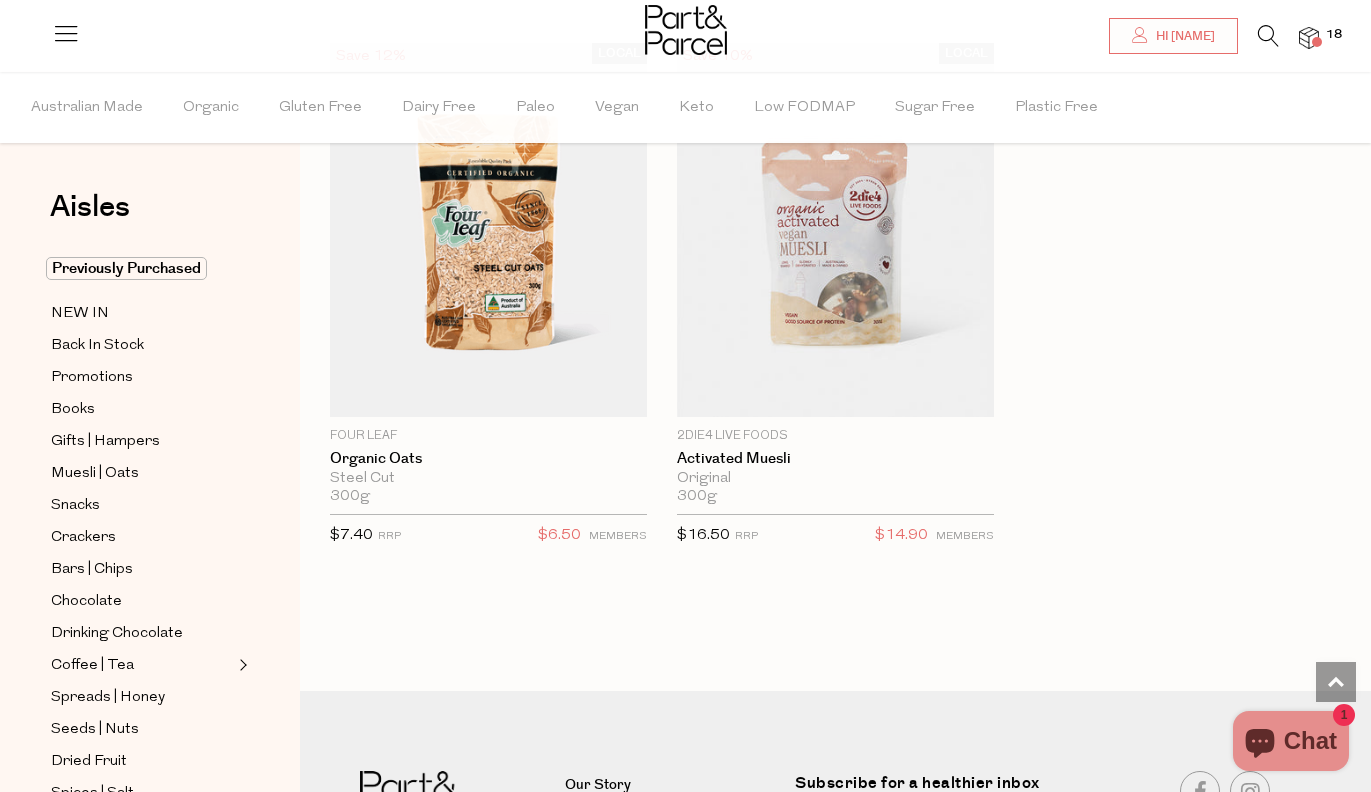 scroll, scrollTop: 12190, scrollLeft: 0, axis: vertical 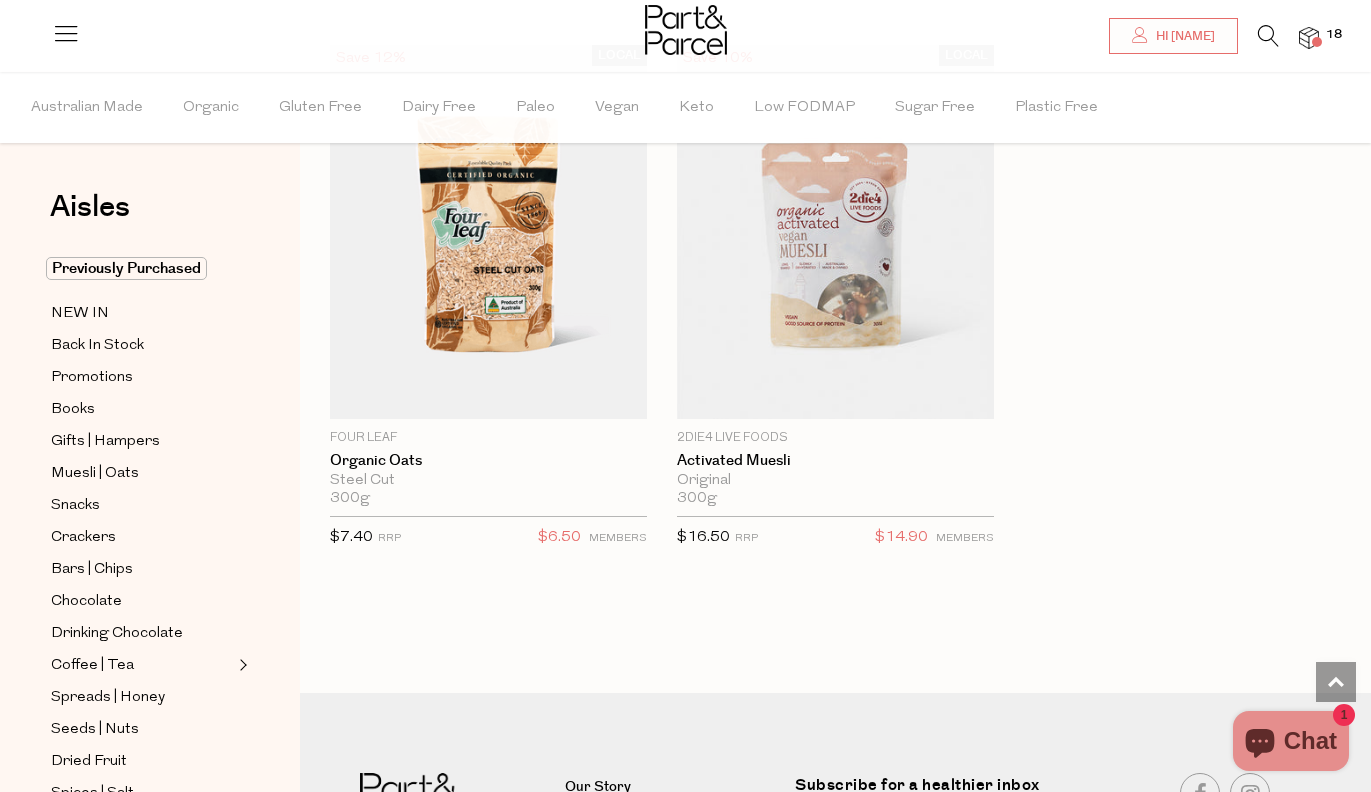click at bounding box center (1268, 36) 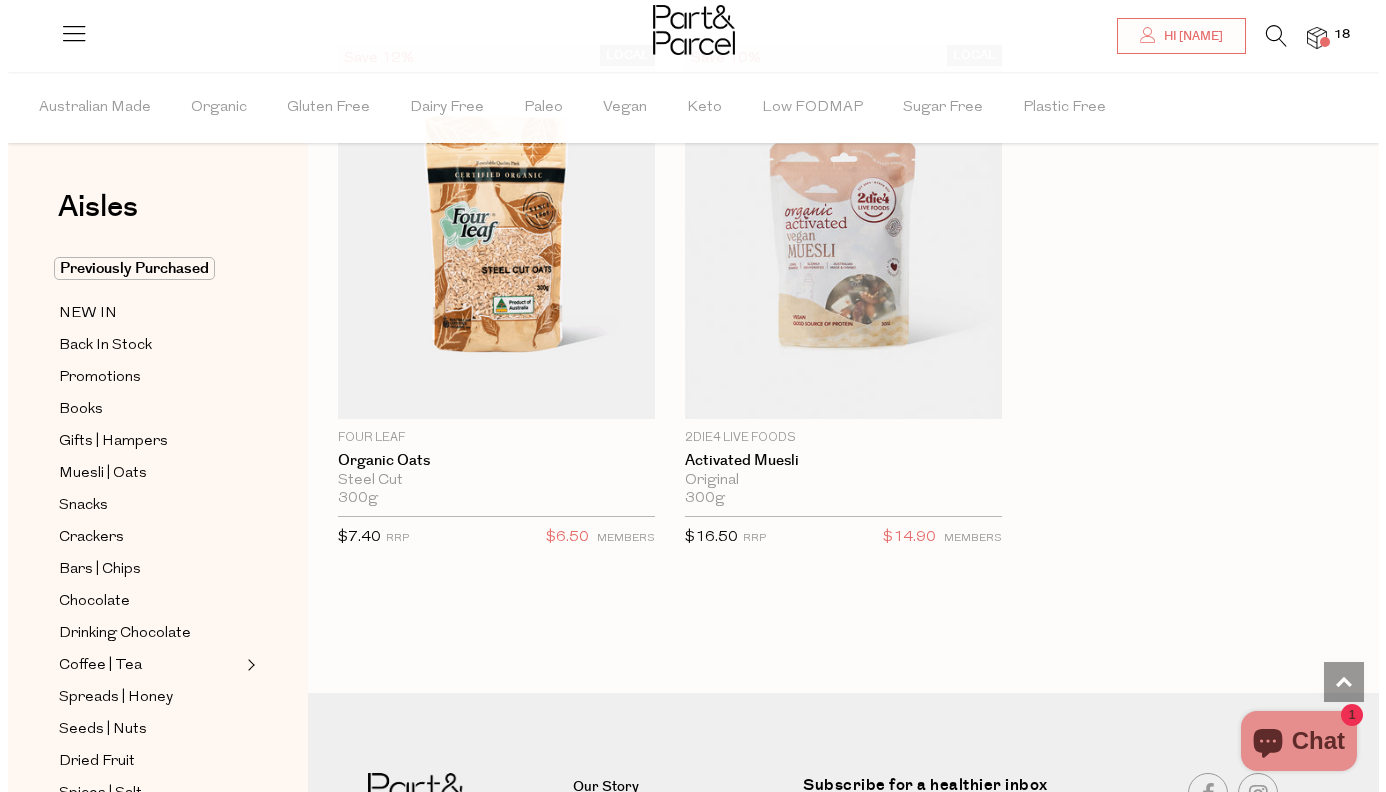 scroll, scrollTop: 12320, scrollLeft: 0, axis: vertical 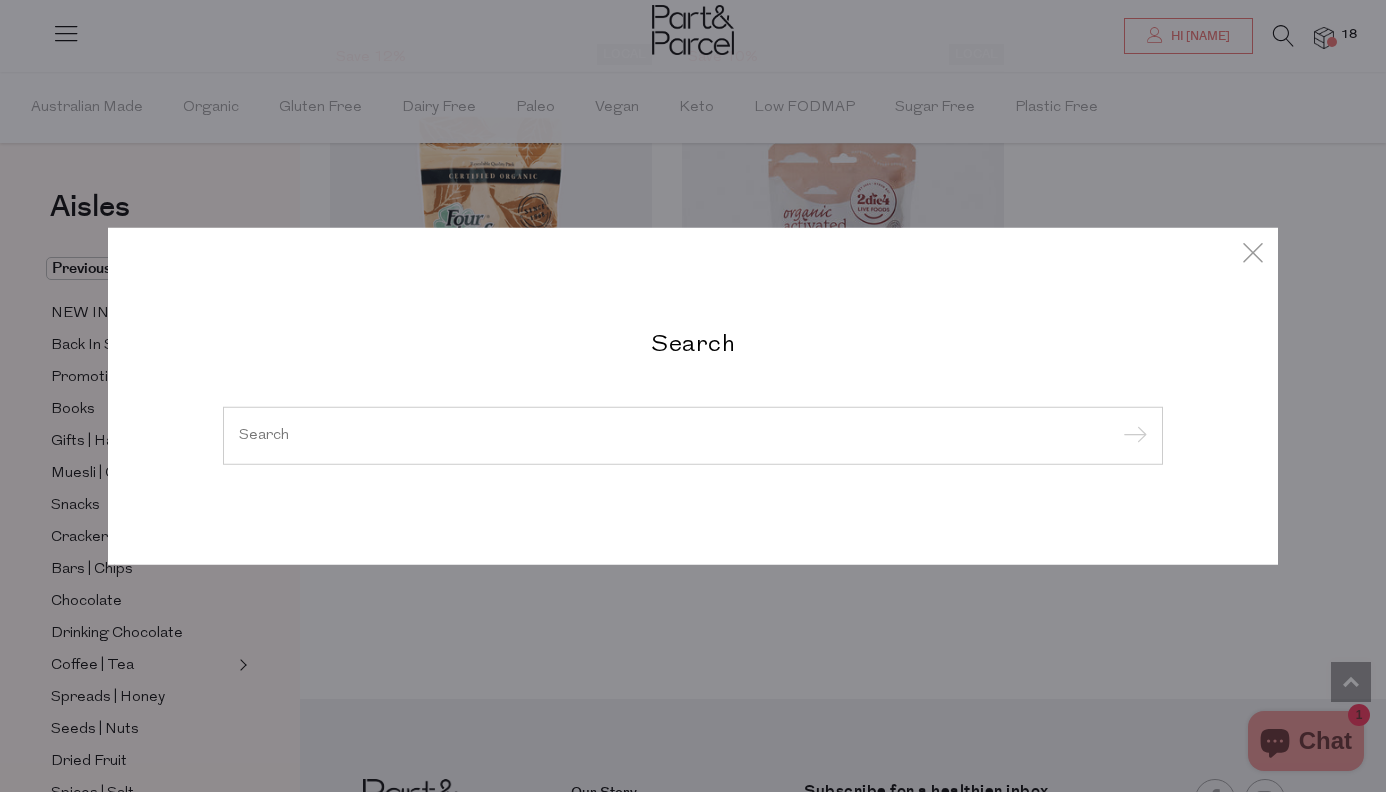 drag, startPoint x: 522, startPoint y: 430, endPoint x: 510, endPoint y: 402, distance: 30.463093 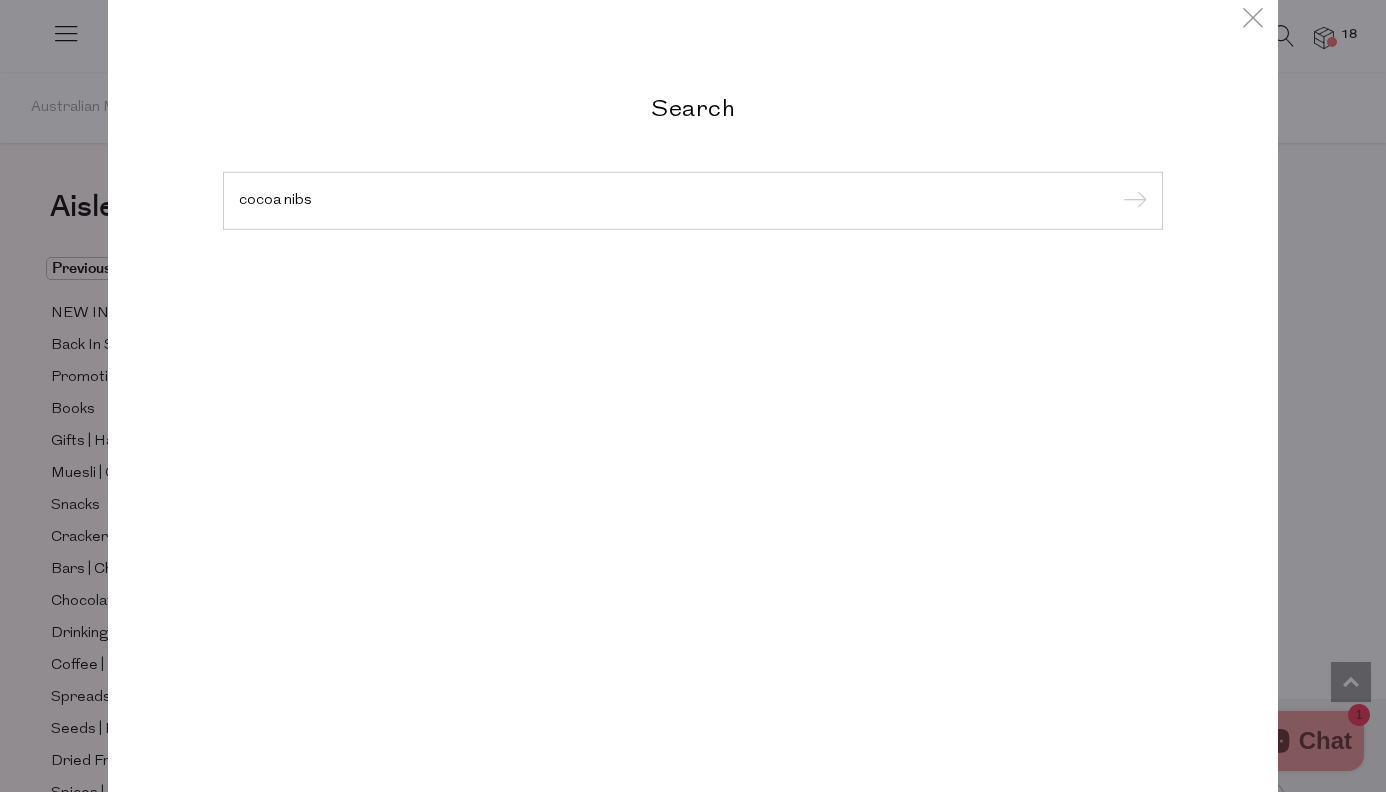 type on "cocoa nibs" 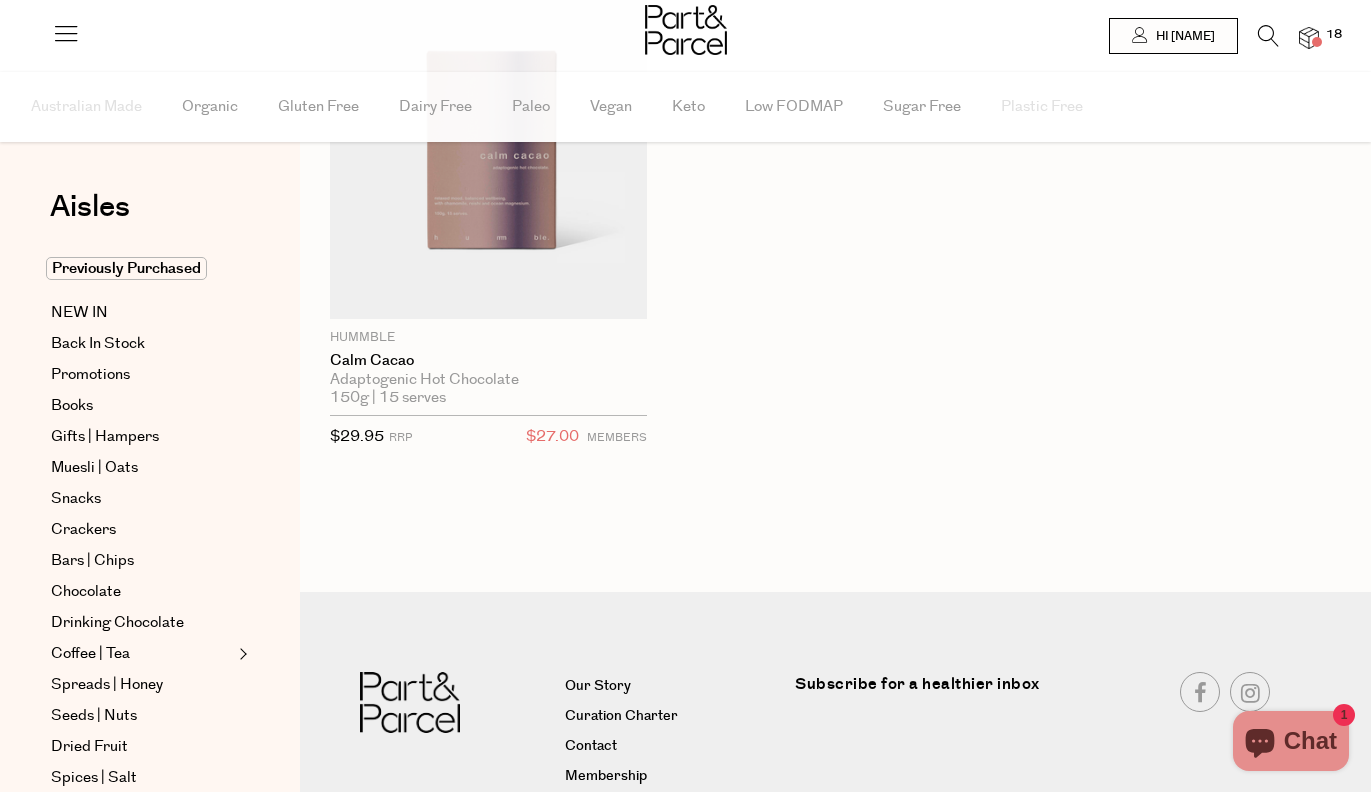 scroll, scrollTop: 0, scrollLeft: 0, axis: both 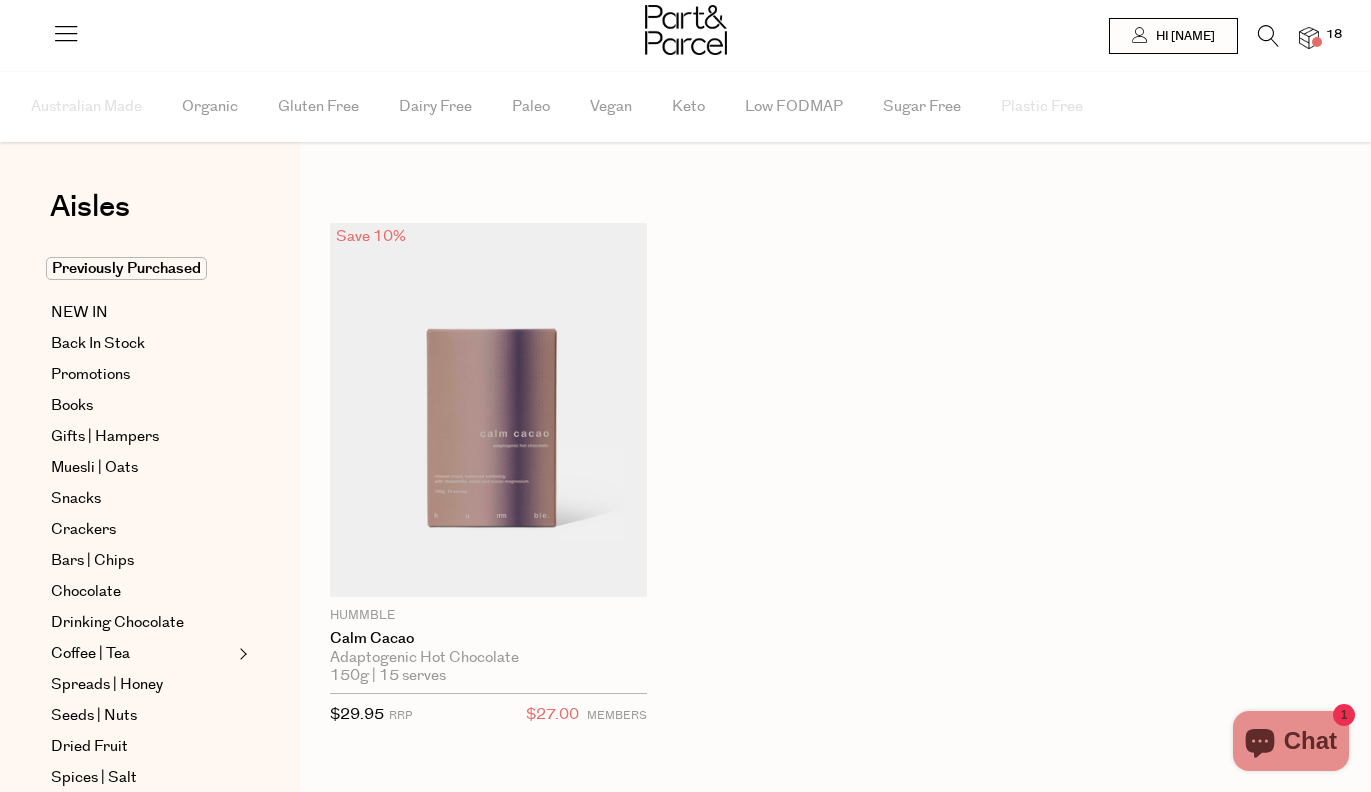 click at bounding box center (1268, 36) 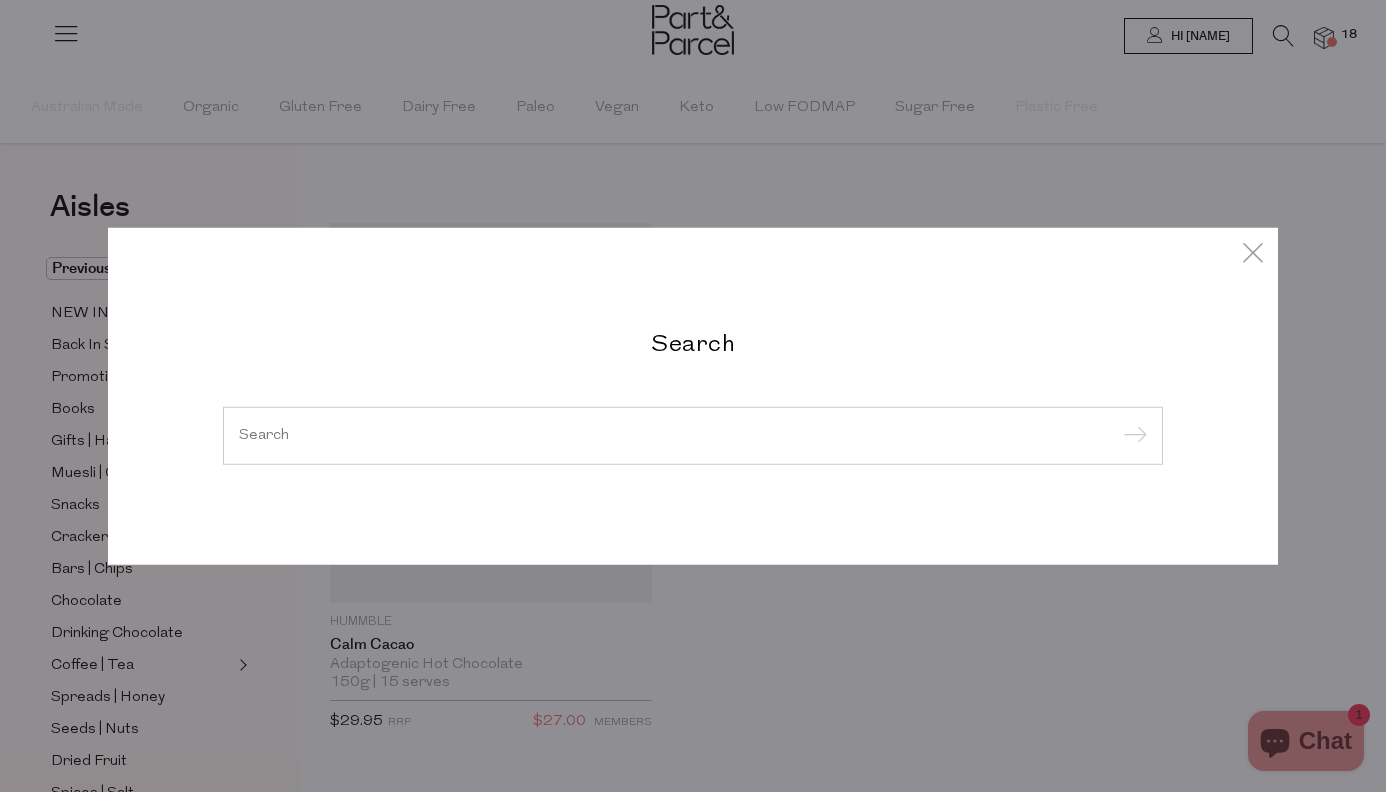 click at bounding box center [693, 435] 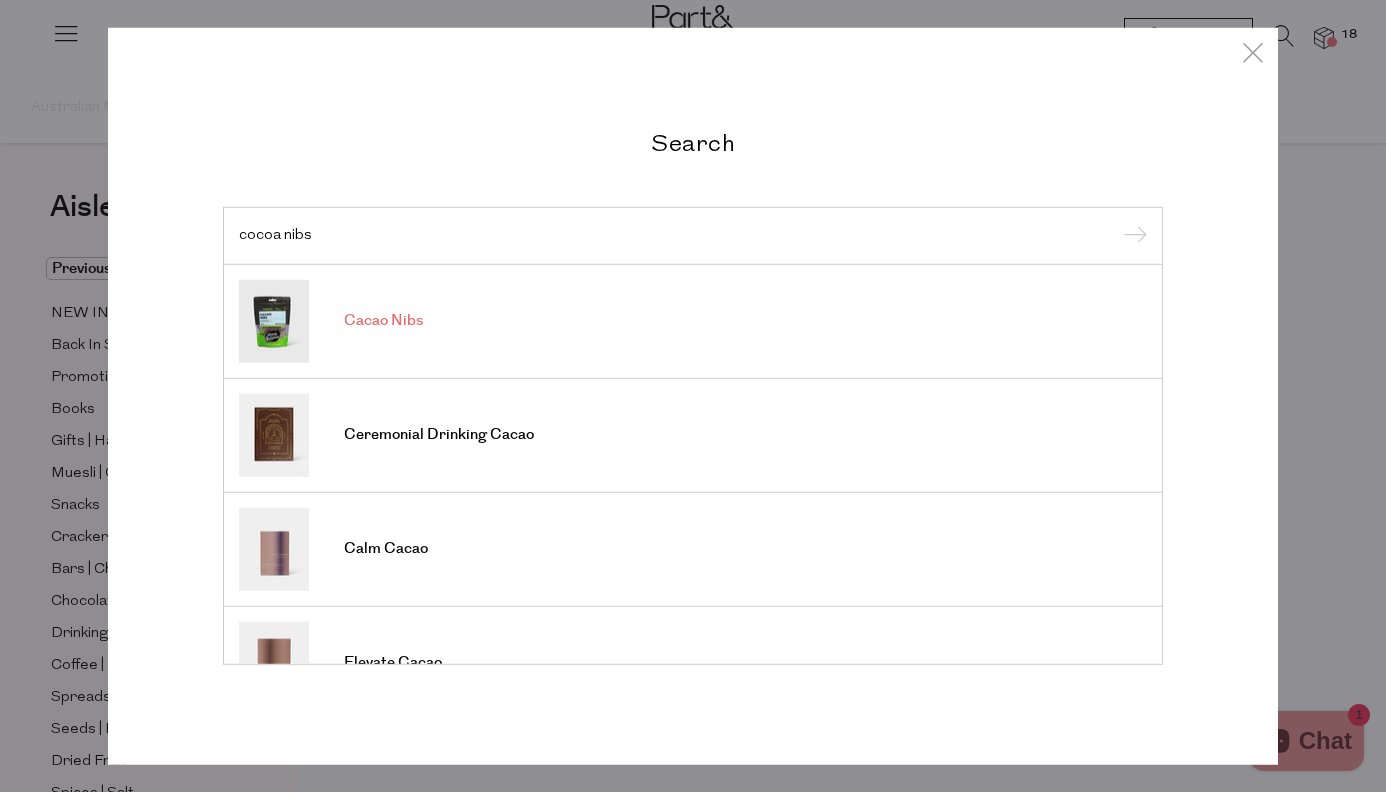 type on "cocoa nibs" 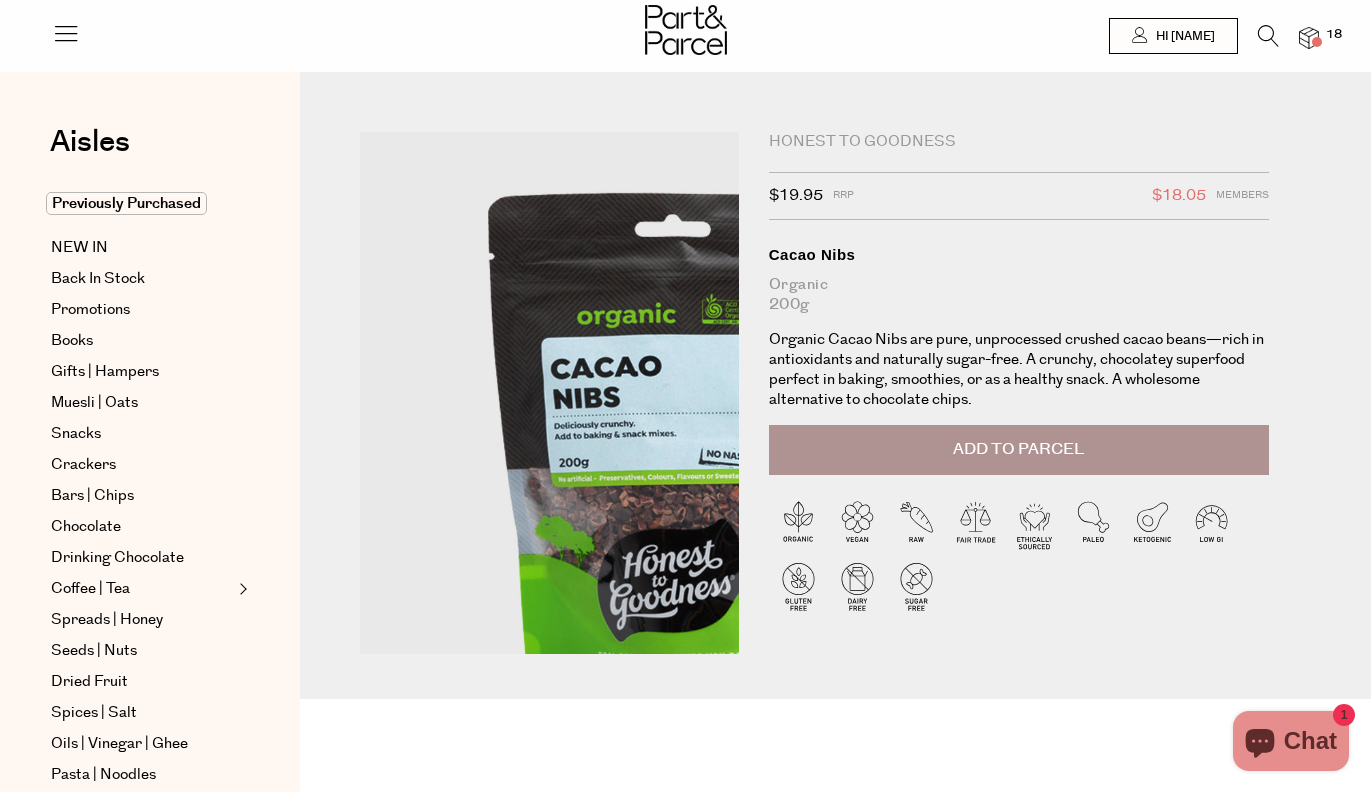 scroll, scrollTop: 0, scrollLeft: 0, axis: both 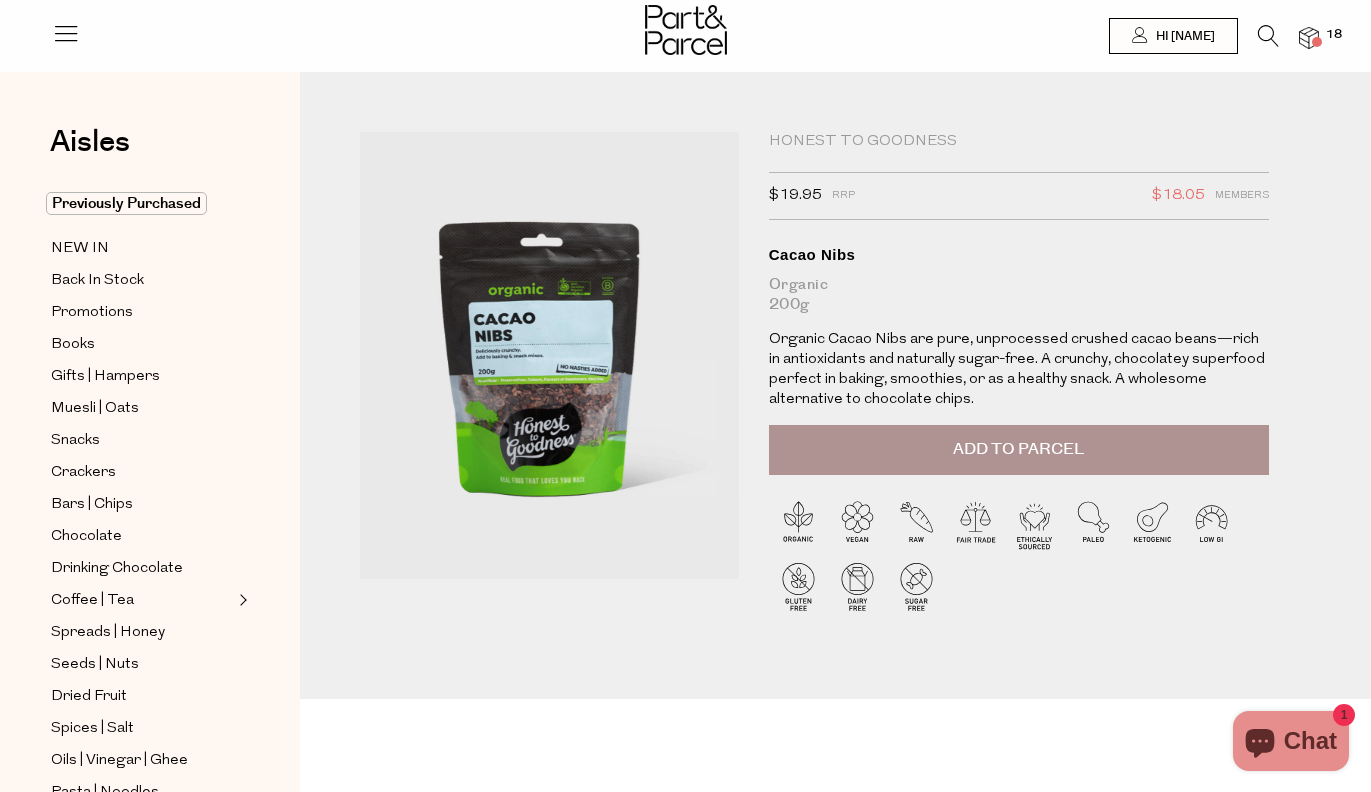 click on "Add to Parcel" at bounding box center [1018, 449] 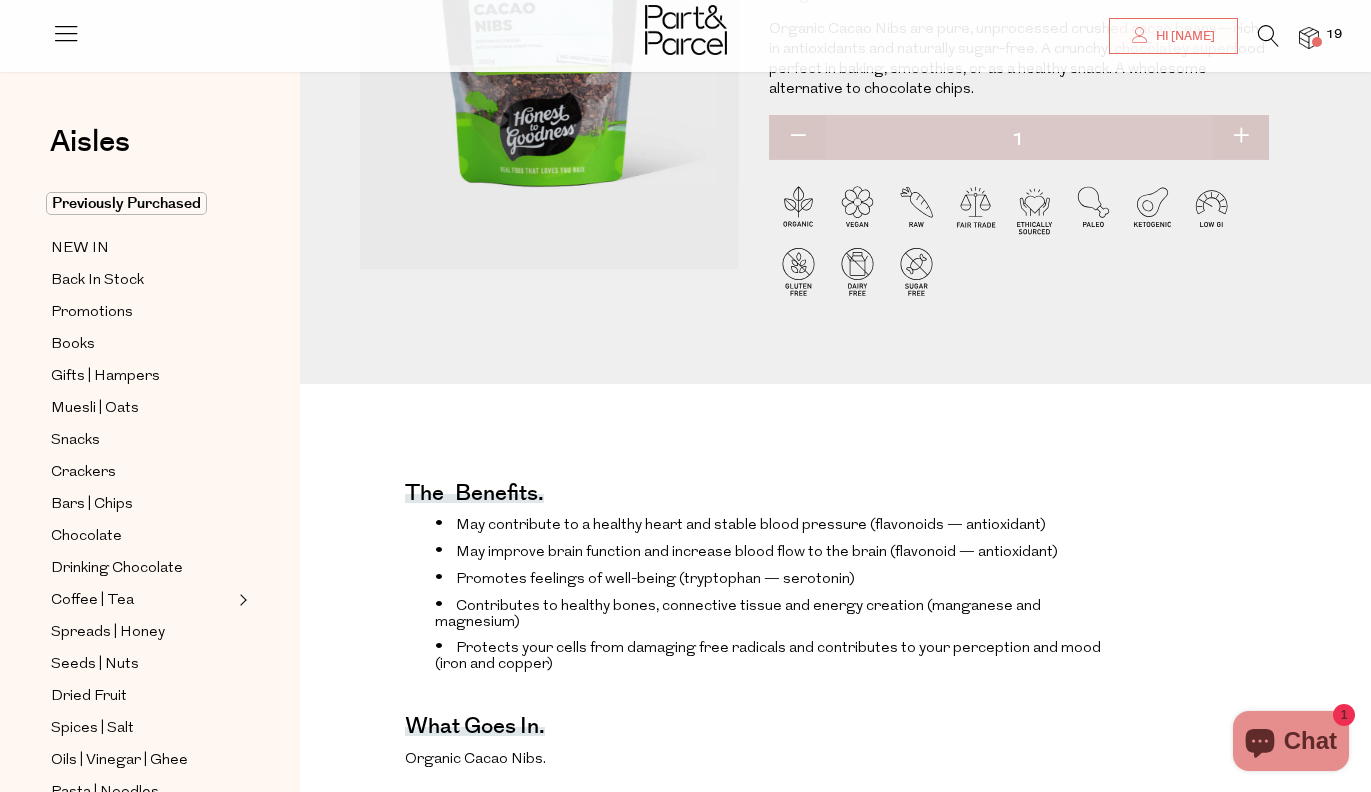 scroll, scrollTop: 0, scrollLeft: 0, axis: both 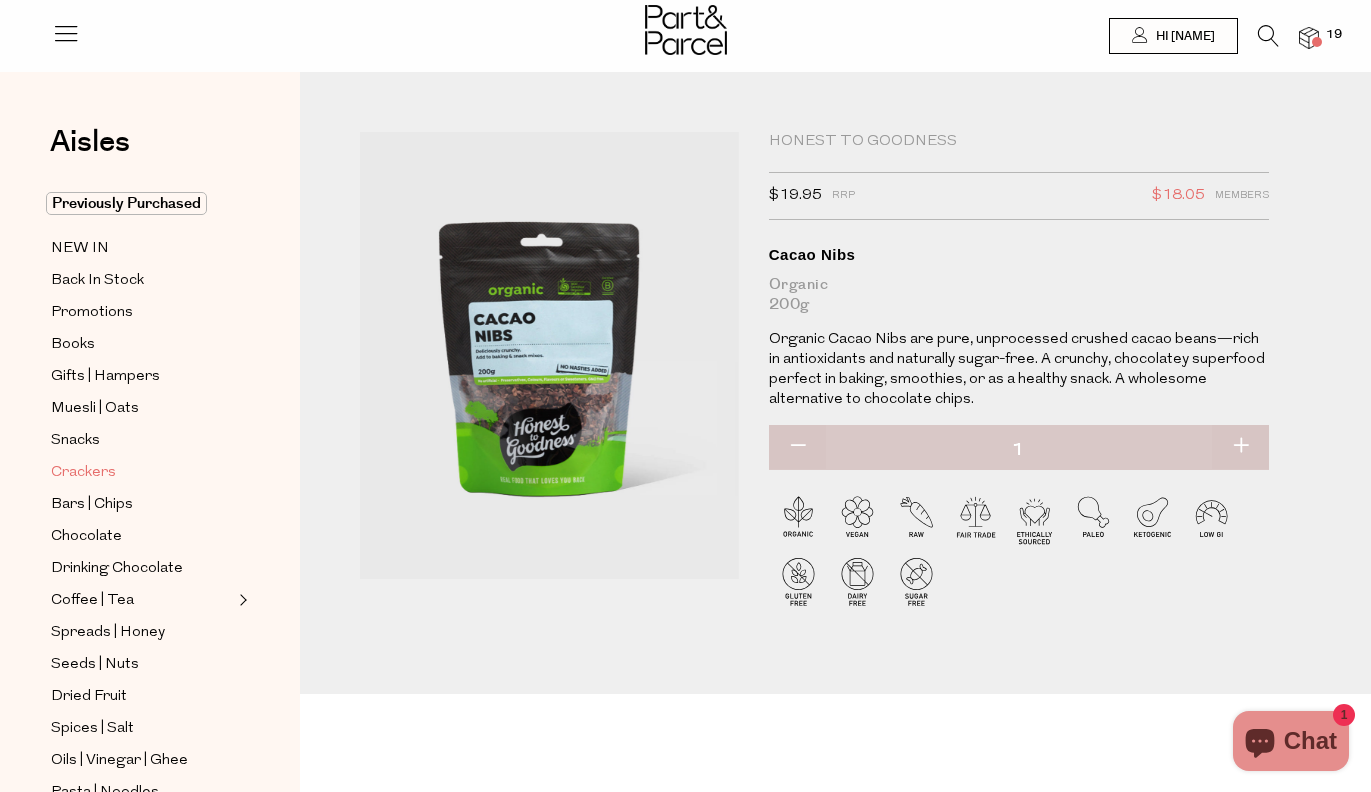 click on "Crackers" at bounding box center [83, 473] 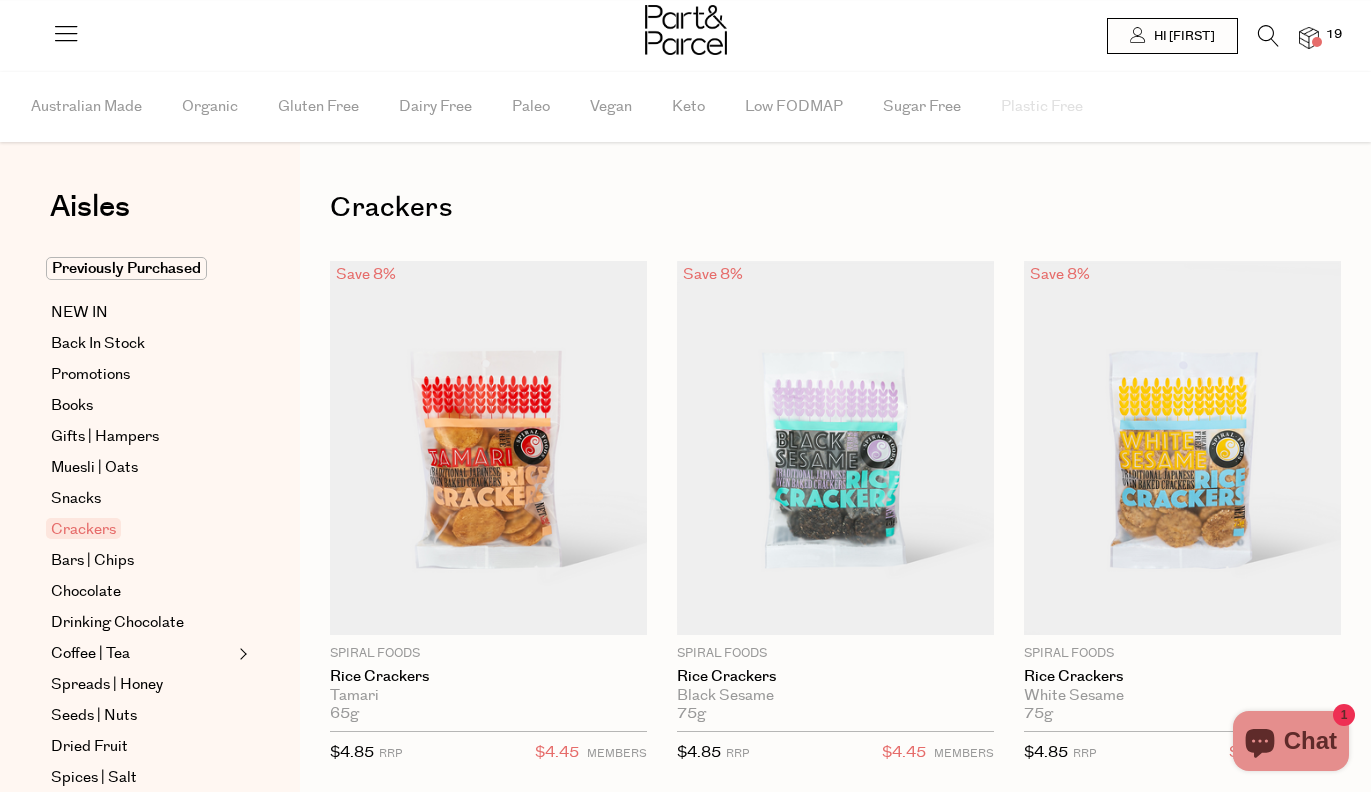 scroll, scrollTop: 0, scrollLeft: 0, axis: both 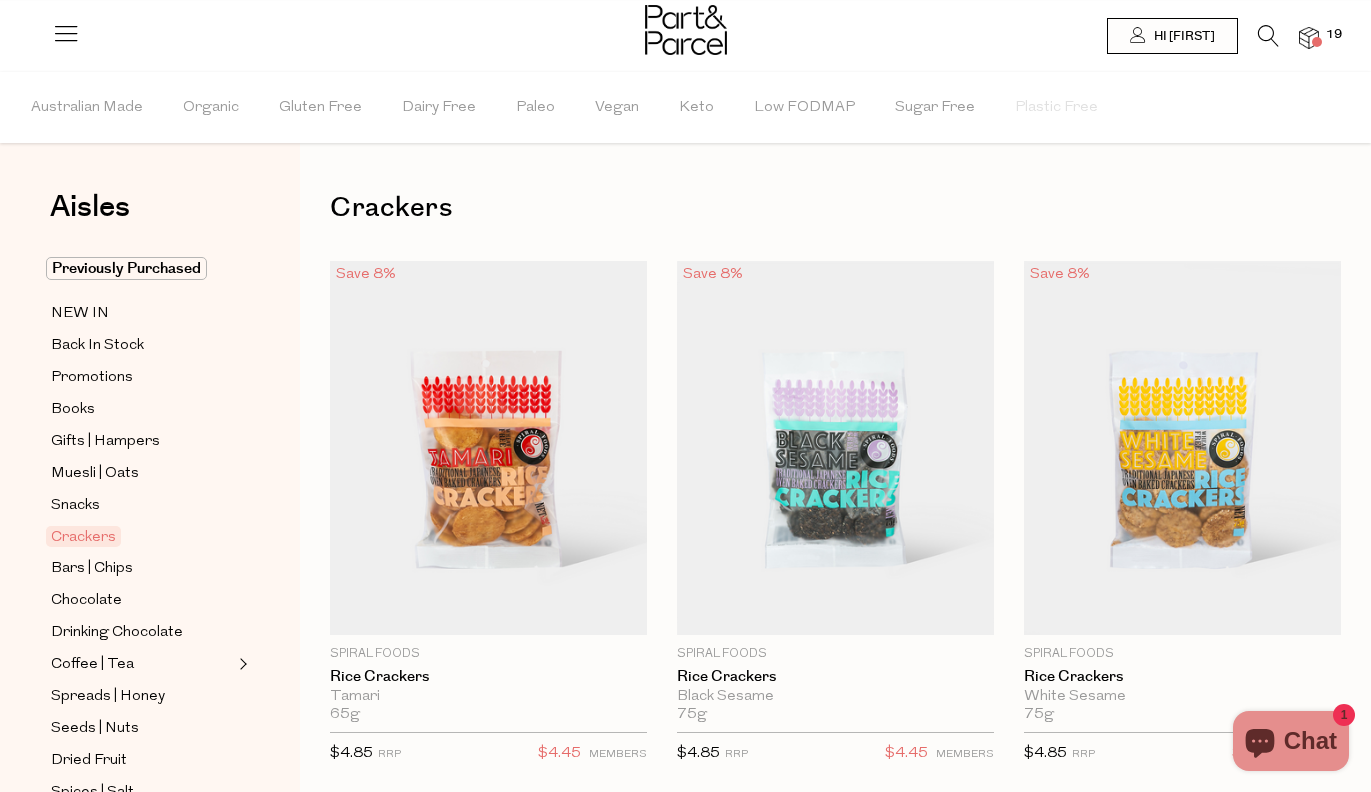 click at bounding box center [1309, 38] 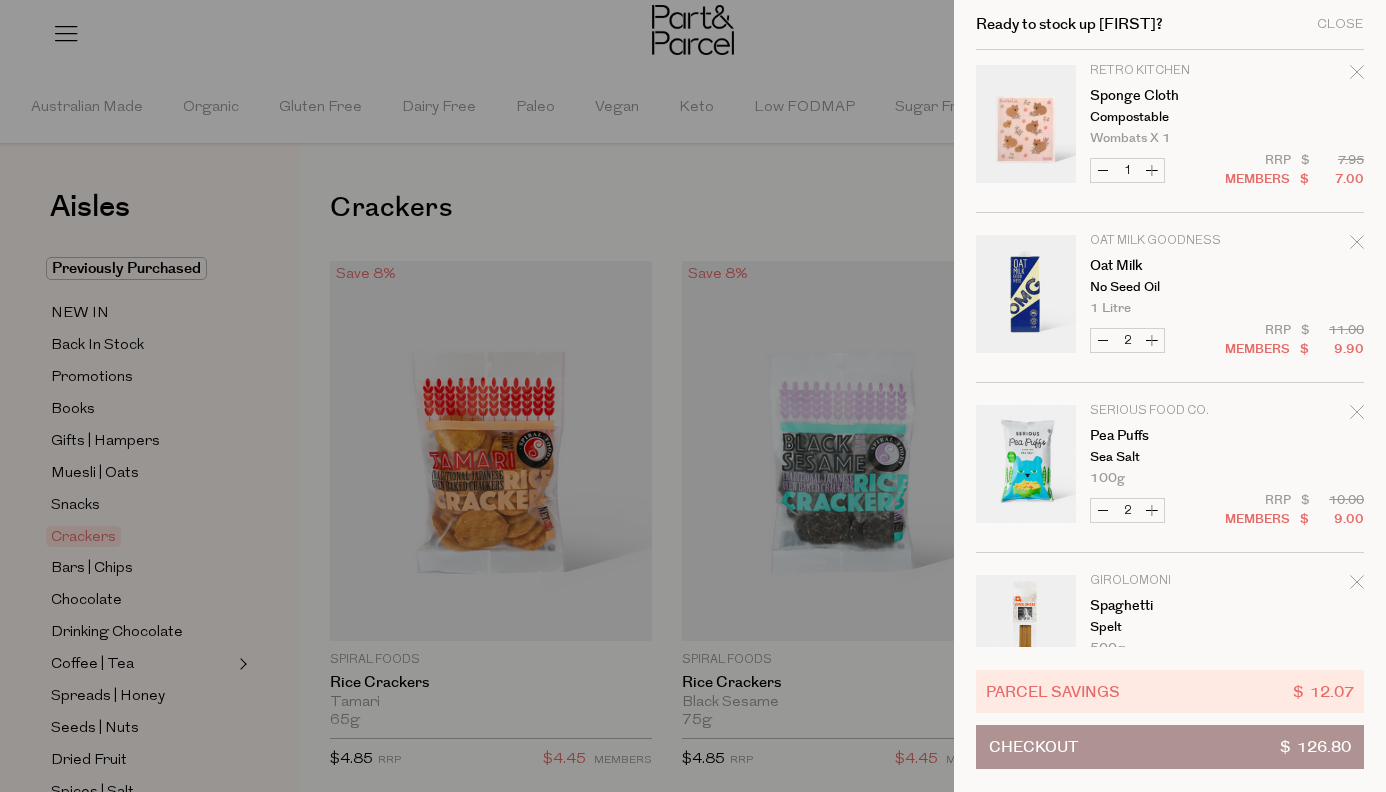 scroll, scrollTop: 1538, scrollLeft: 0, axis: vertical 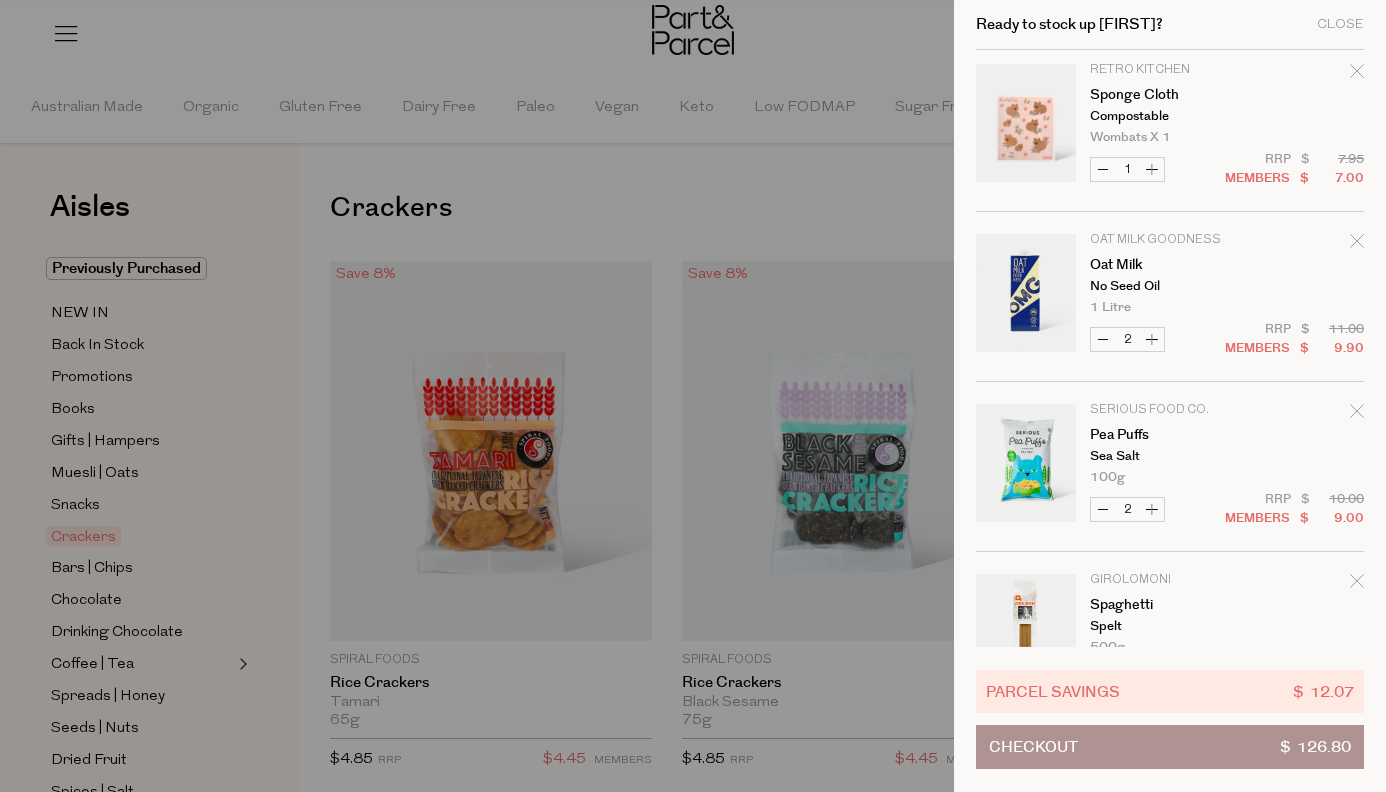 click on "Increase Oat Milk" at bounding box center [1152, 339] 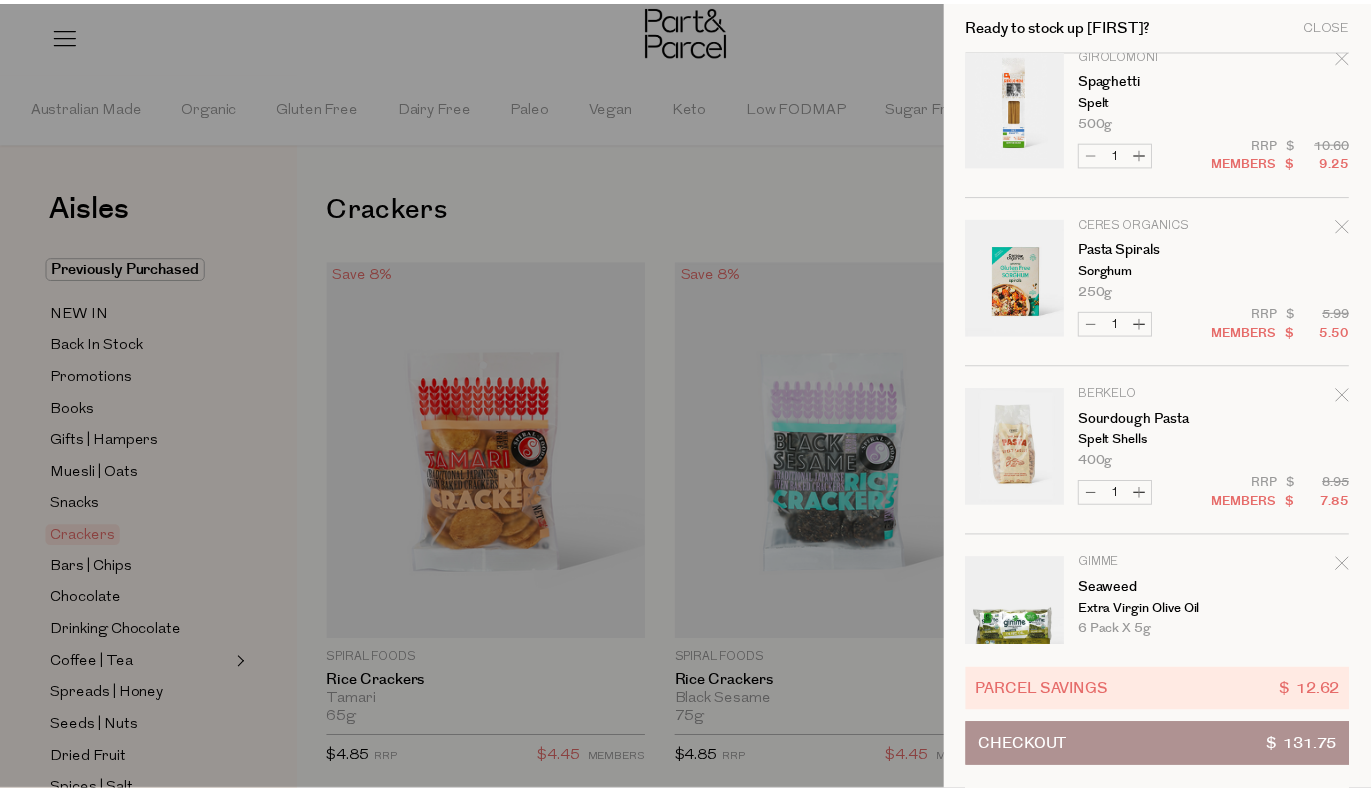 scroll, scrollTop: 2123, scrollLeft: 0, axis: vertical 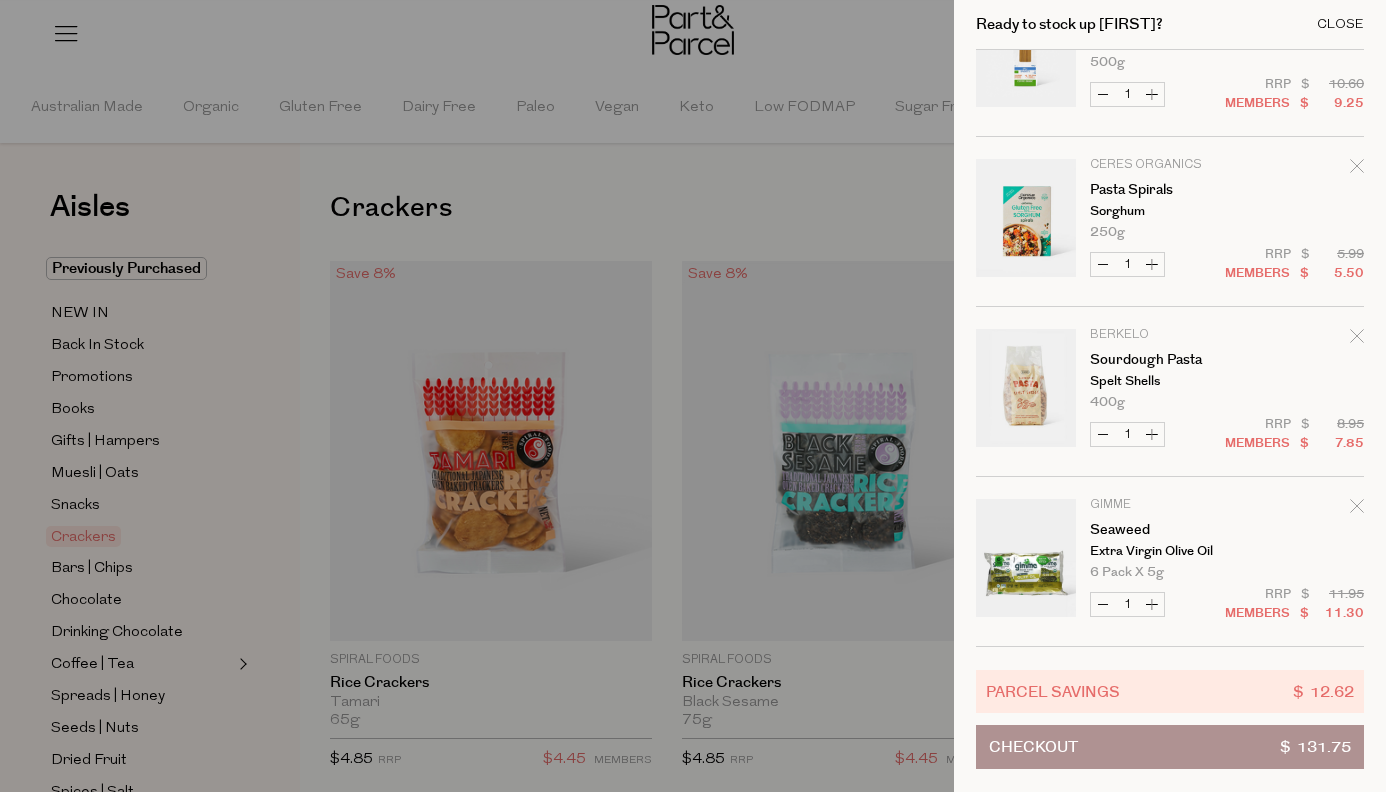 click on "Close" at bounding box center [1340, 24] 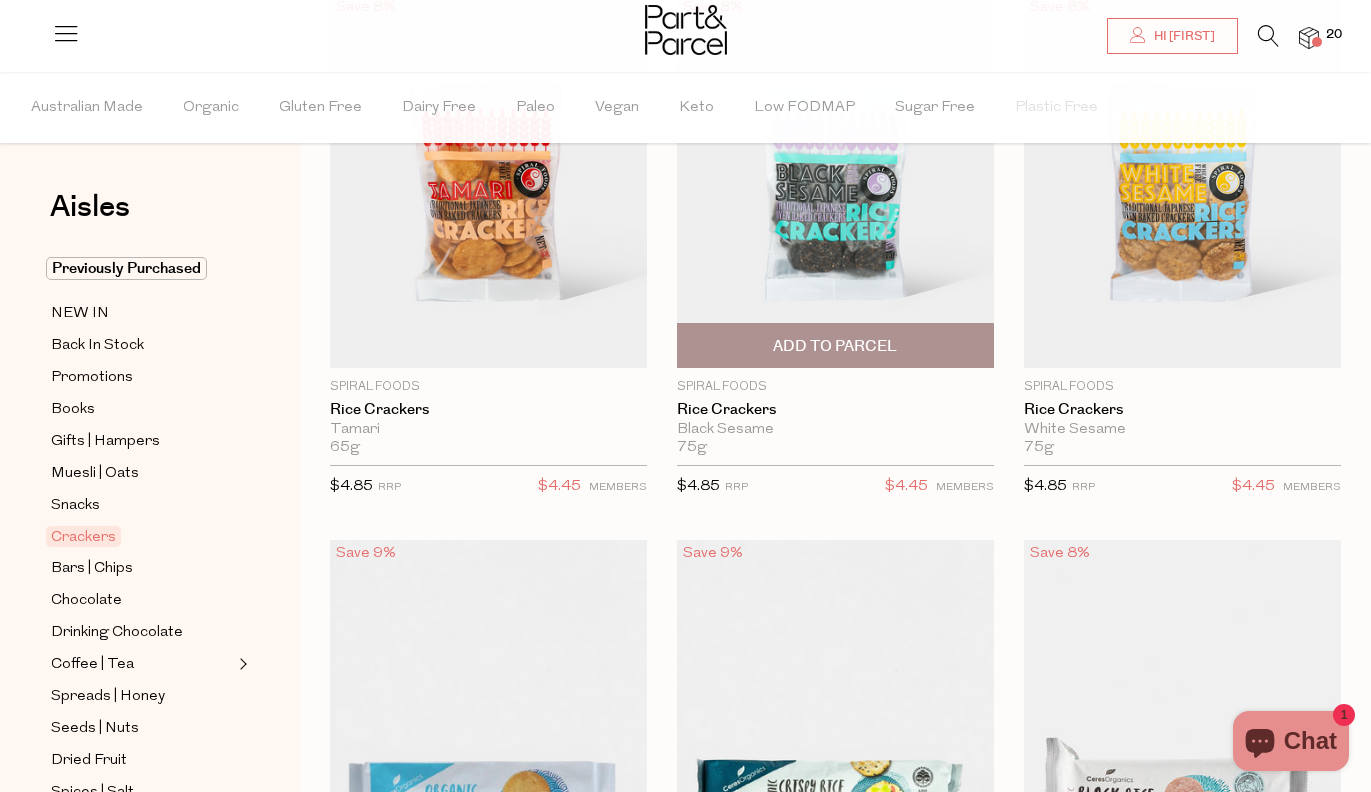 scroll, scrollTop: 272, scrollLeft: 0, axis: vertical 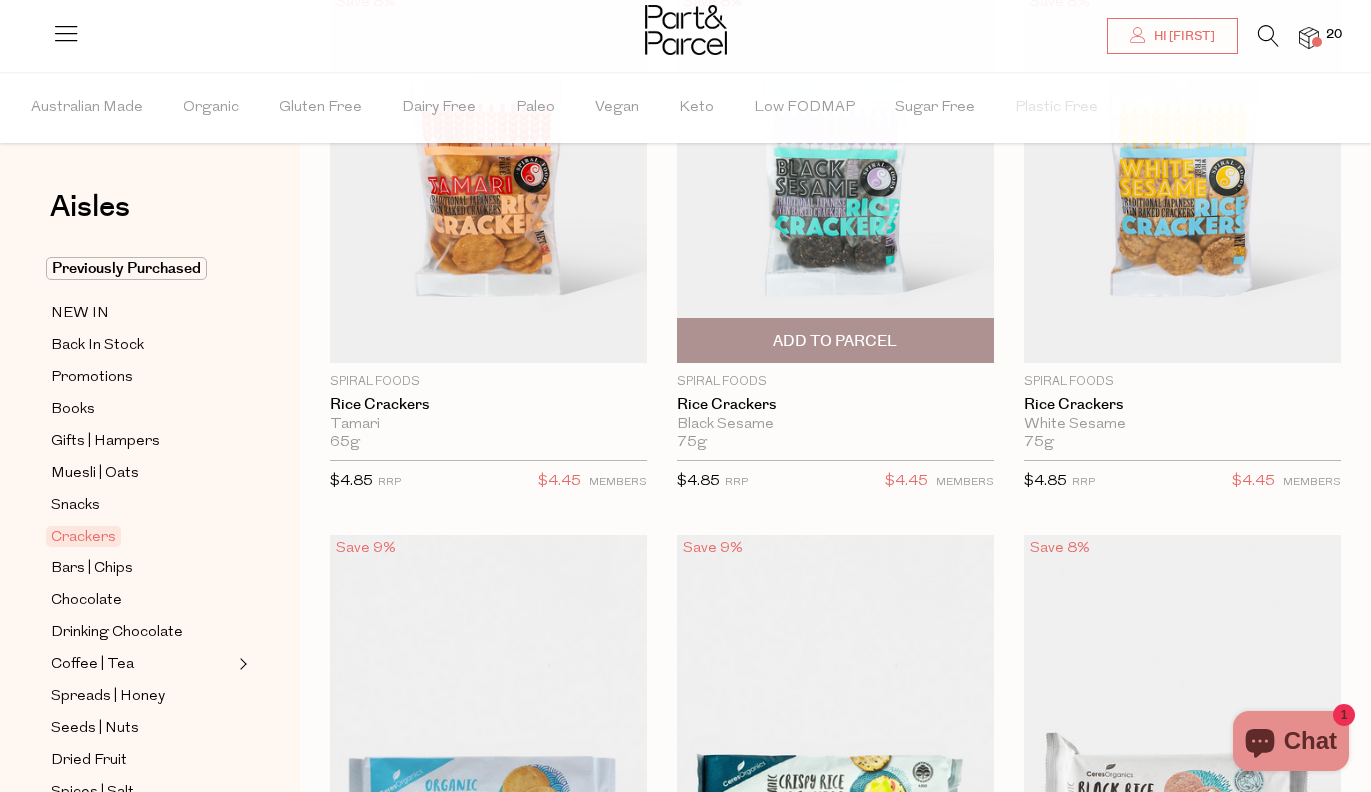 click at bounding box center [835, 176] 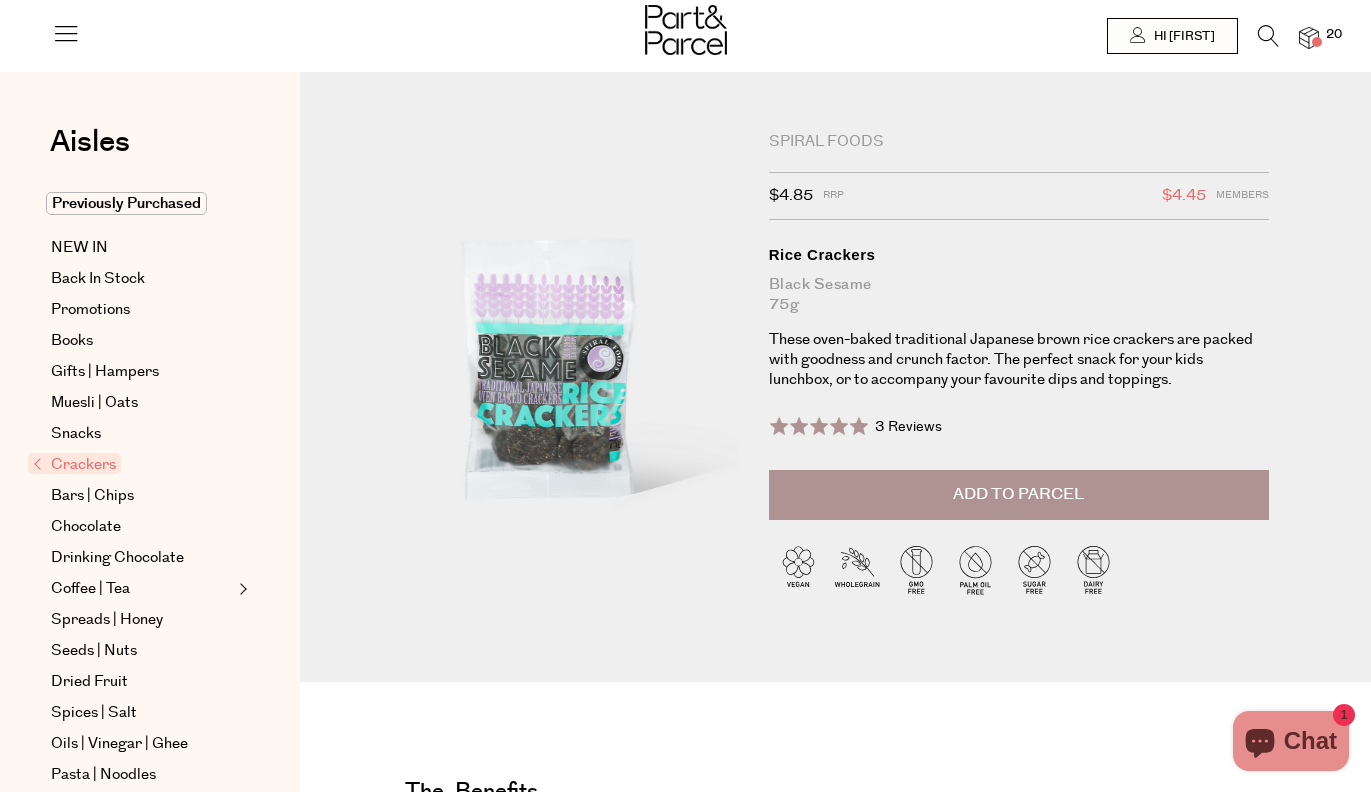 scroll, scrollTop: 0, scrollLeft: 0, axis: both 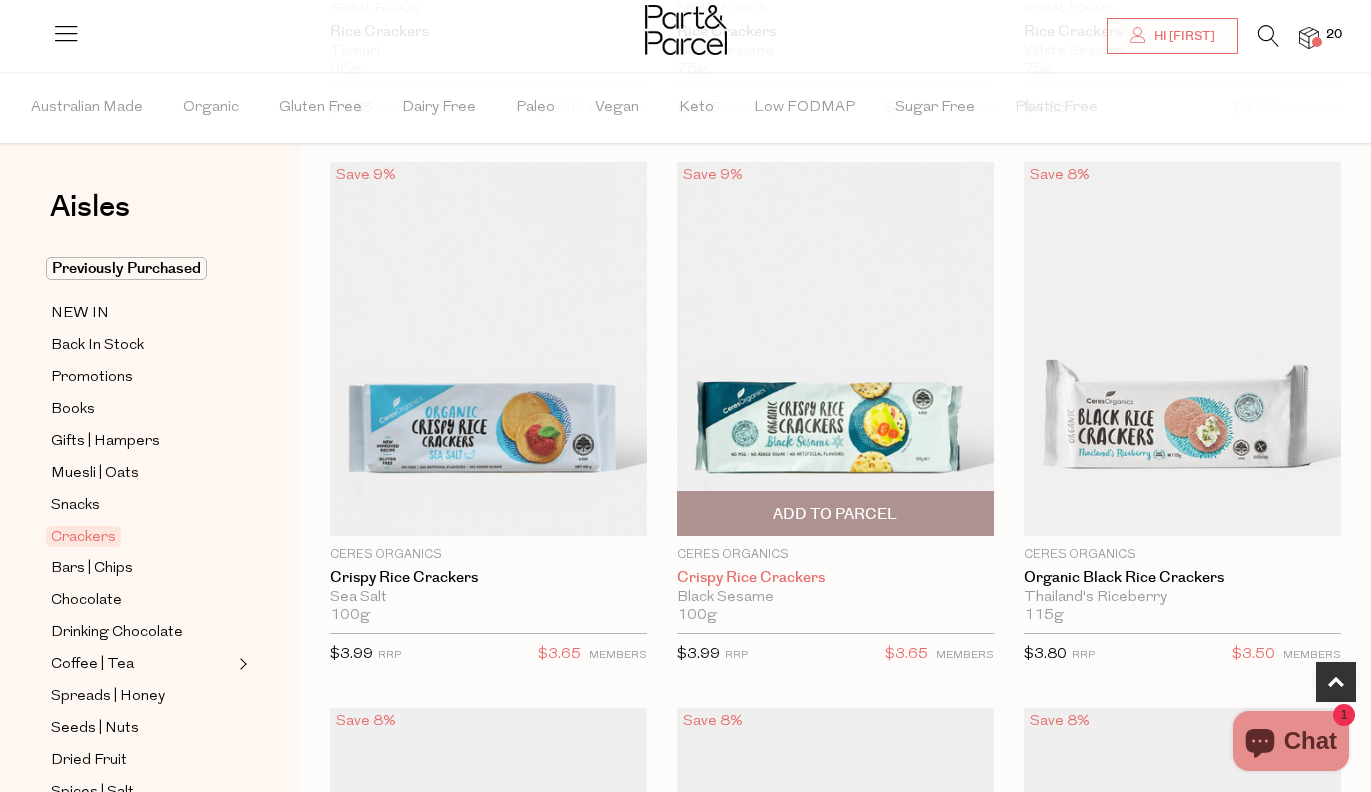 click on "Crispy Rice Crackers" at bounding box center [835, 578] 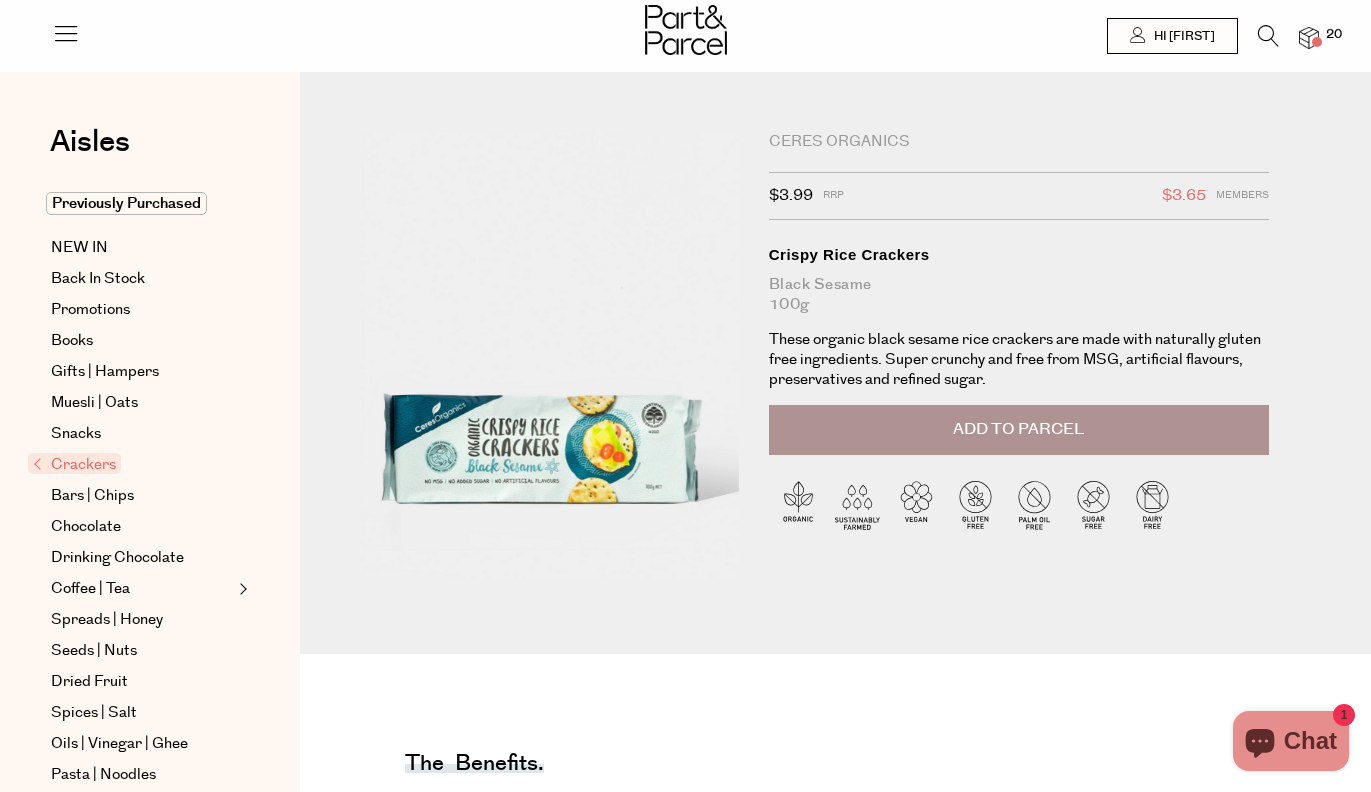 scroll, scrollTop: 0, scrollLeft: 0, axis: both 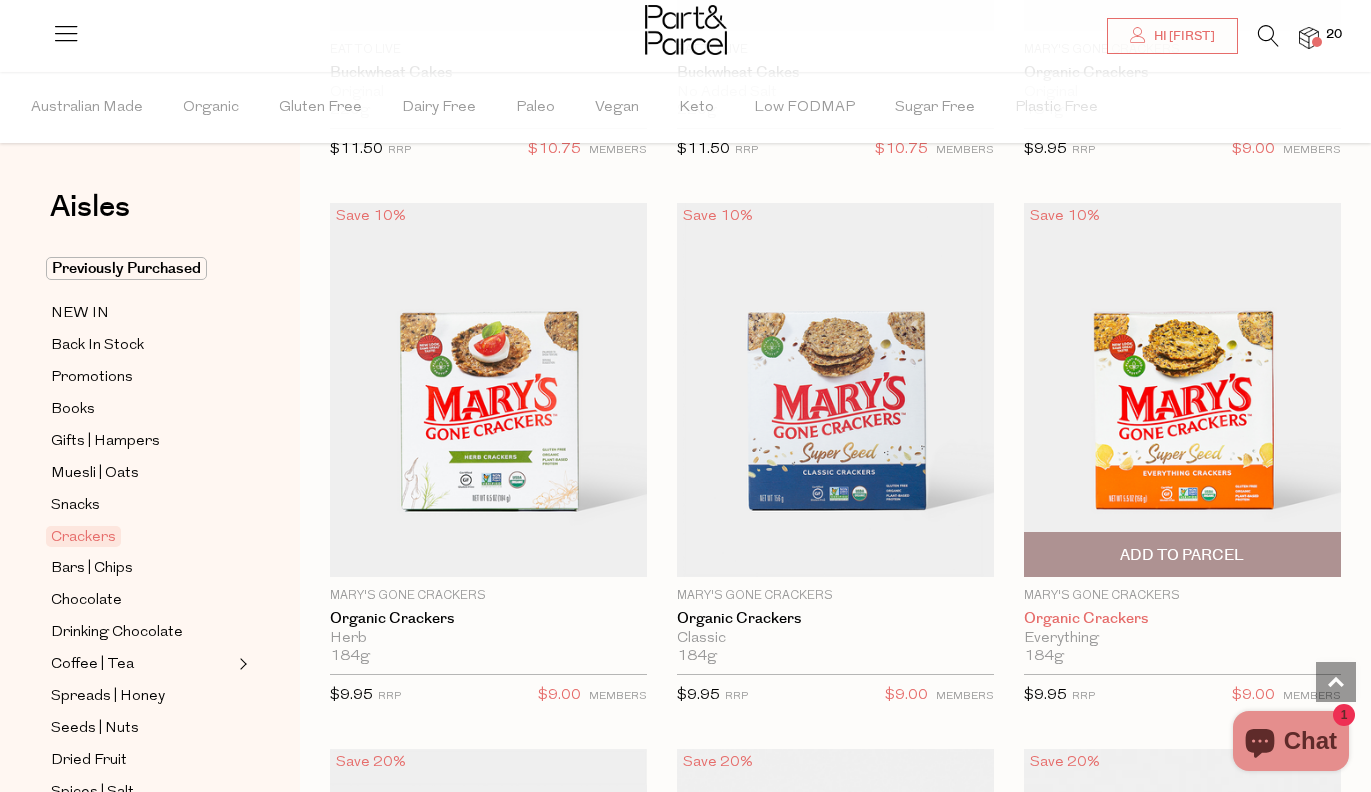 click on "Organic Crackers" at bounding box center [1182, 619] 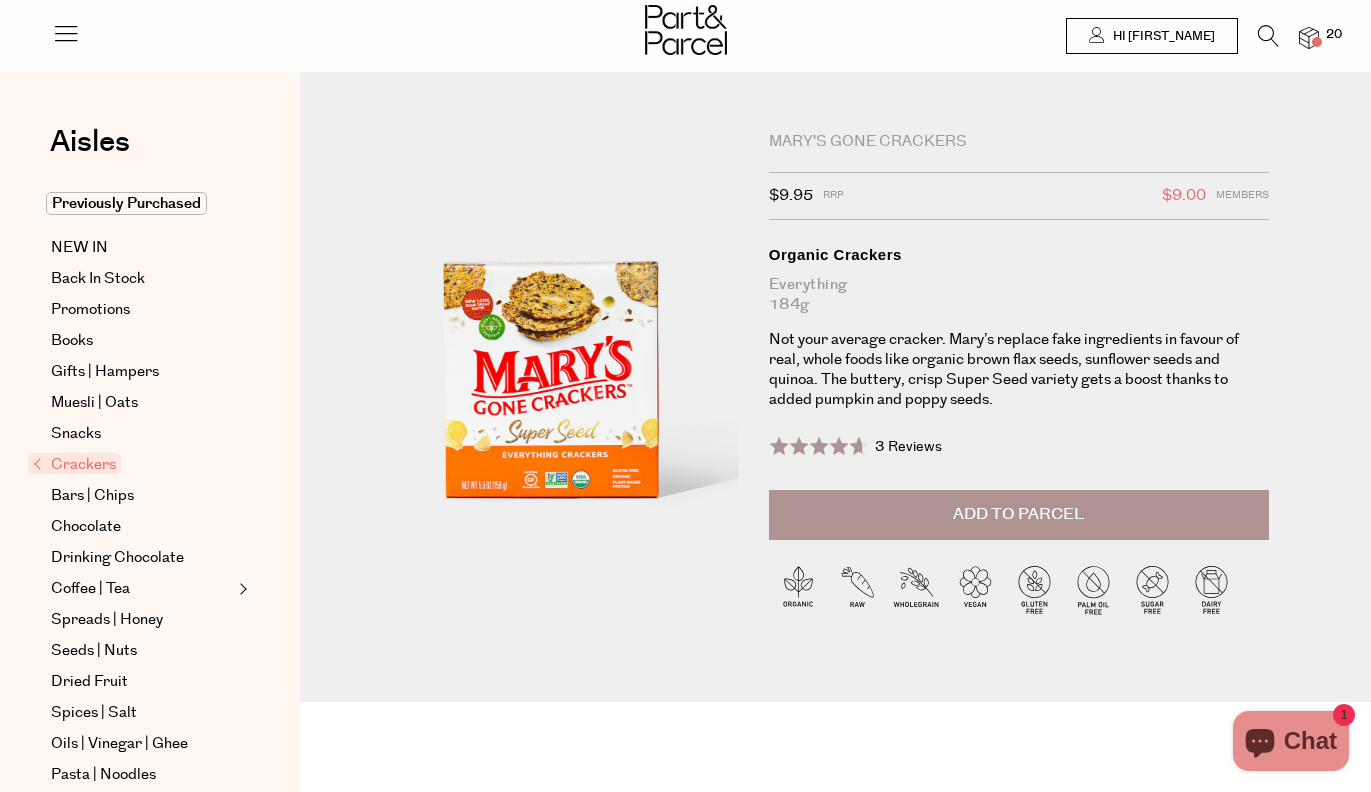 scroll, scrollTop: 0, scrollLeft: 0, axis: both 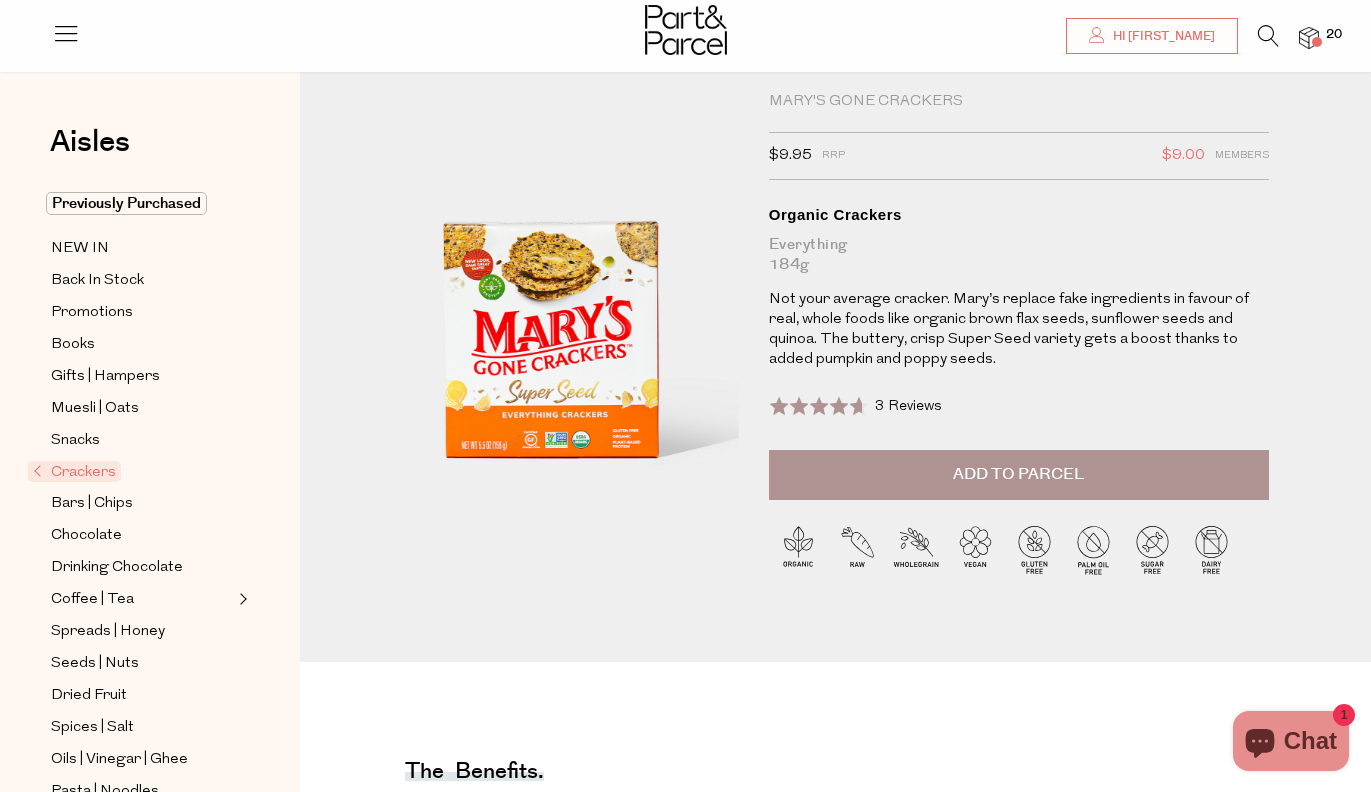 click on "Add to Parcel" at bounding box center (1019, 475) 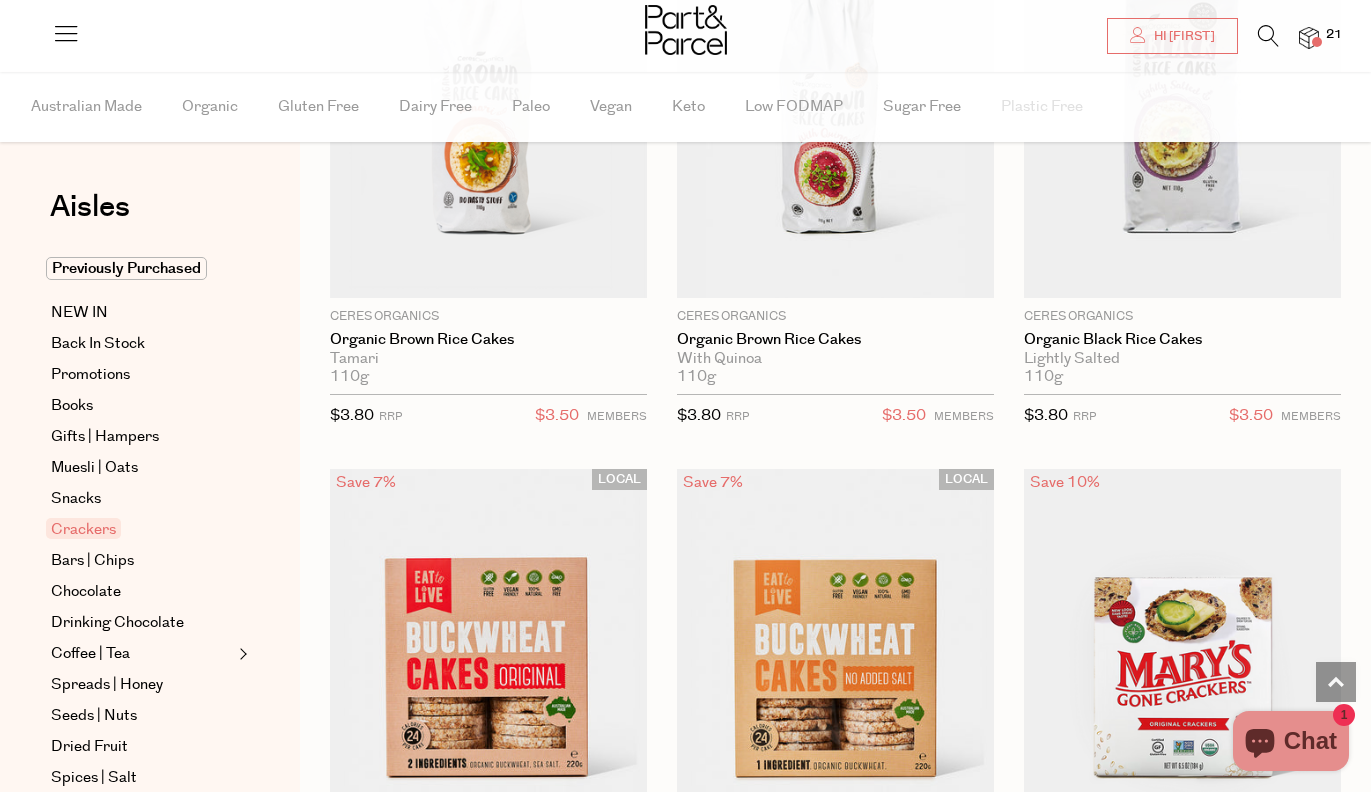 scroll, scrollTop: 0, scrollLeft: 0, axis: both 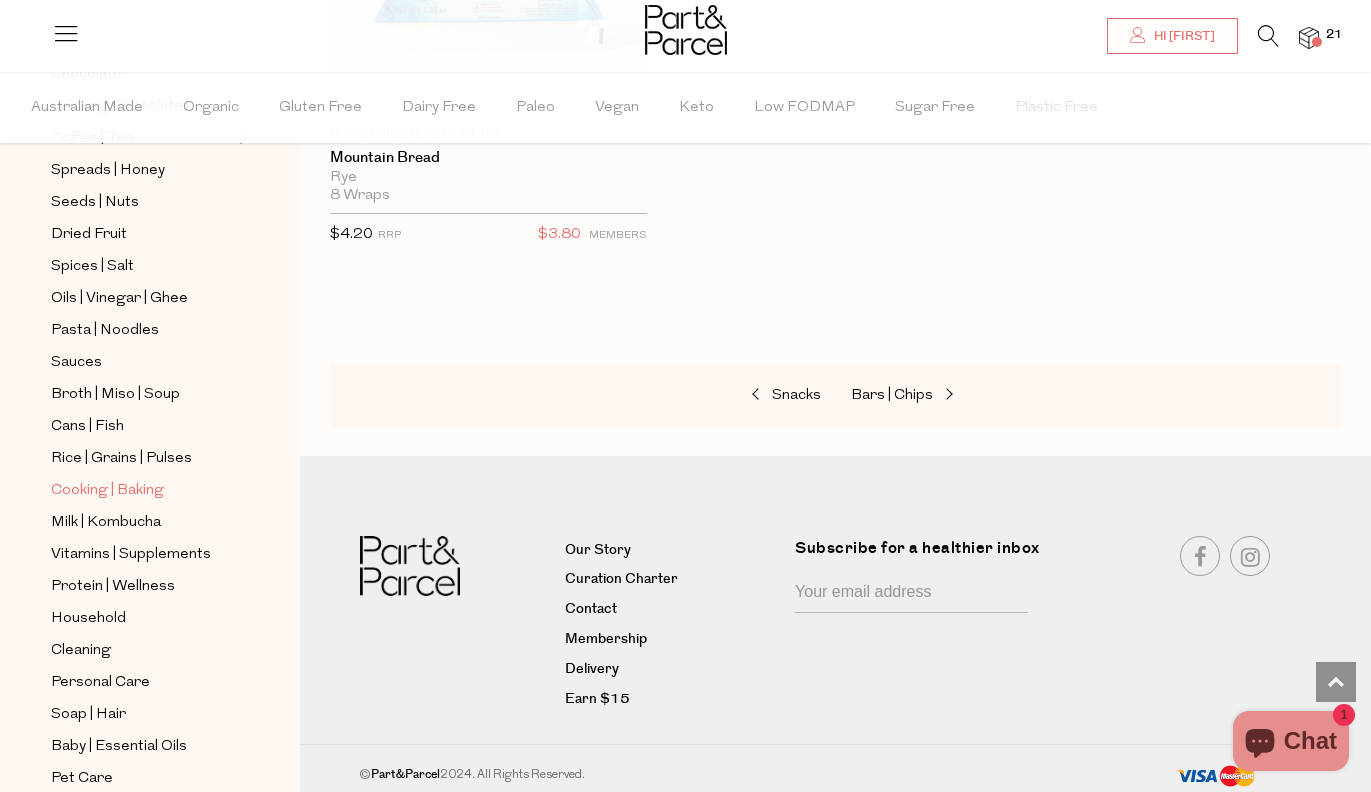 click on "Cooking | Baking" at bounding box center (107, 491) 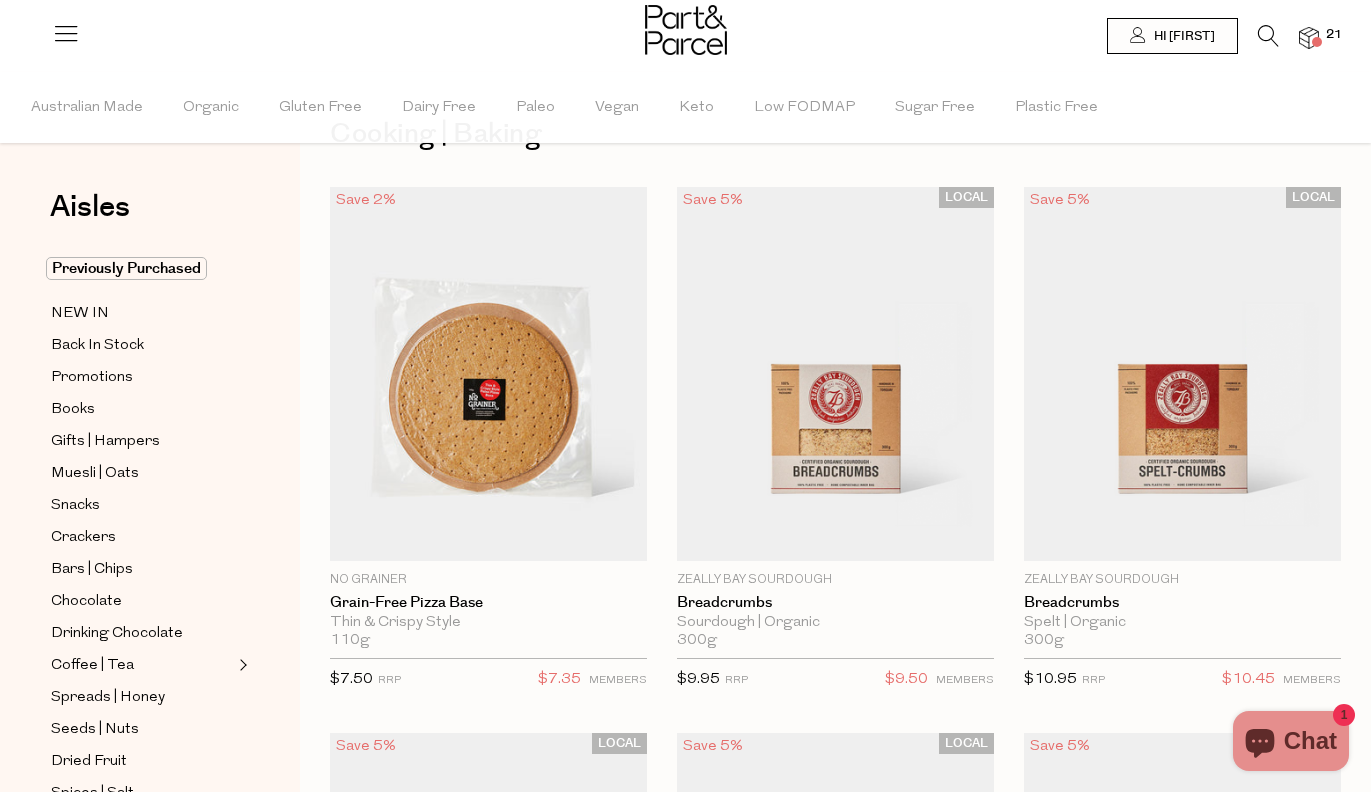 scroll, scrollTop: 0, scrollLeft: 0, axis: both 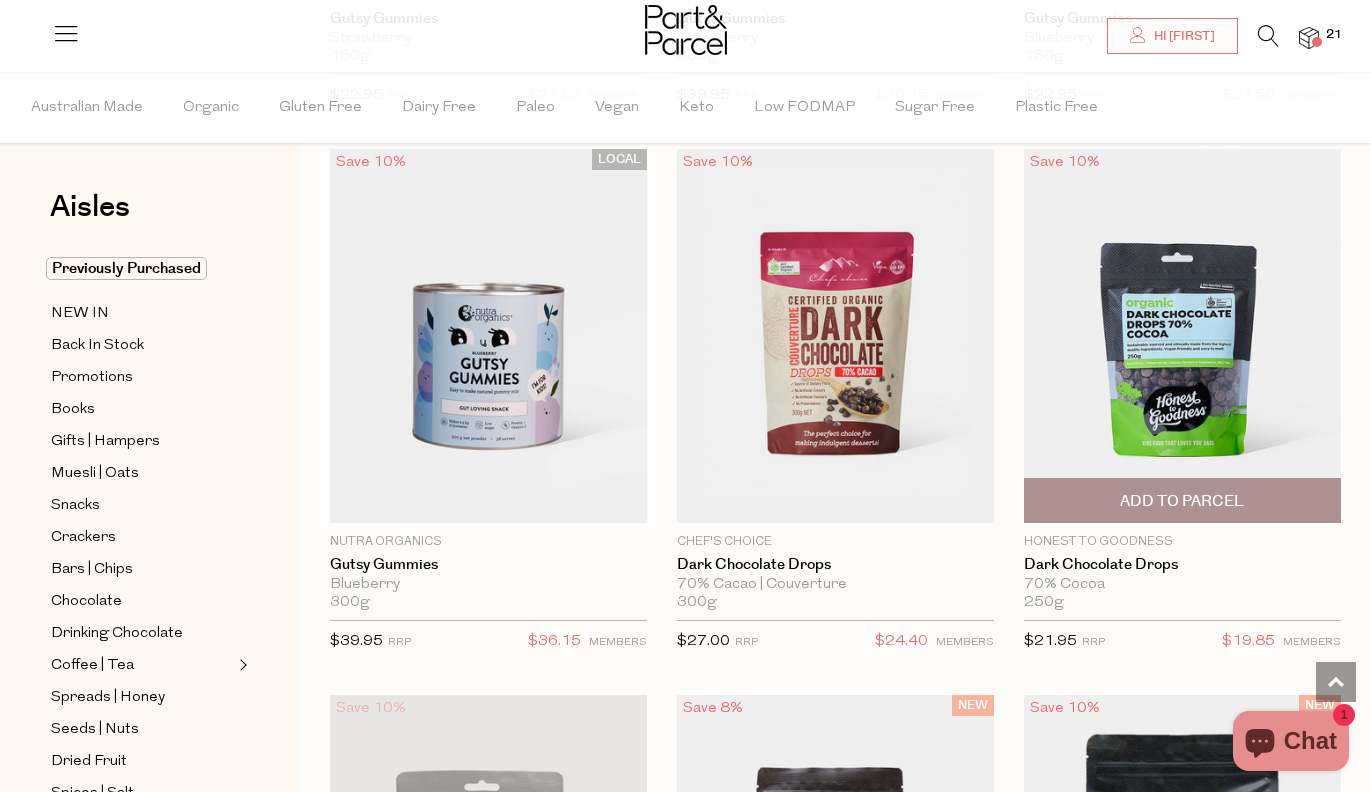 click at bounding box center (1182, 336) 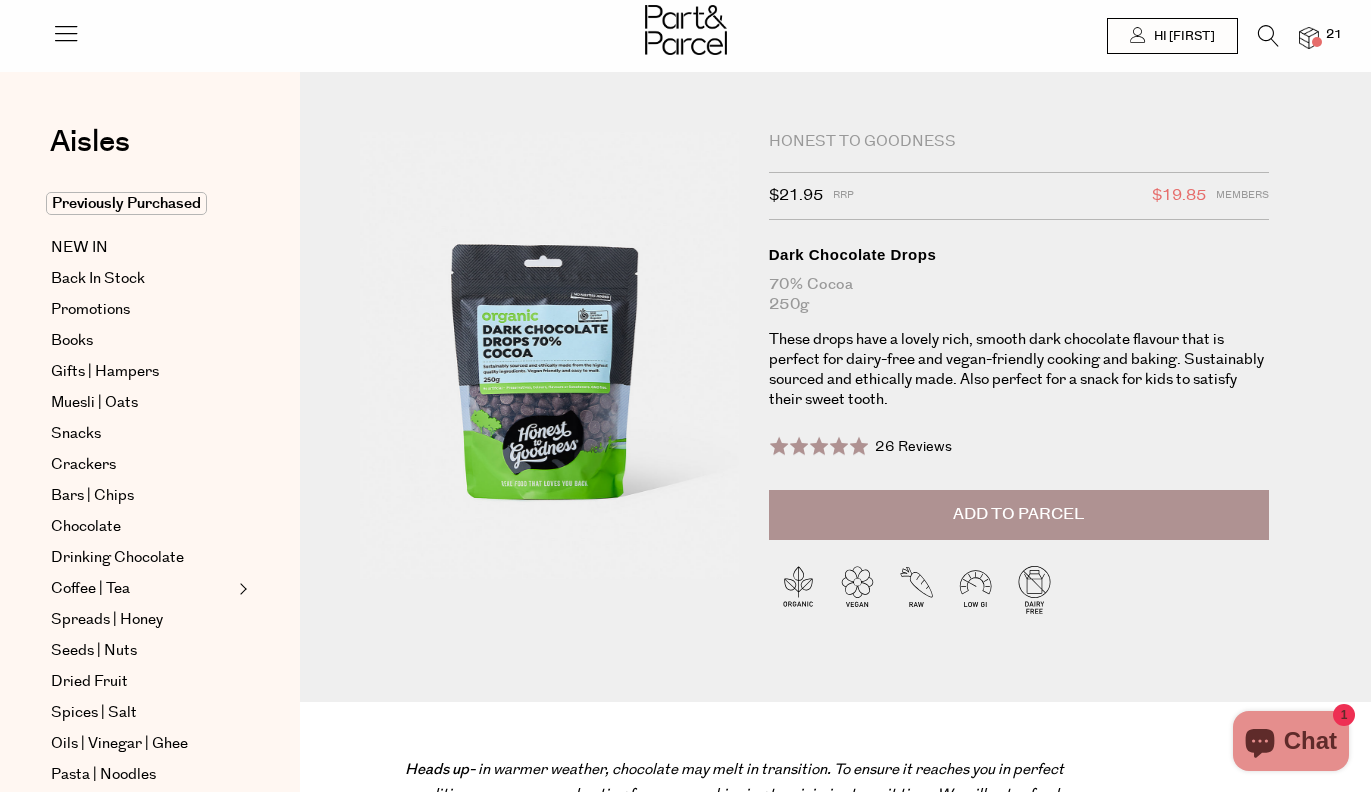 scroll, scrollTop: 0, scrollLeft: 0, axis: both 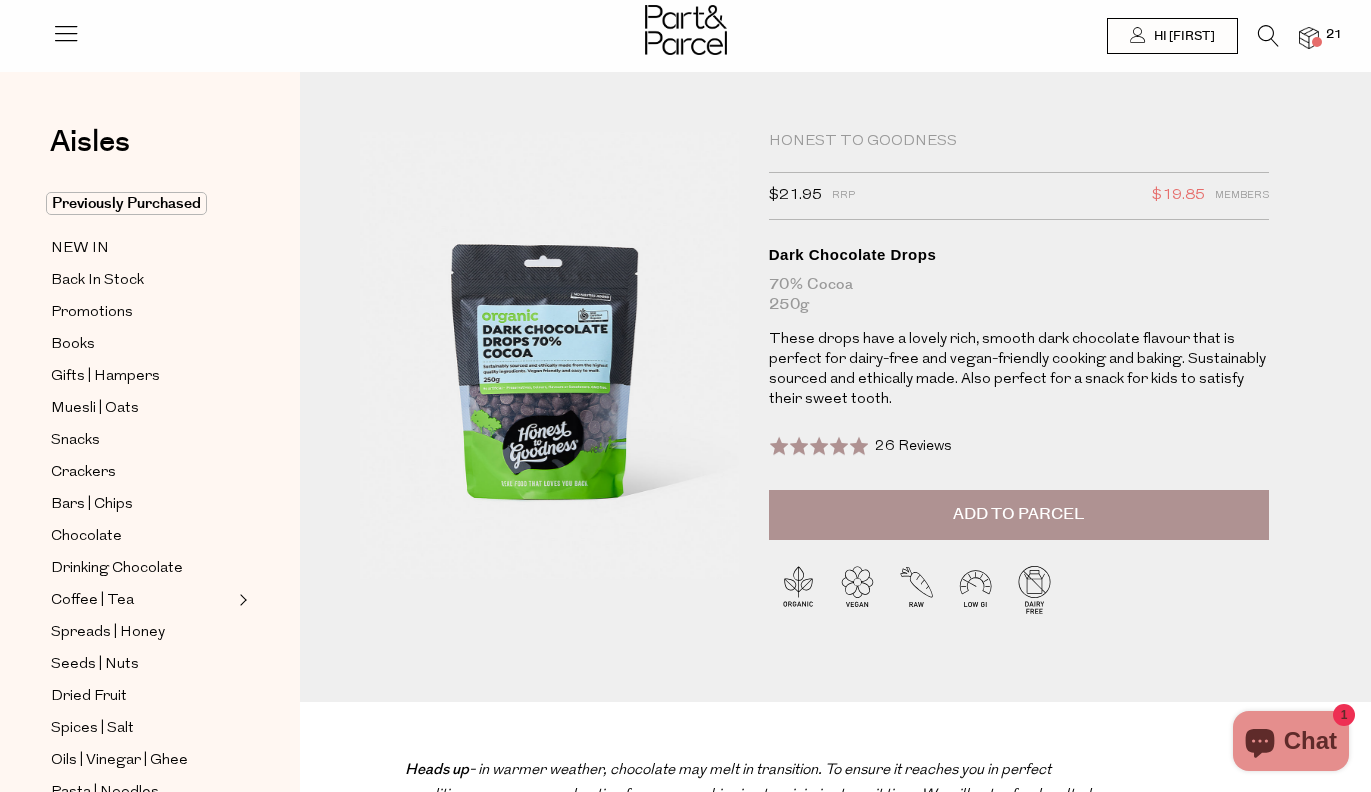 click on "Add to Parcel" at bounding box center [1019, 515] 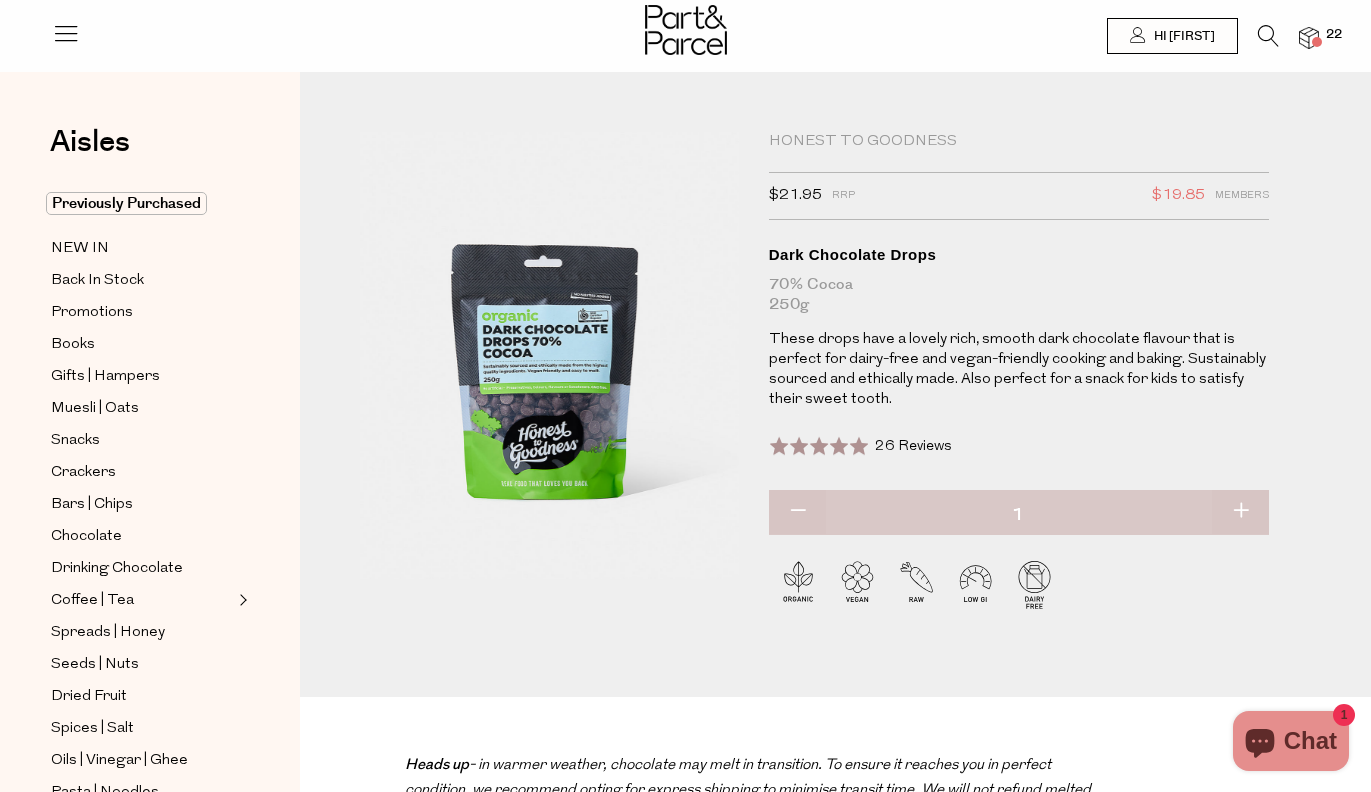 click at bounding box center (1268, 36) 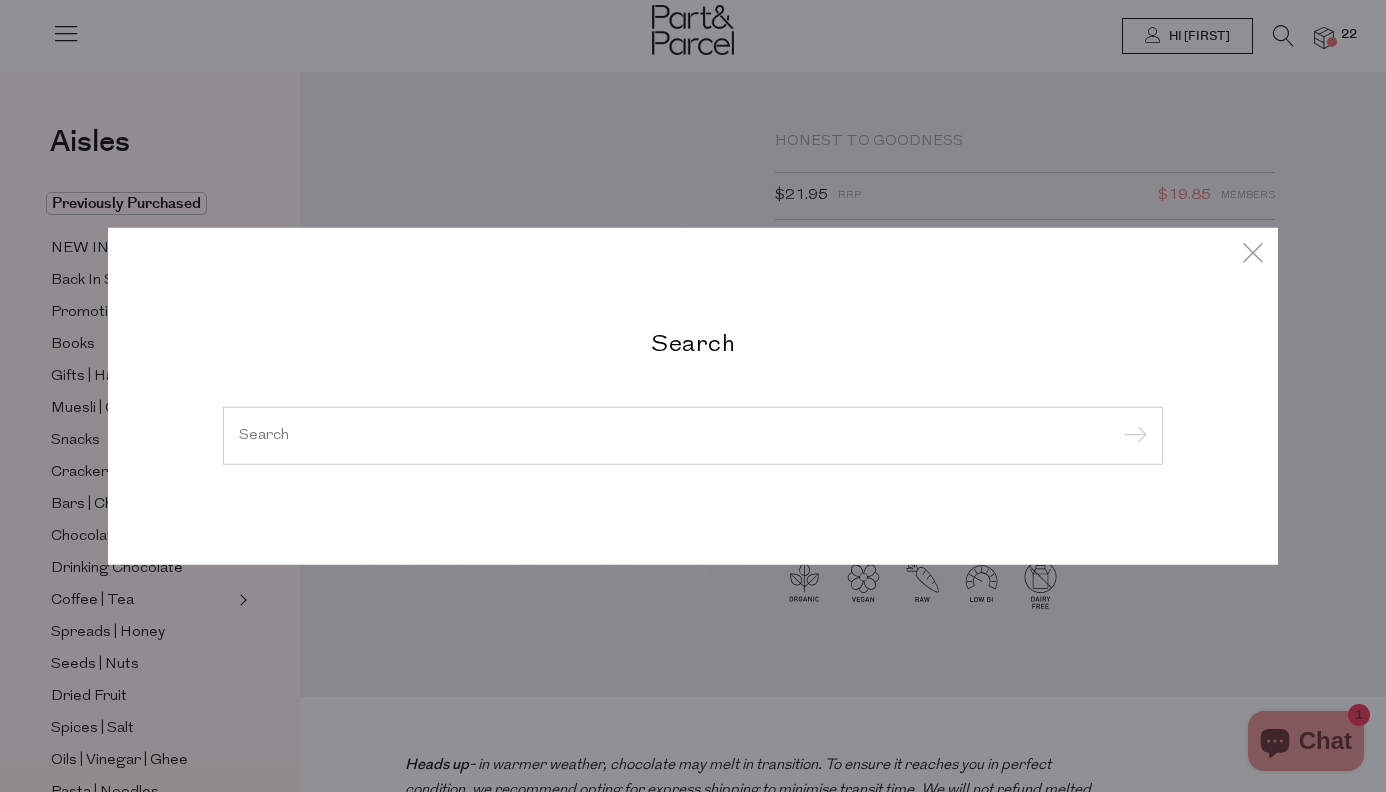 click at bounding box center [693, 435] 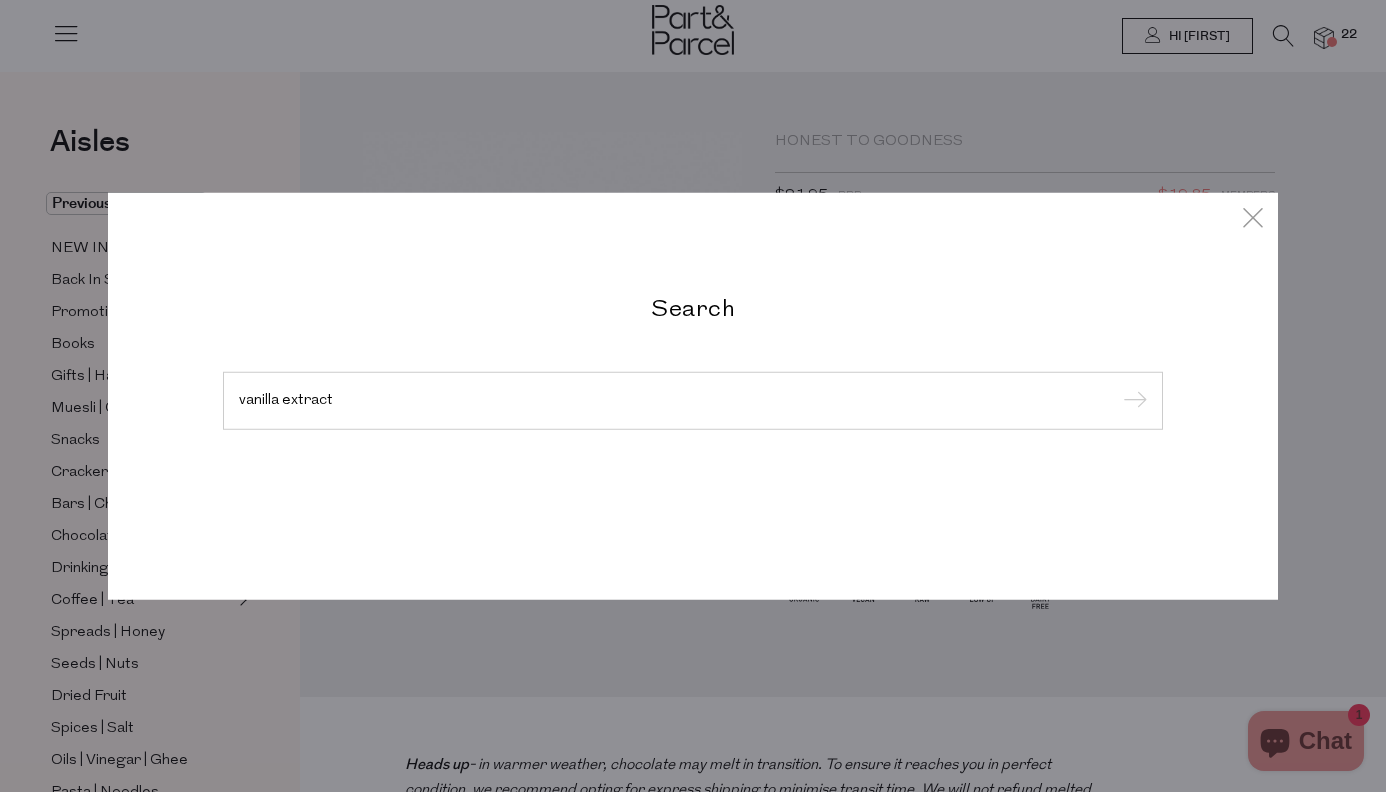 type on "vanilla extract" 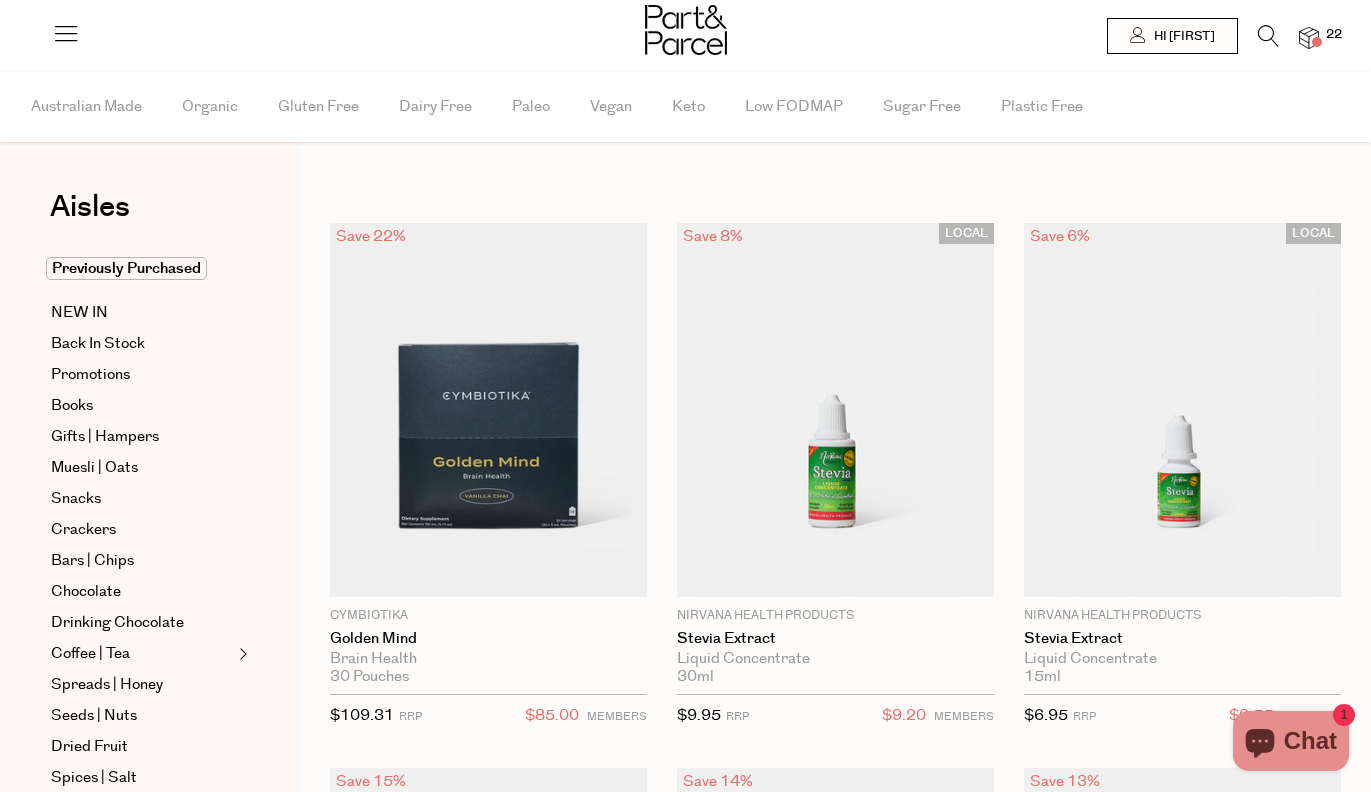 scroll, scrollTop: 0, scrollLeft: 0, axis: both 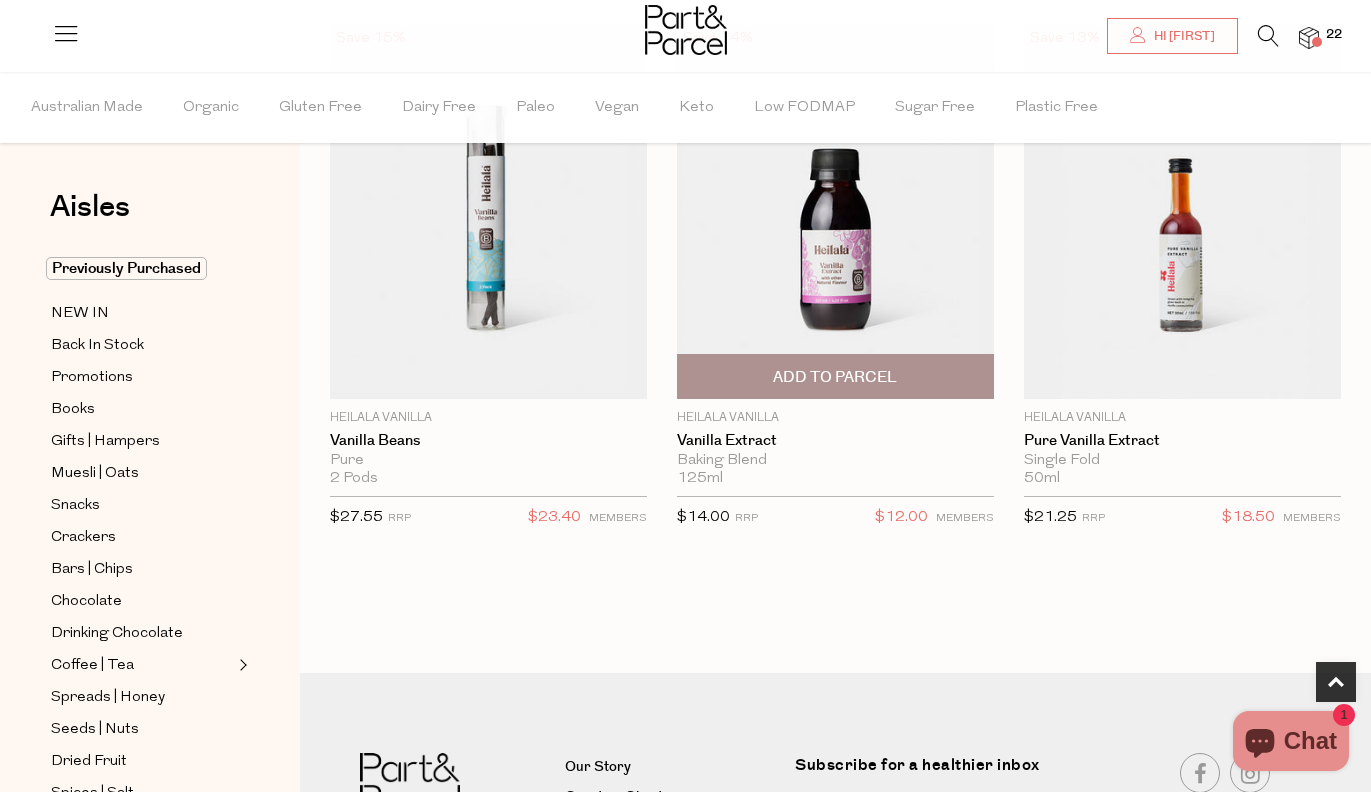 click at bounding box center [835, 212] 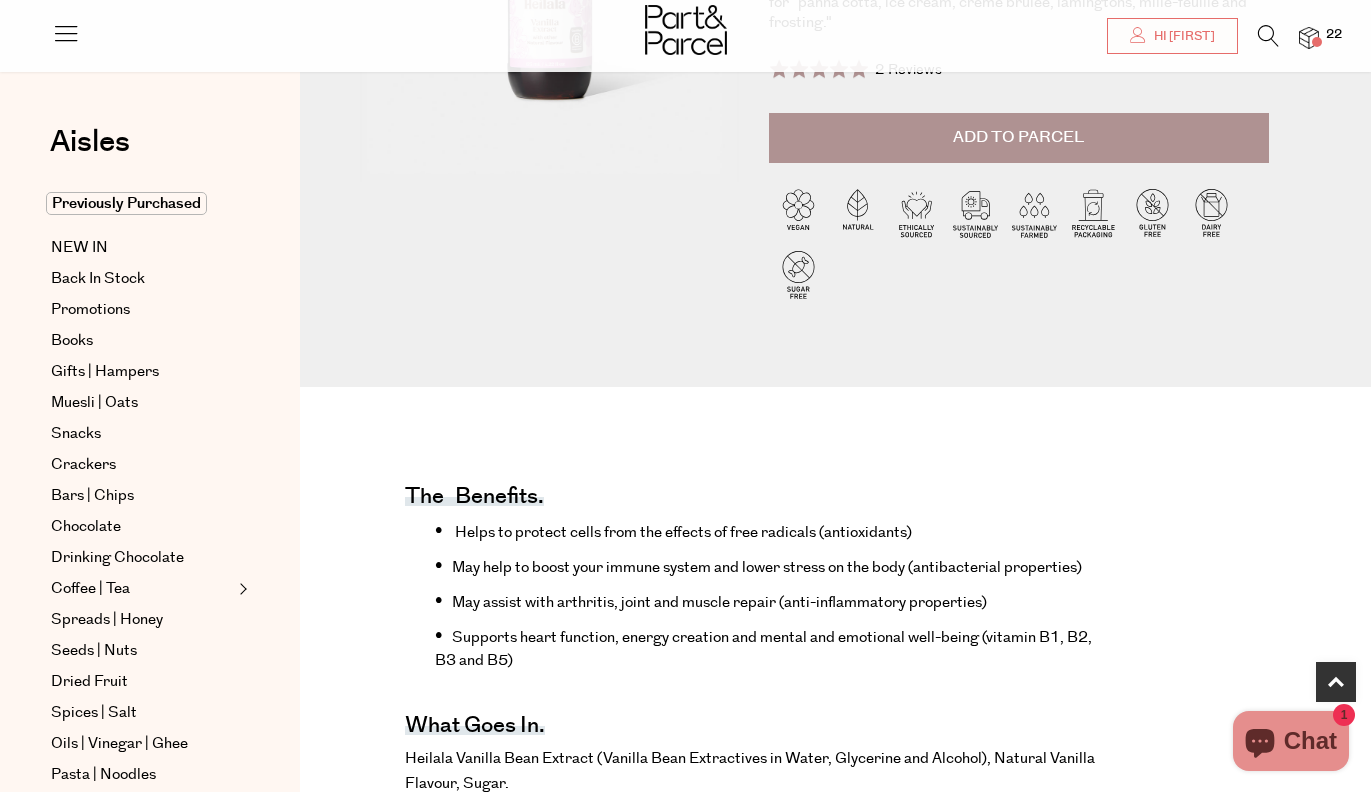 scroll, scrollTop: 523, scrollLeft: 0, axis: vertical 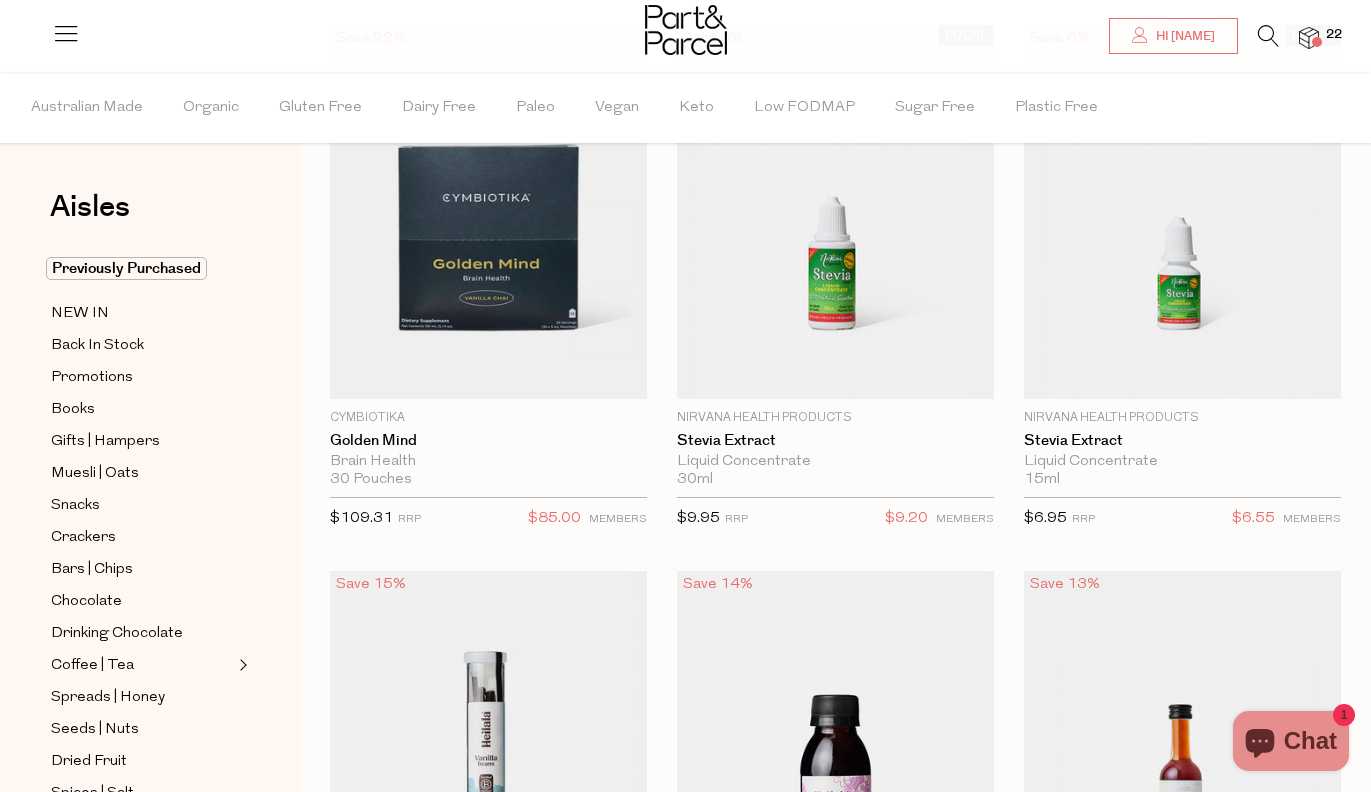 click at bounding box center (1182, 758) 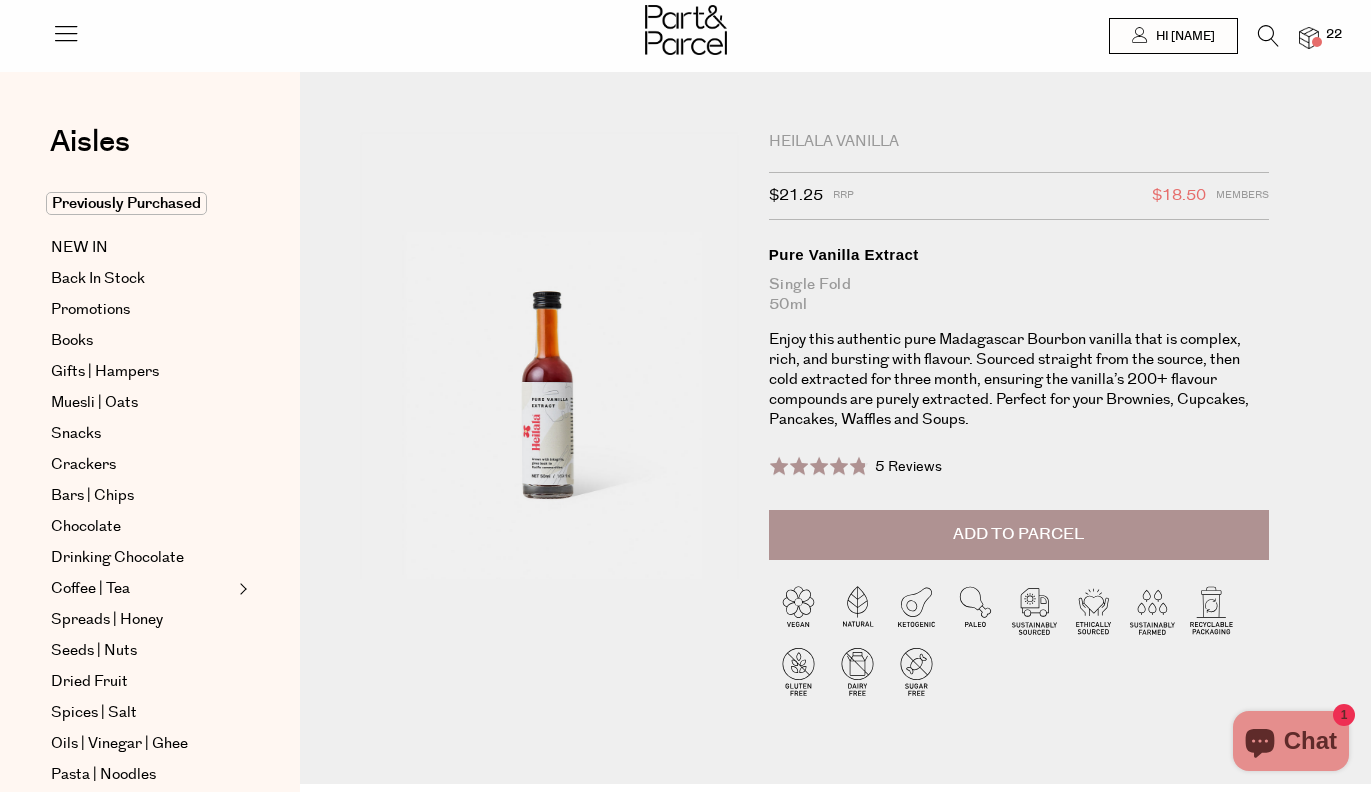 scroll, scrollTop: 0, scrollLeft: 0, axis: both 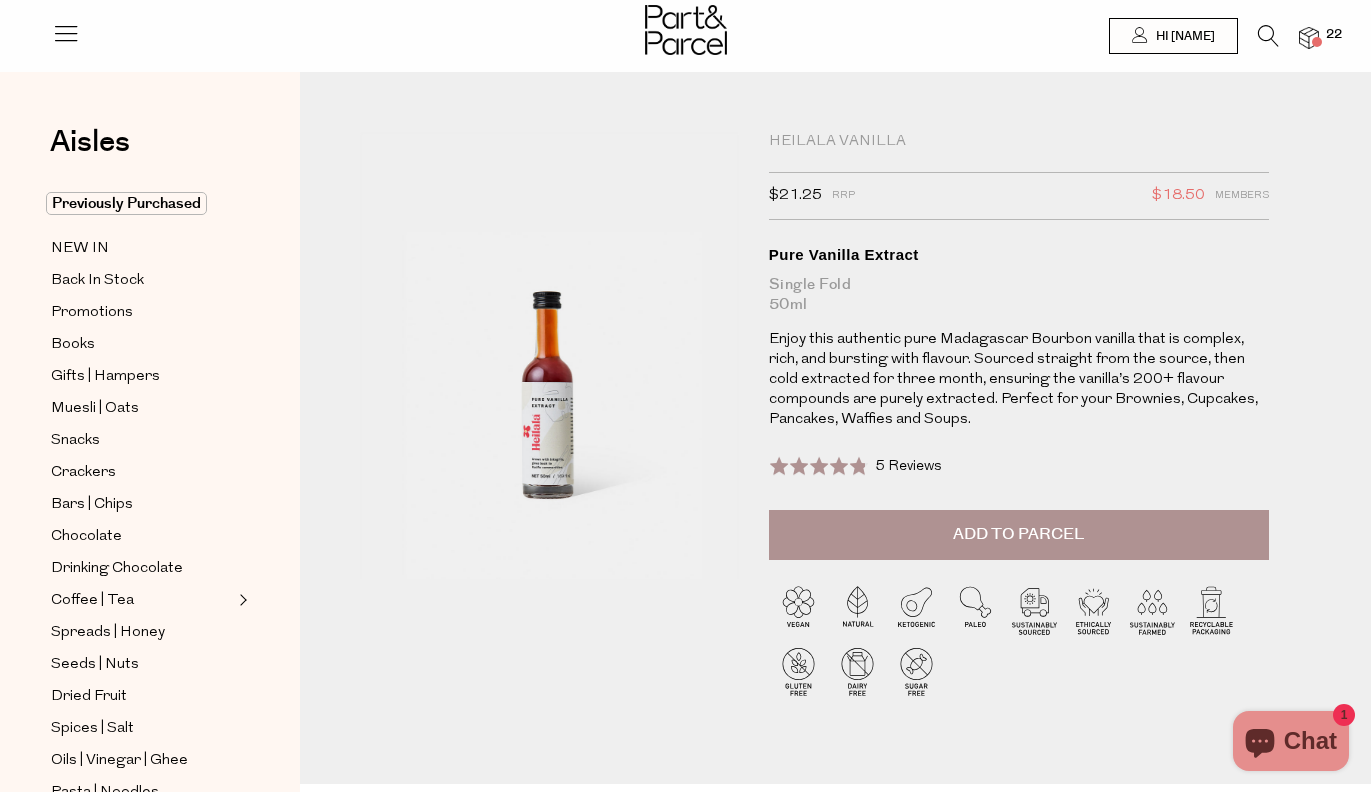 click on "Add to Parcel" at bounding box center (1019, 535) 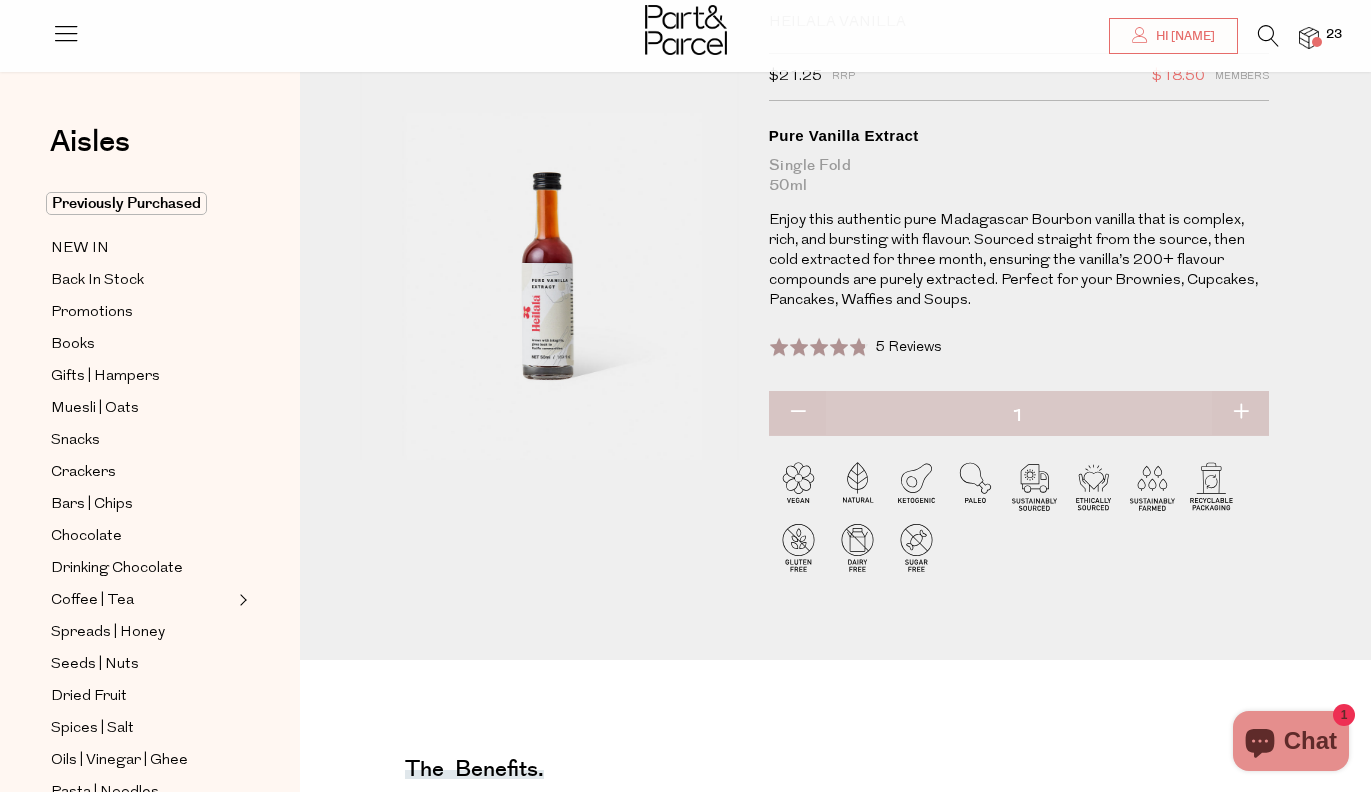 scroll, scrollTop: 120, scrollLeft: 0, axis: vertical 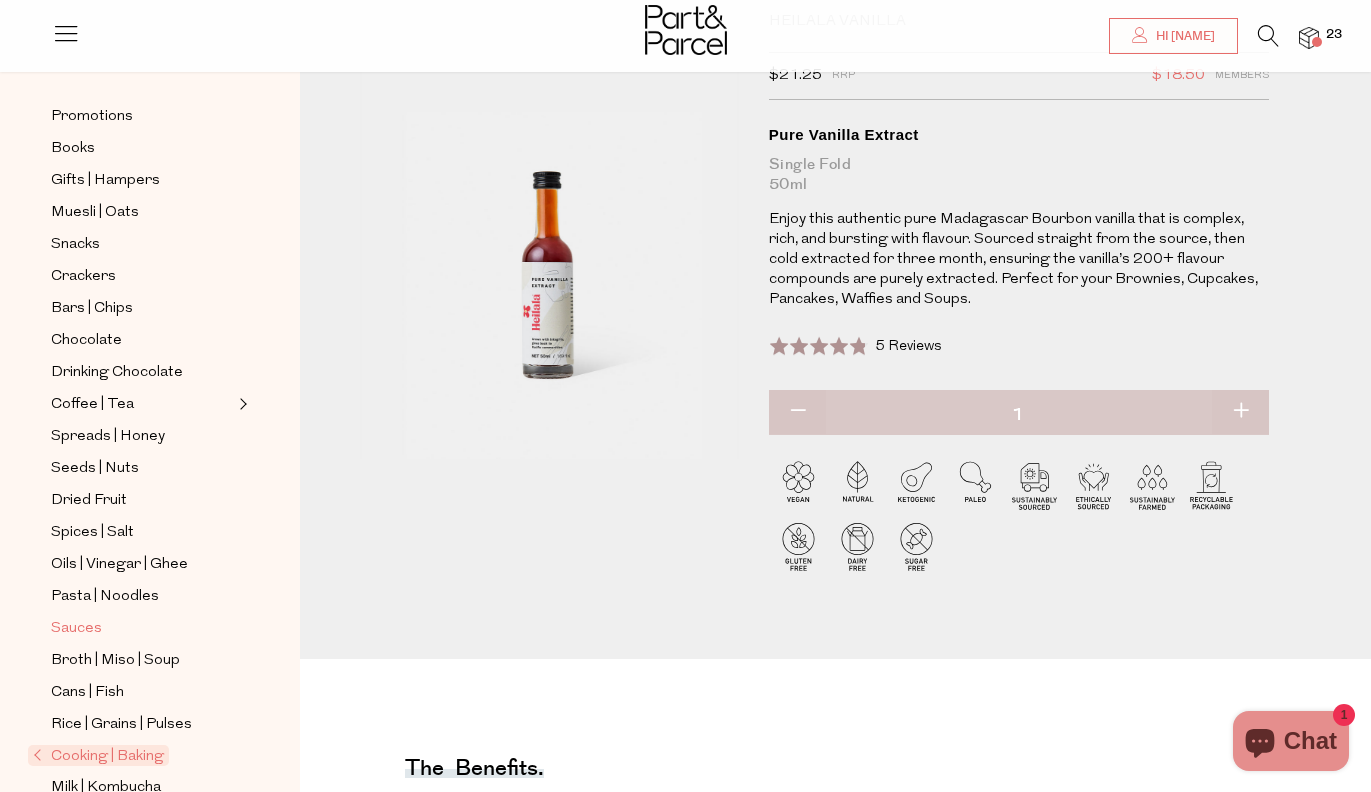 click on "Sauces" at bounding box center [76, 629] 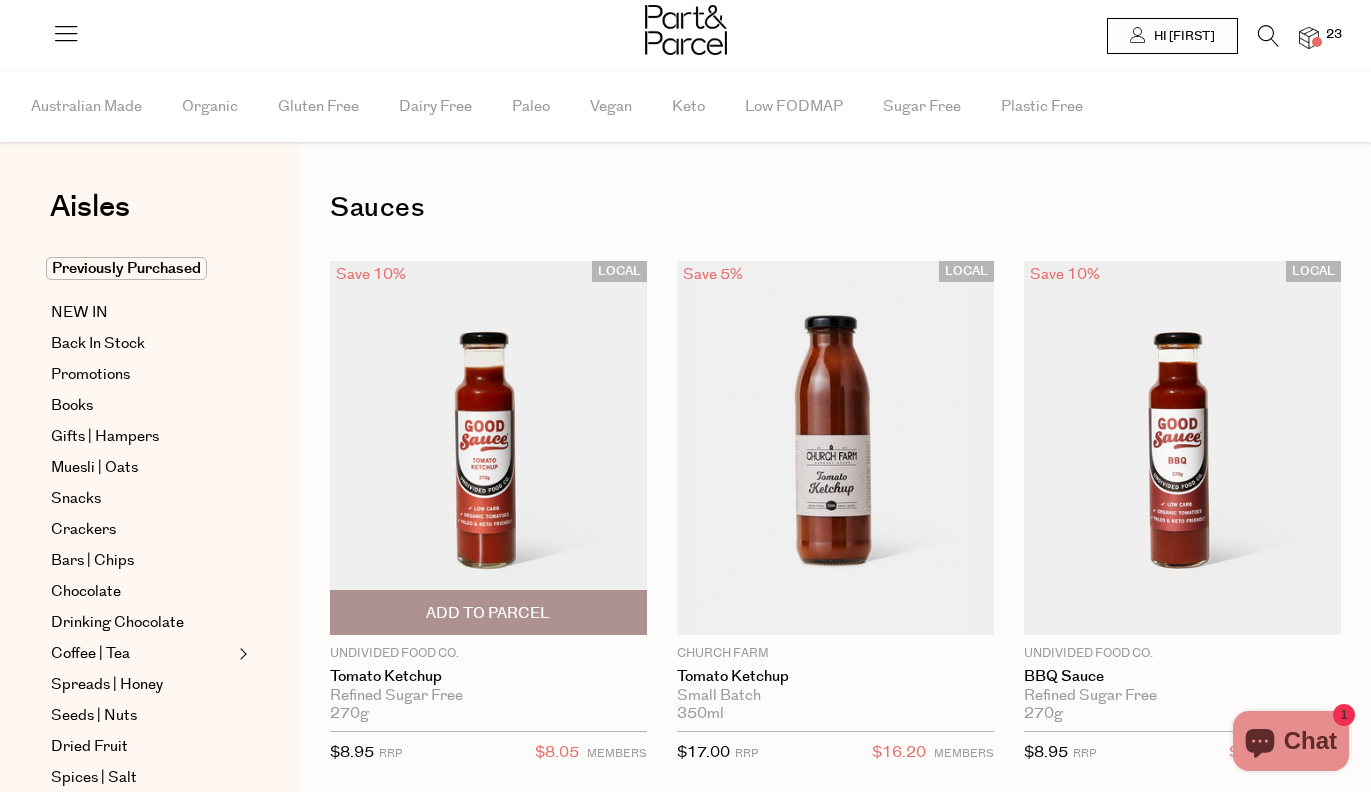 scroll, scrollTop: 0, scrollLeft: 0, axis: both 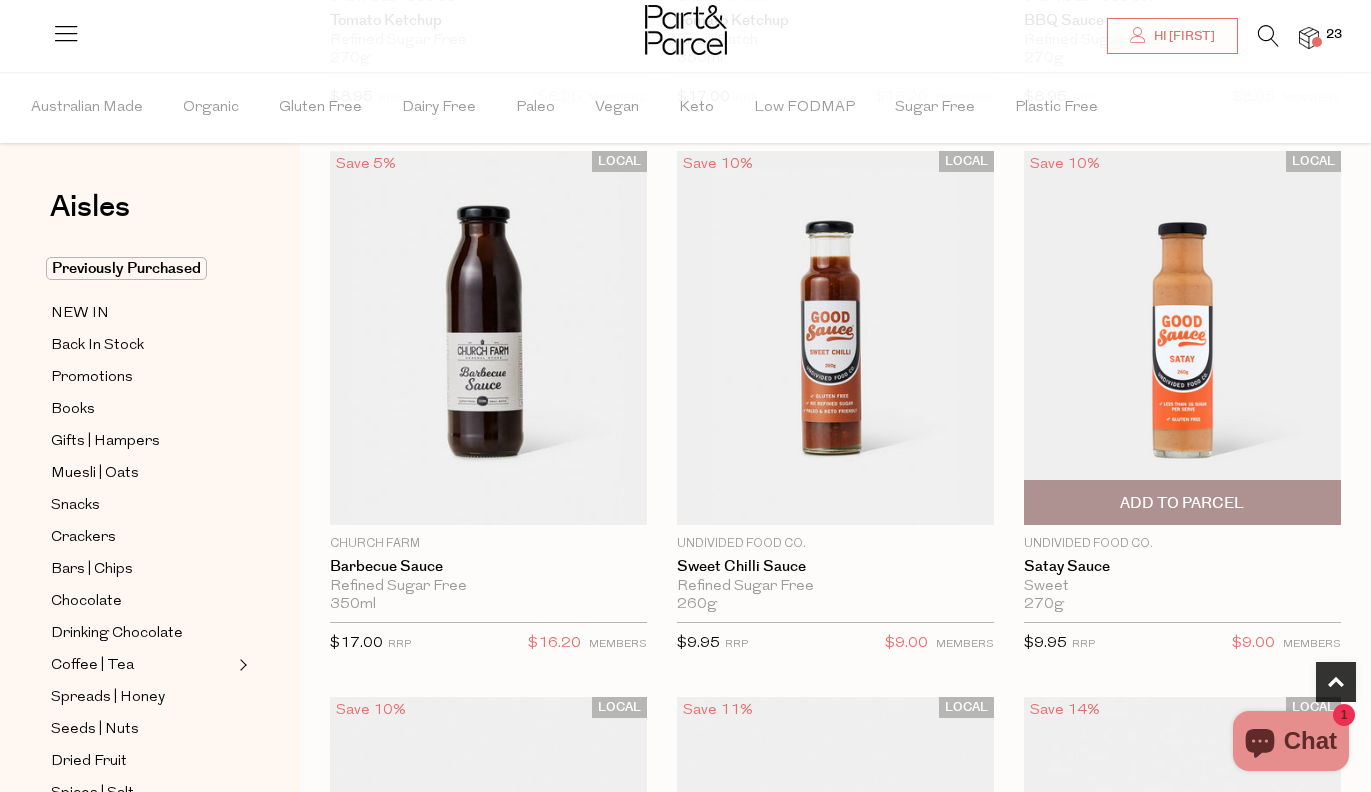 click at bounding box center [1182, 338] 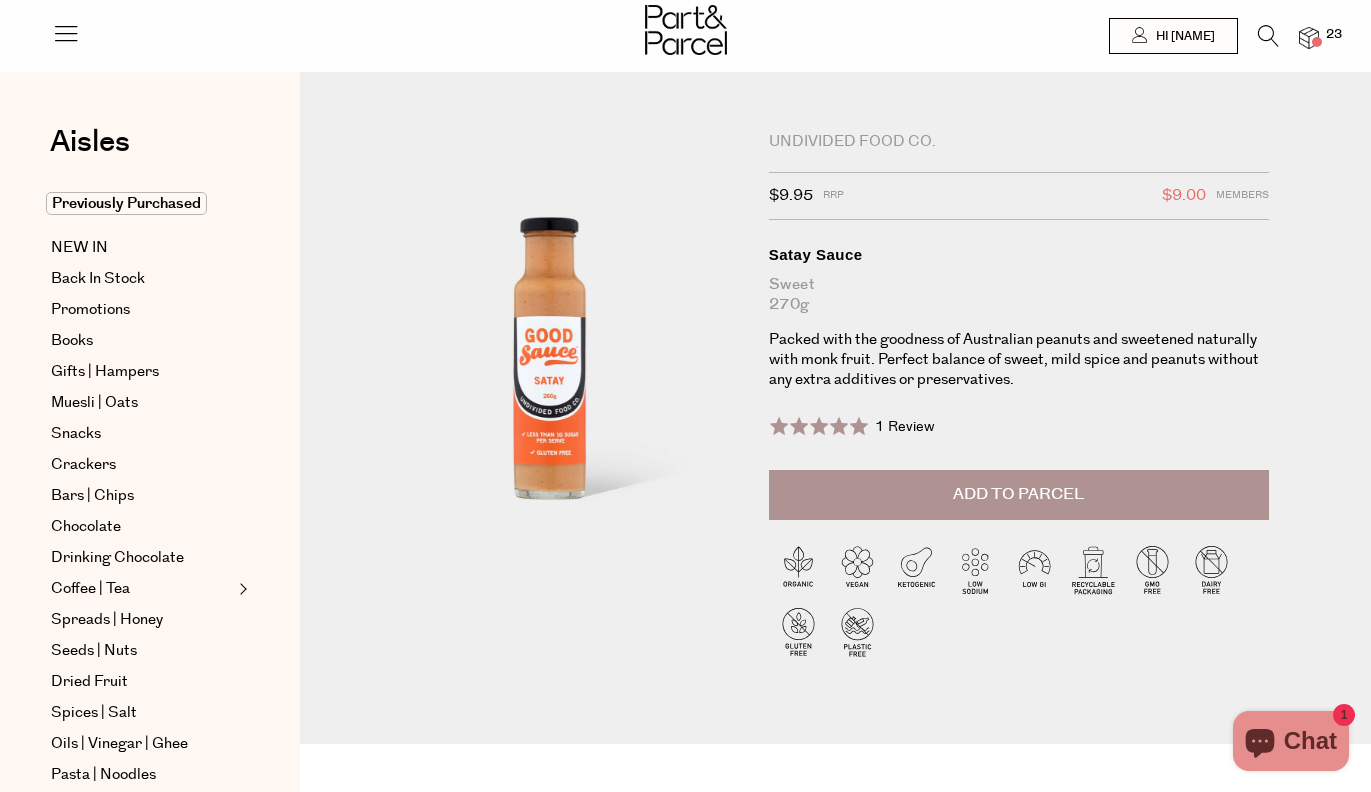 scroll, scrollTop: 99, scrollLeft: 0, axis: vertical 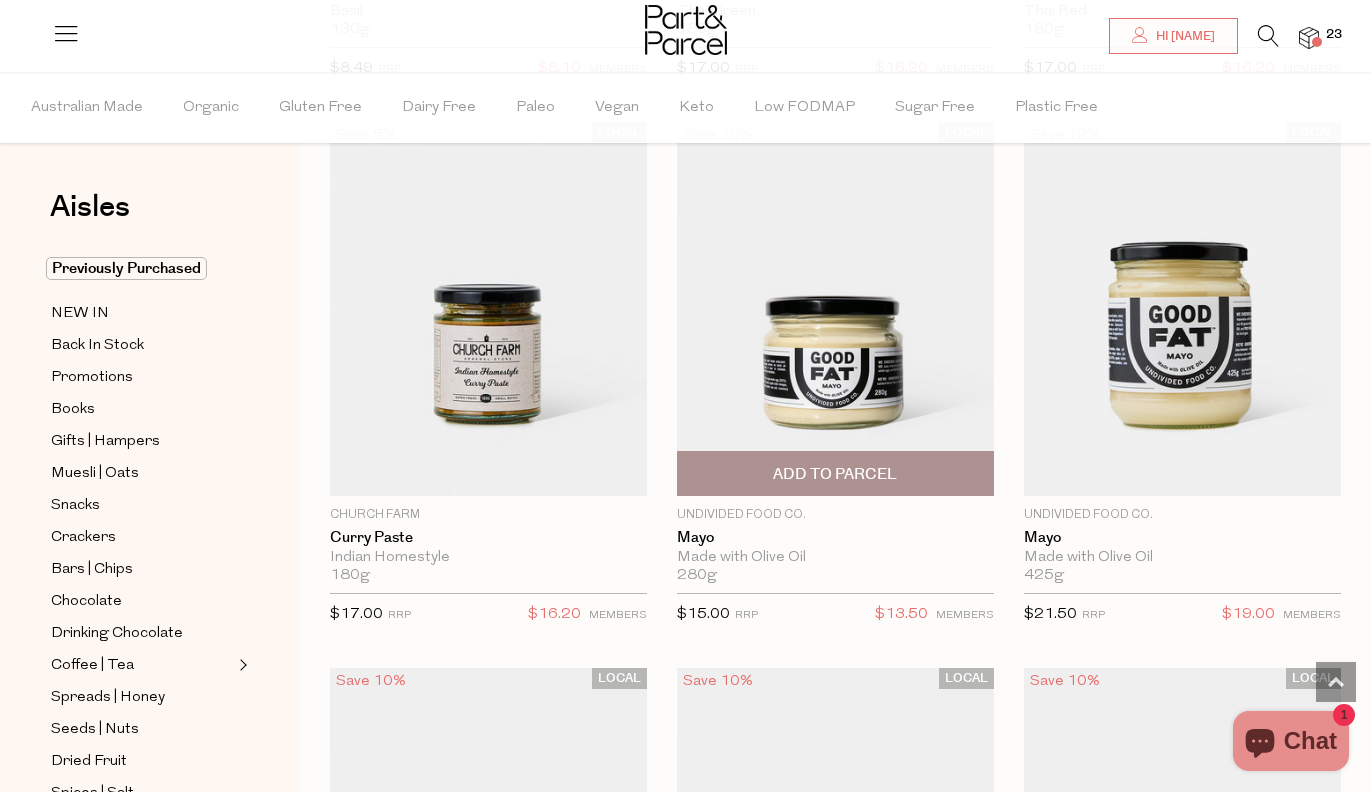 click at bounding box center [835, 309] 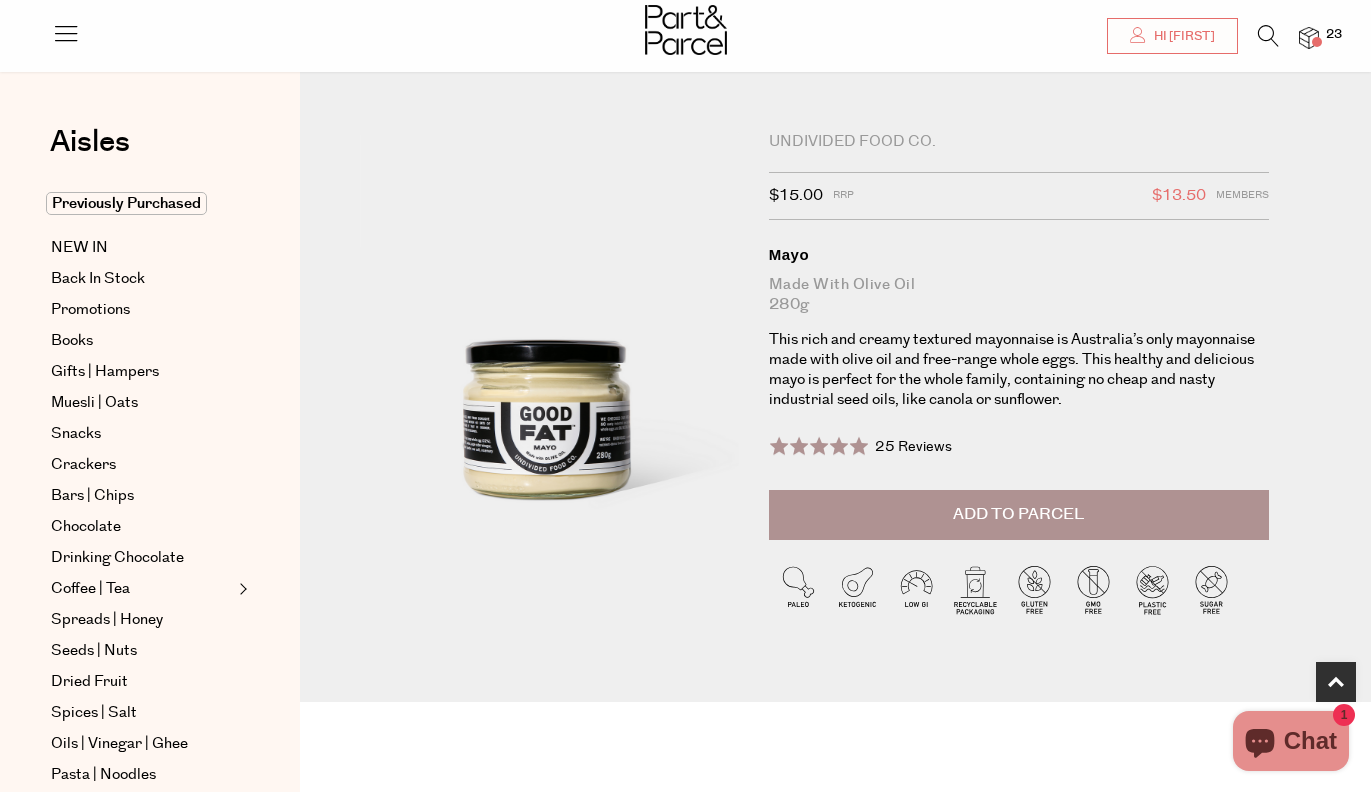 scroll, scrollTop: 599, scrollLeft: 0, axis: vertical 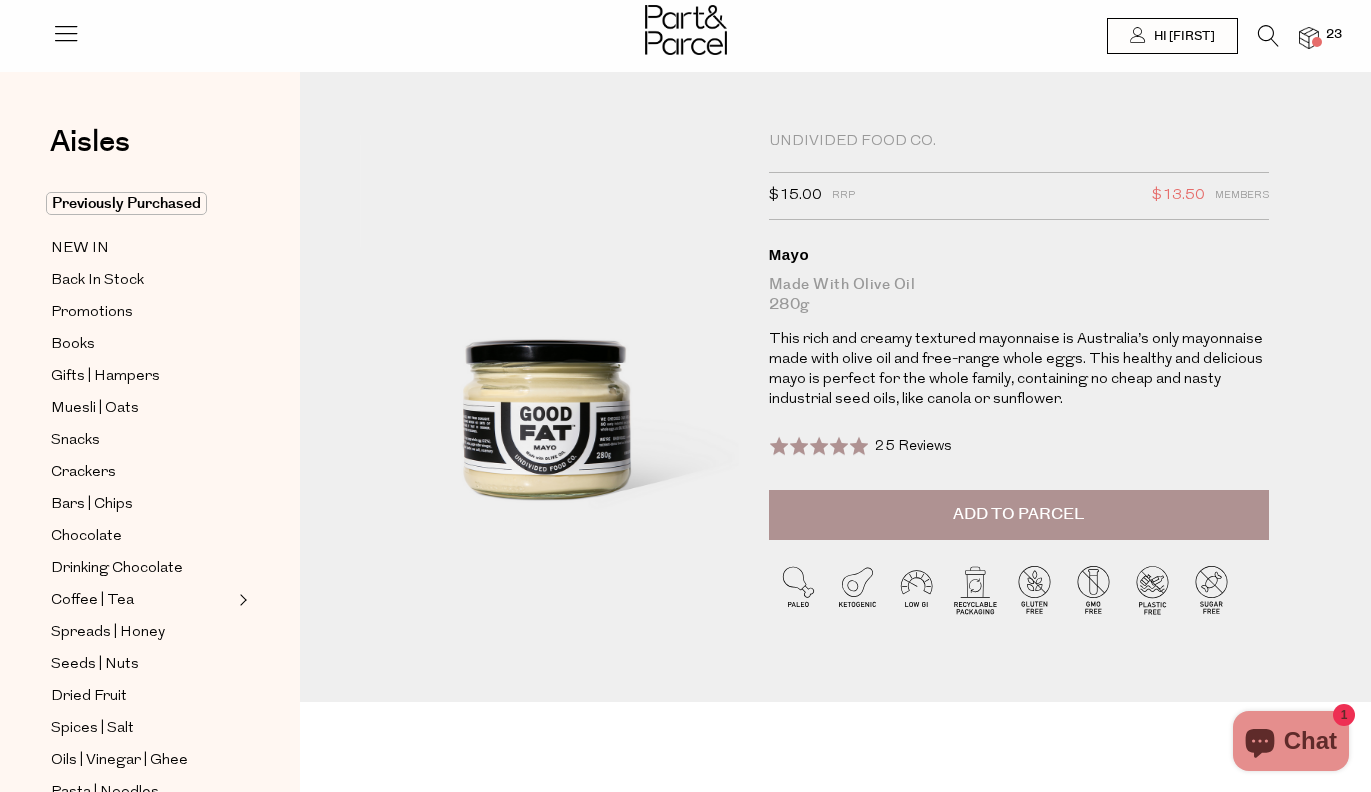 click on "Add to Parcel" at bounding box center (1019, 515) 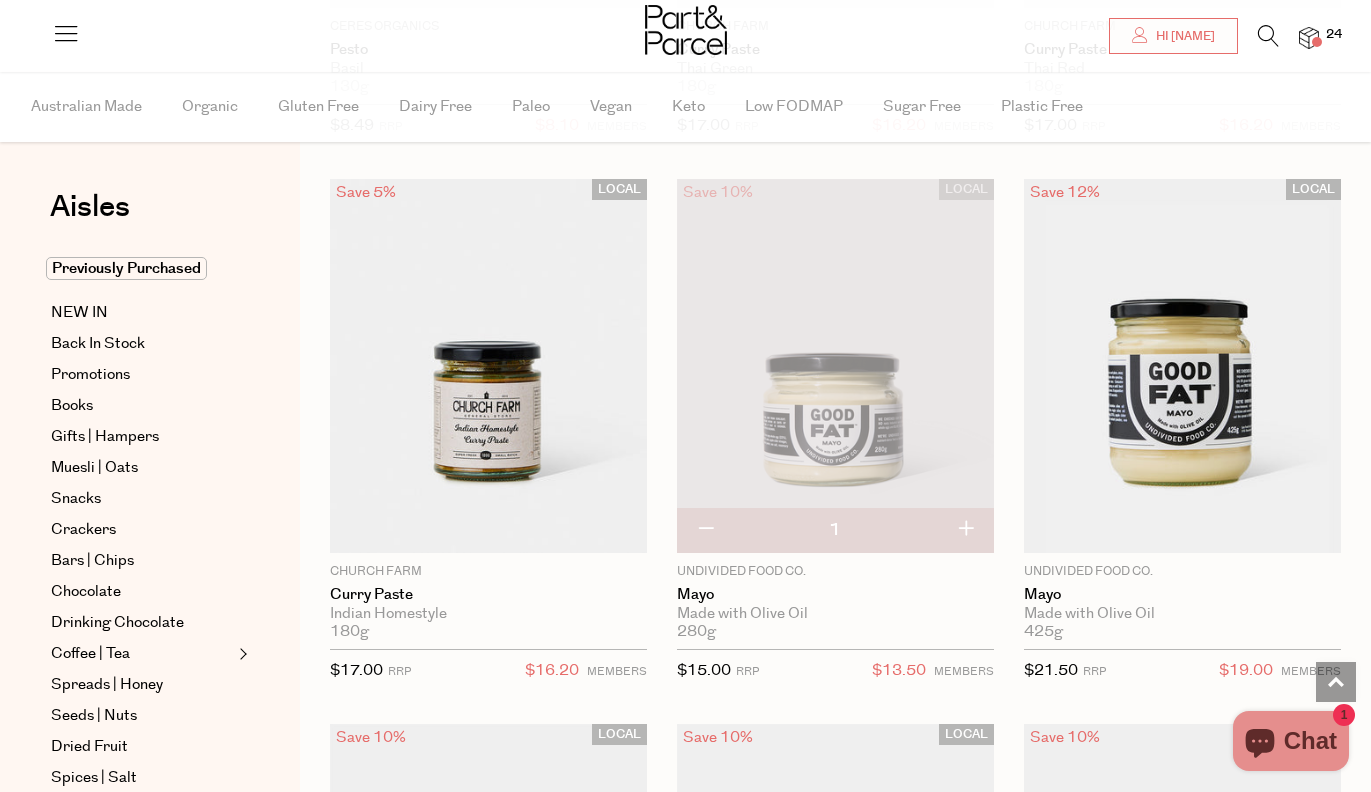 scroll, scrollTop: 3123, scrollLeft: 0, axis: vertical 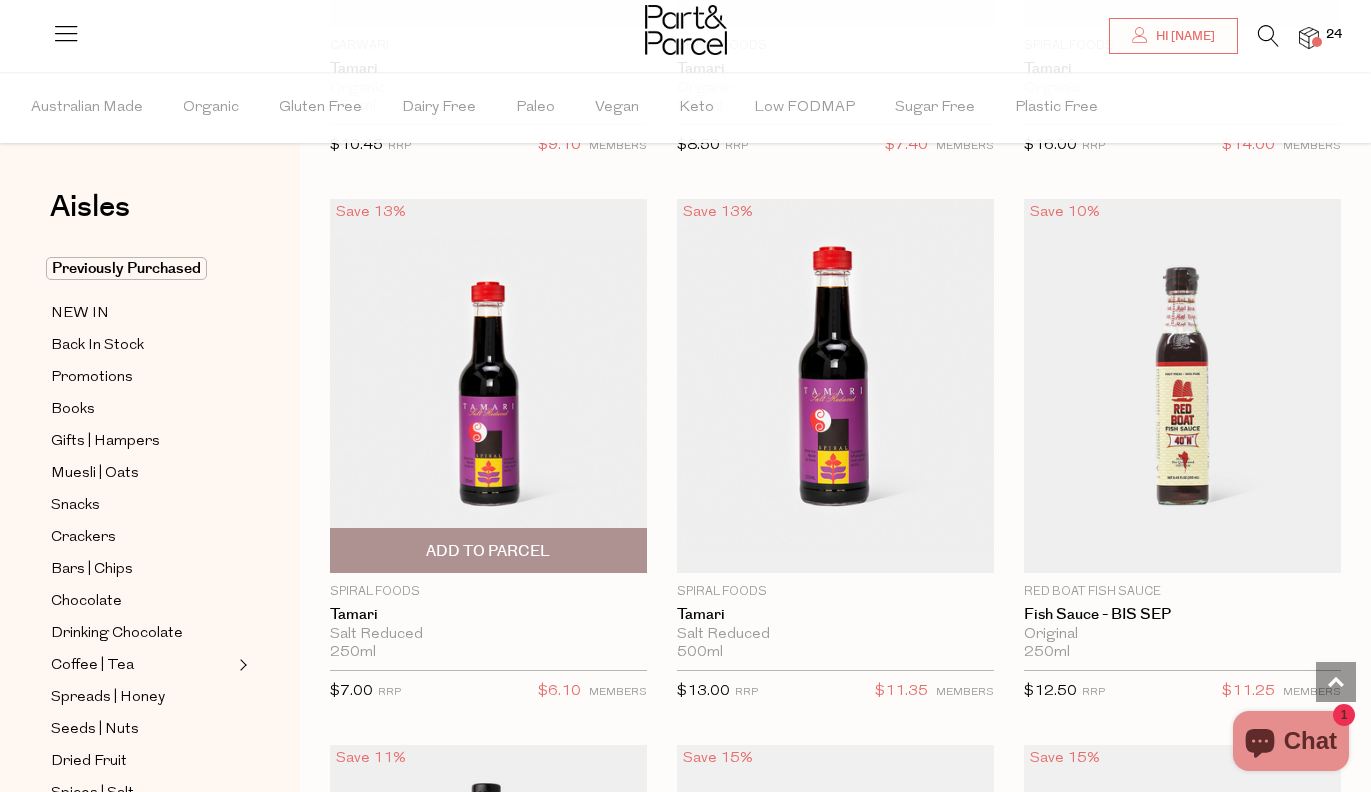 click at bounding box center [488, 386] 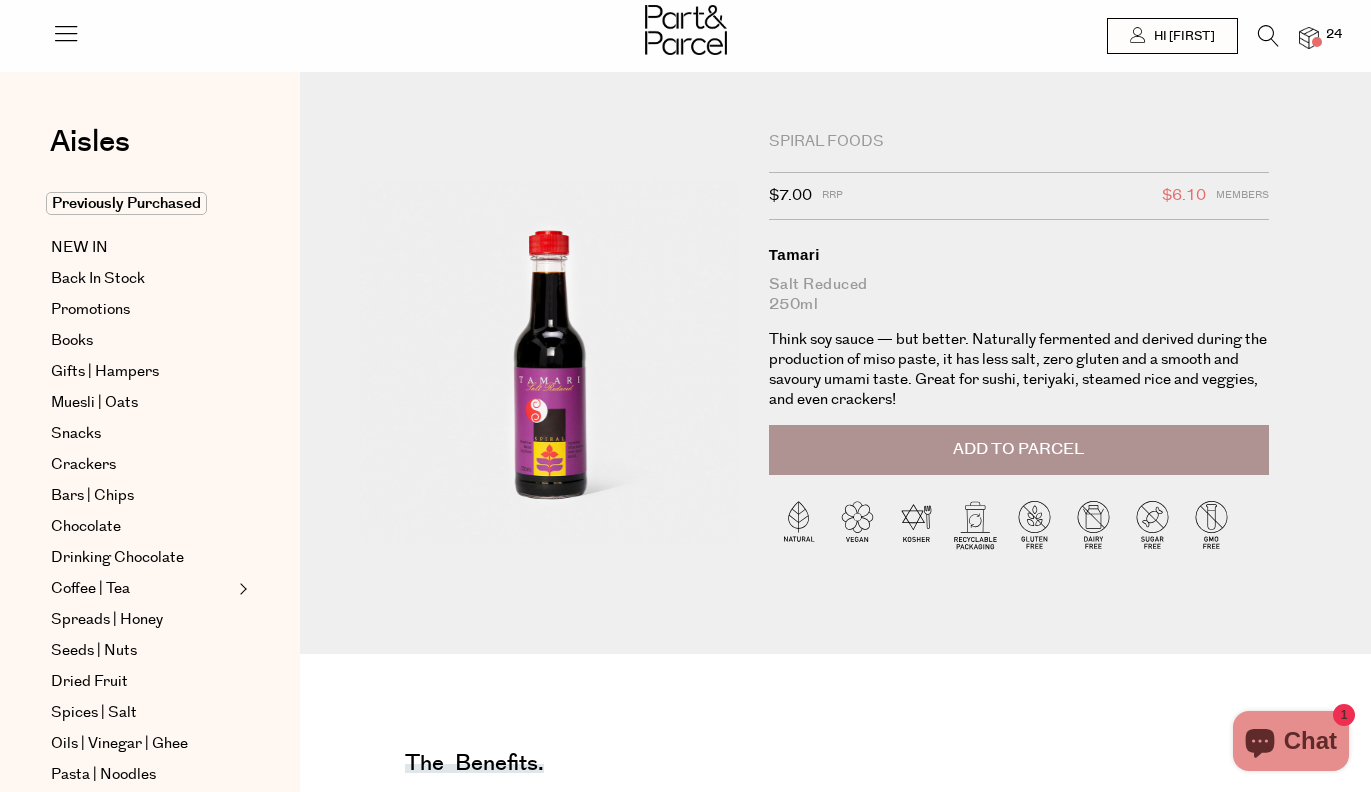 scroll, scrollTop: 0, scrollLeft: 0, axis: both 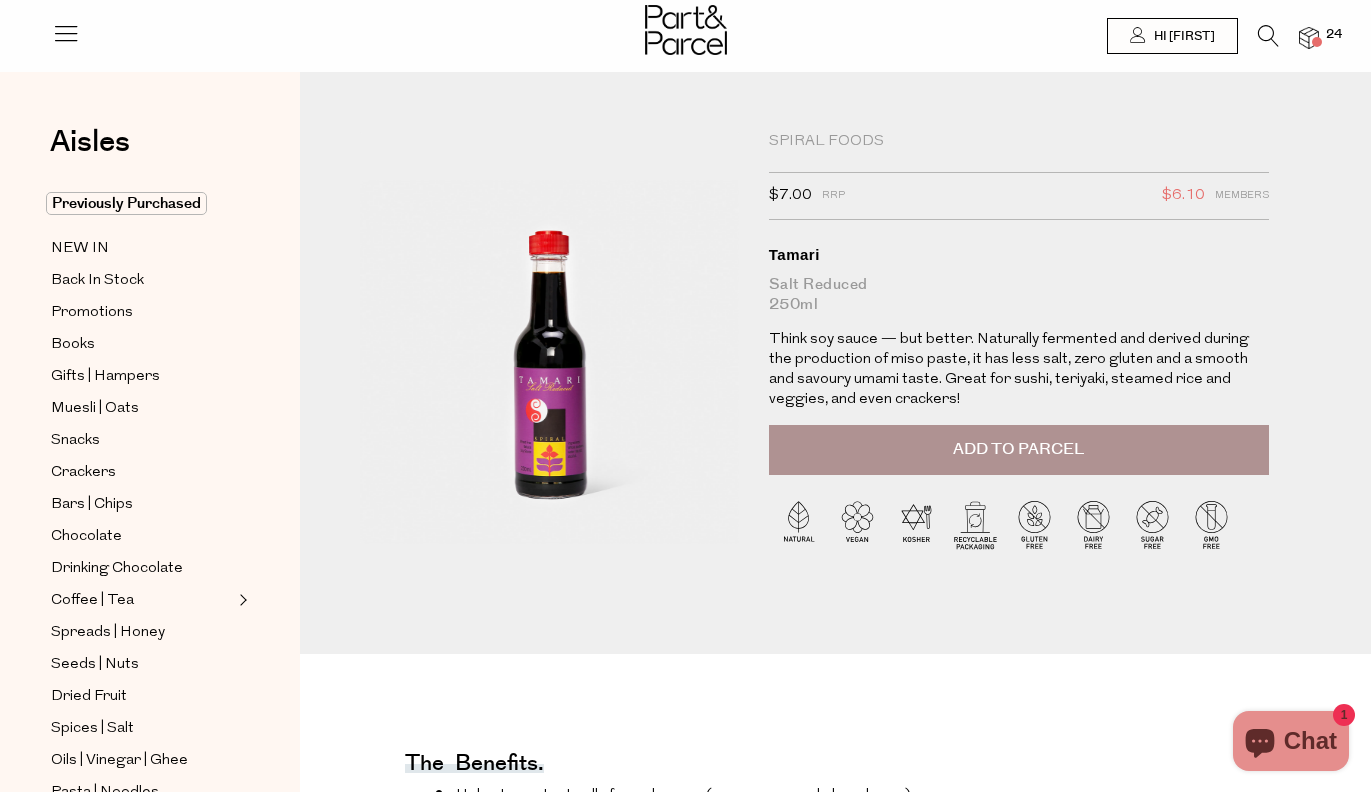 click on "Add to Parcel" at bounding box center [1019, 450] 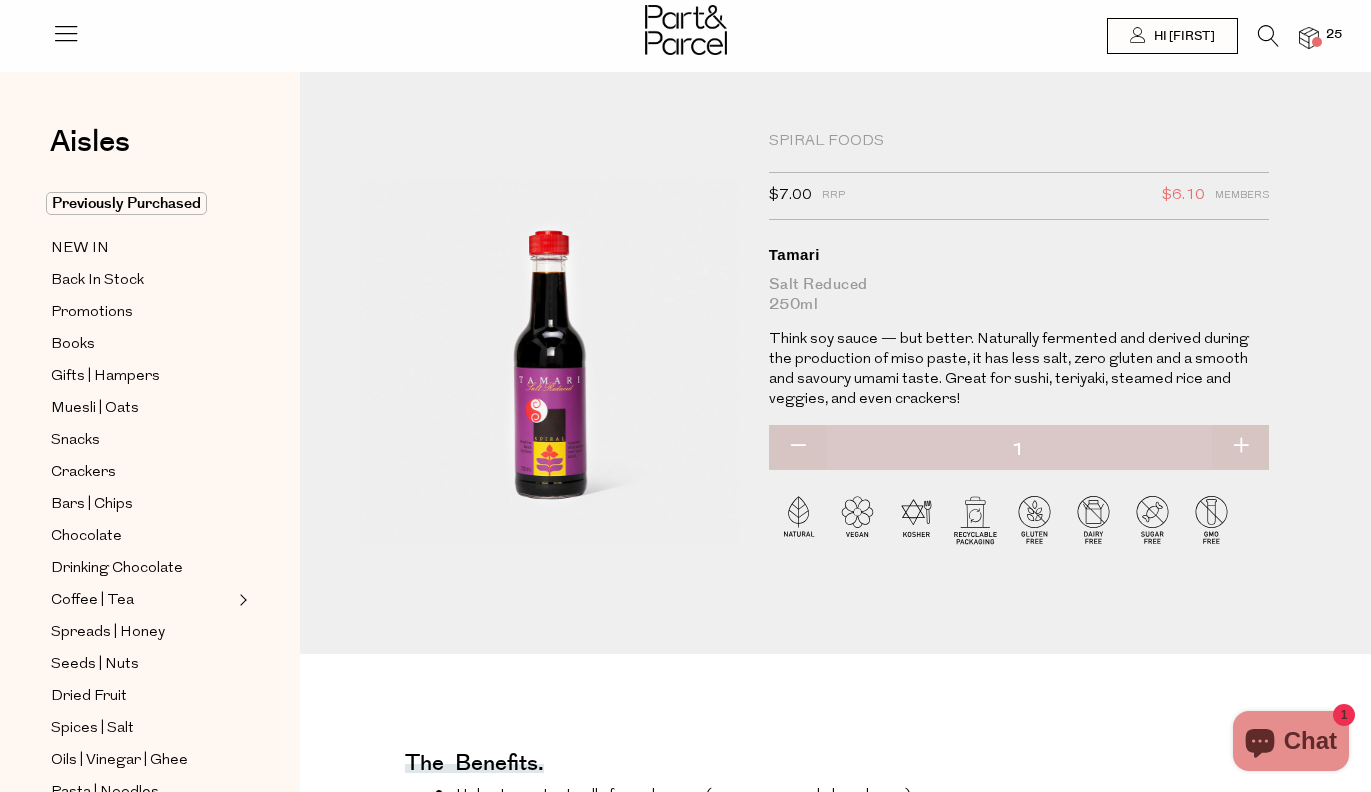 click at bounding box center (1309, 38) 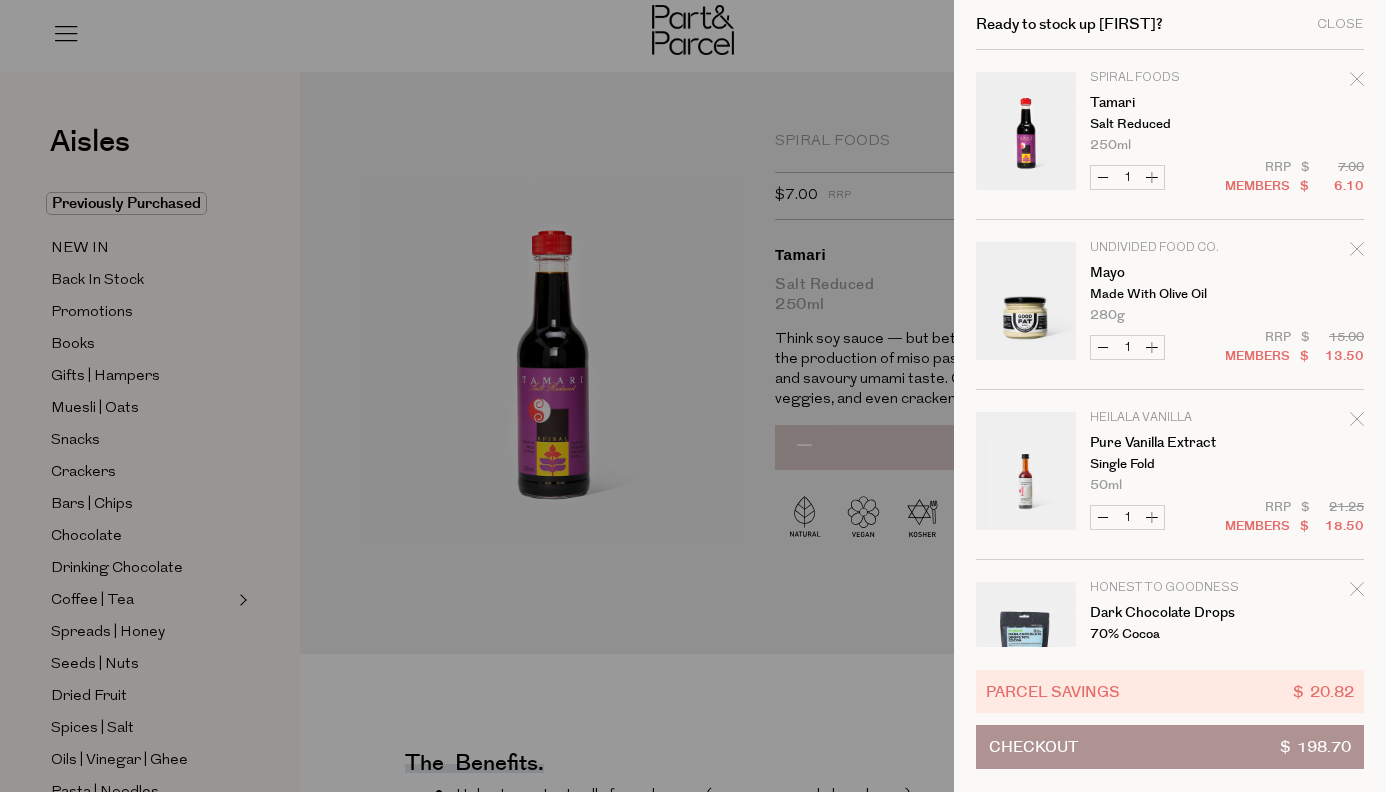 click on "Checkout $ 198.70" at bounding box center [1170, 747] 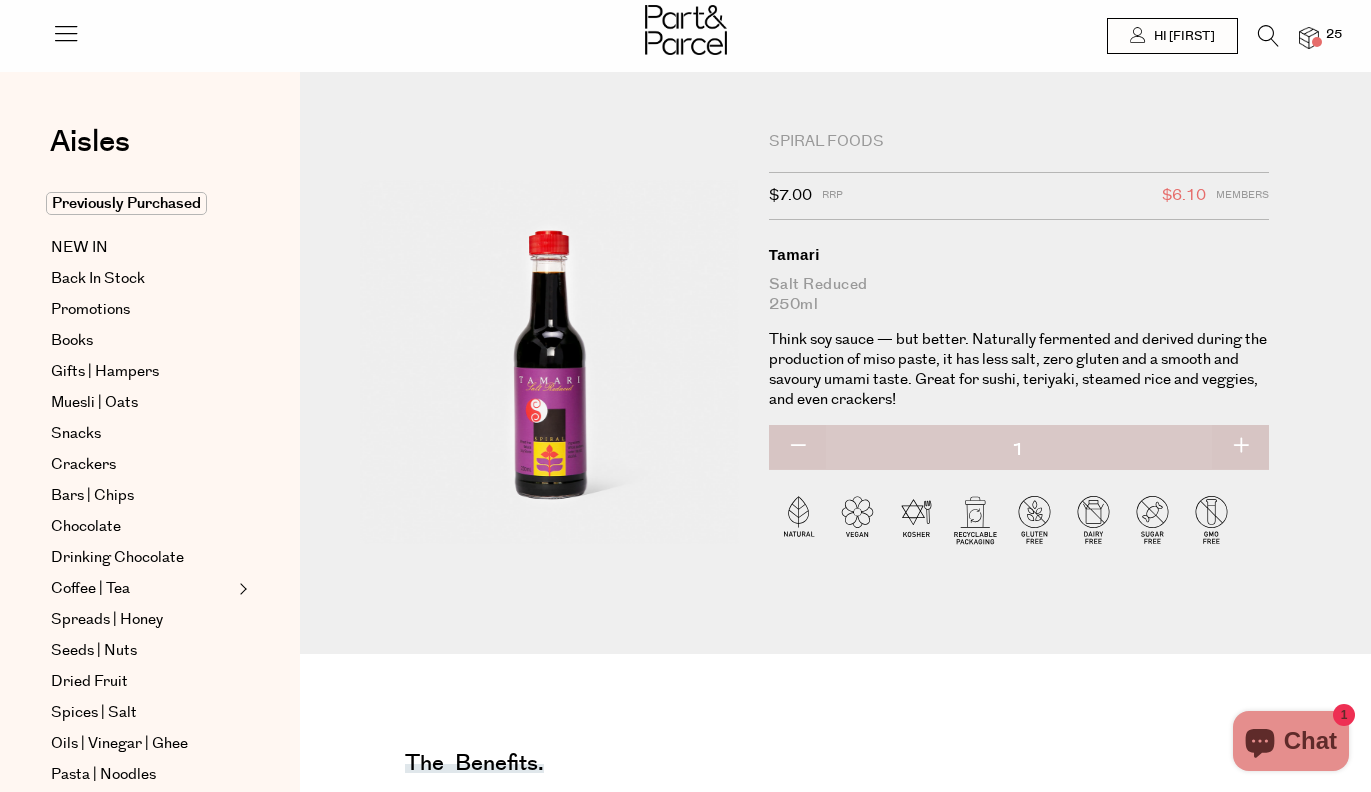 click at bounding box center [1309, 38] 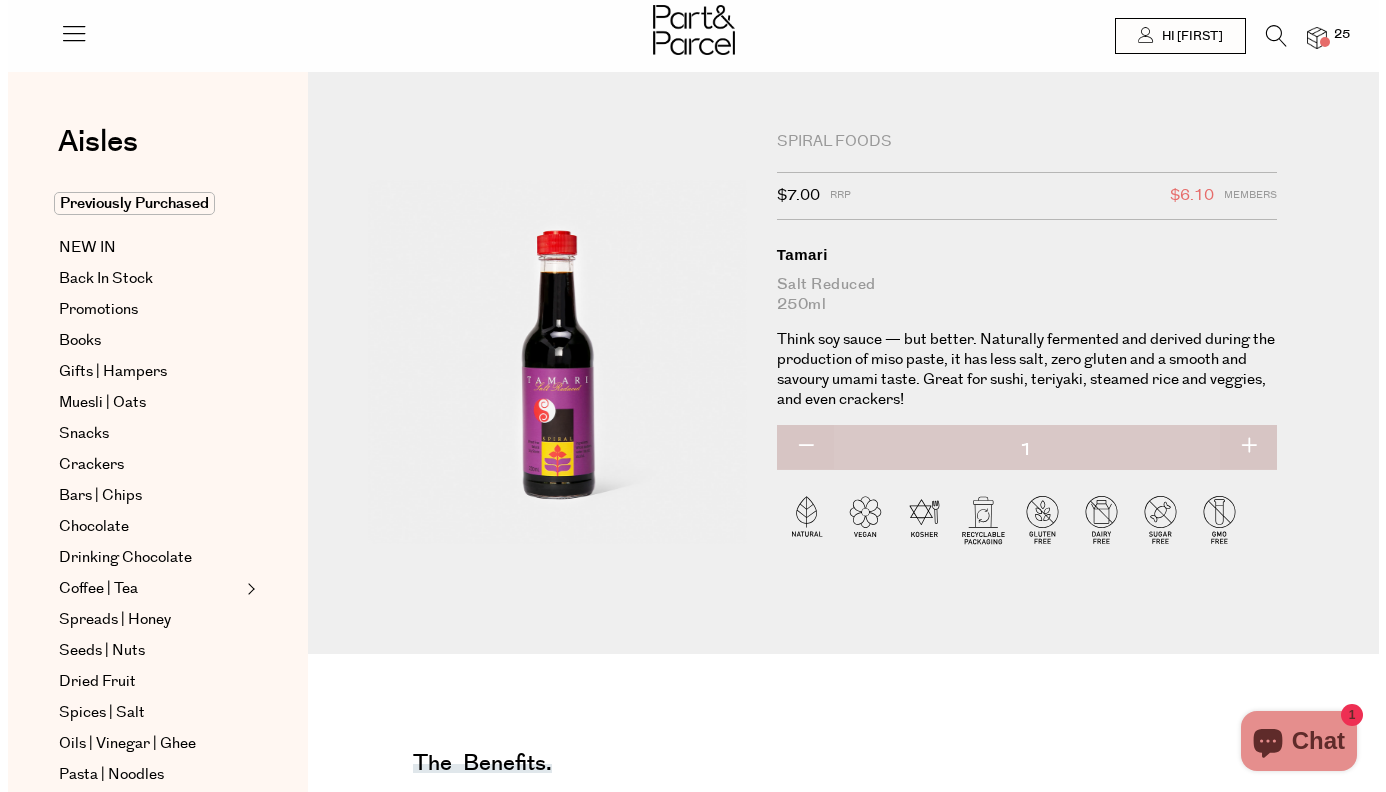 scroll, scrollTop: 0, scrollLeft: 0, axis: both 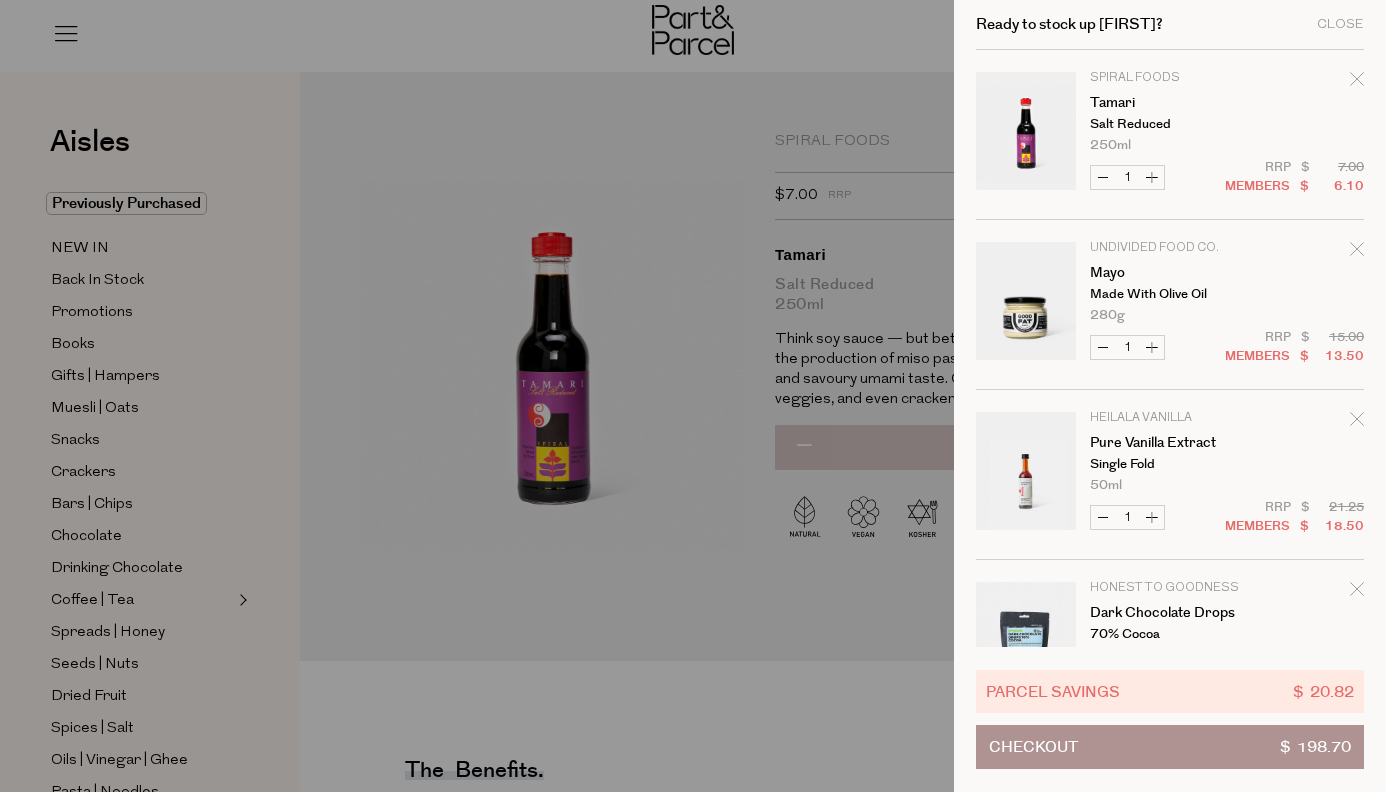 click 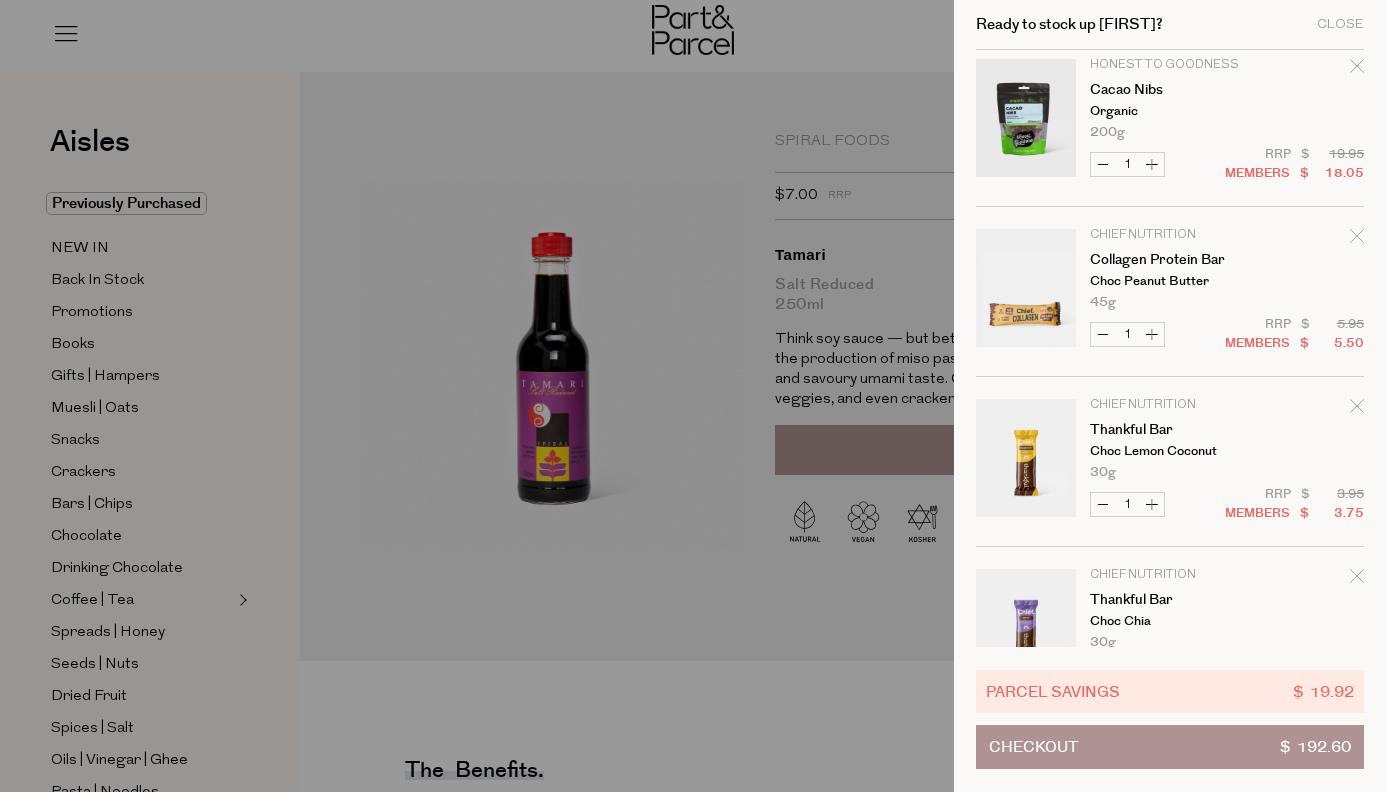 scroll, scrollTop: 694, scrollLeft: 0, axis: vertical 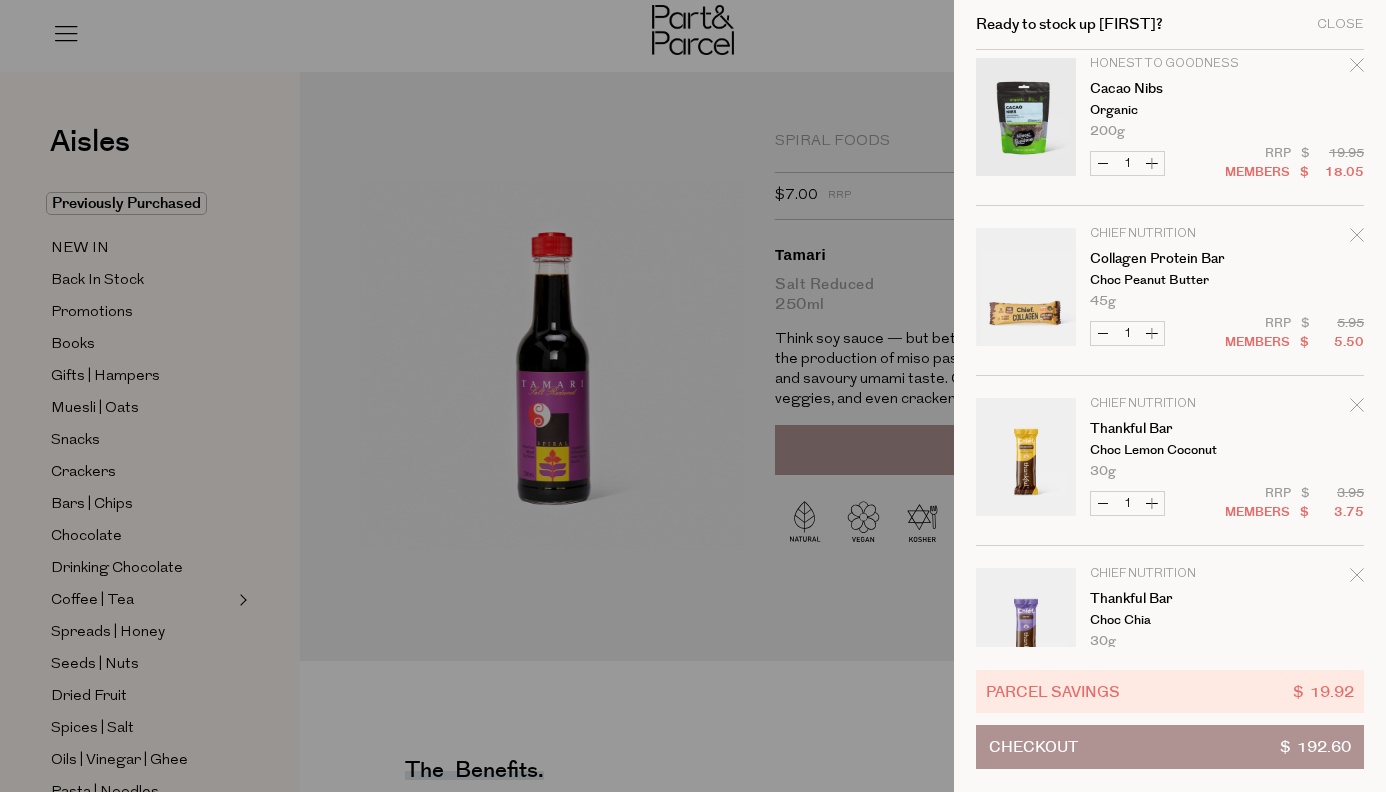 click on "Decrease Collagen Protein Bar" at bounding box center [1103, 333] 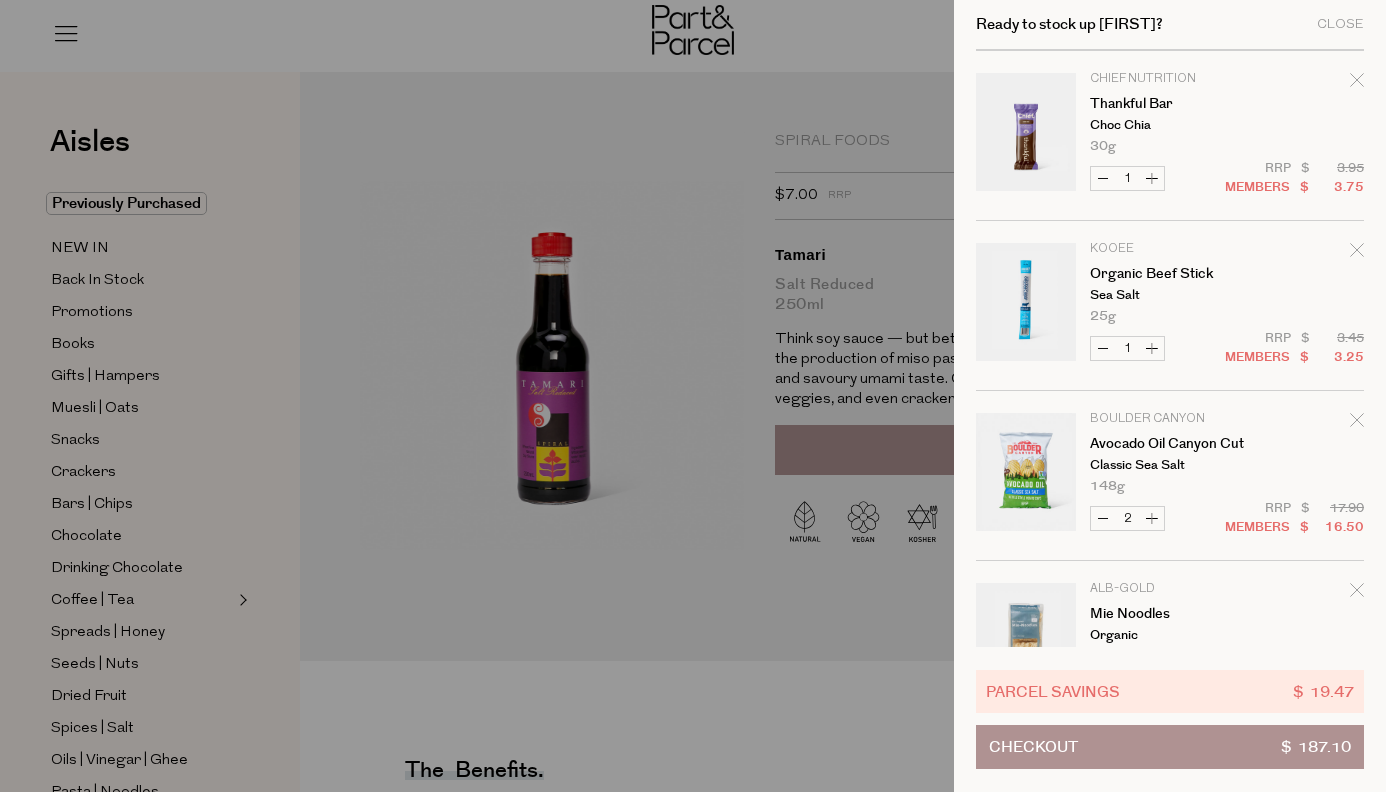 scroll, scrollTop: 1022, scrollLeft: 0, axis: vertical 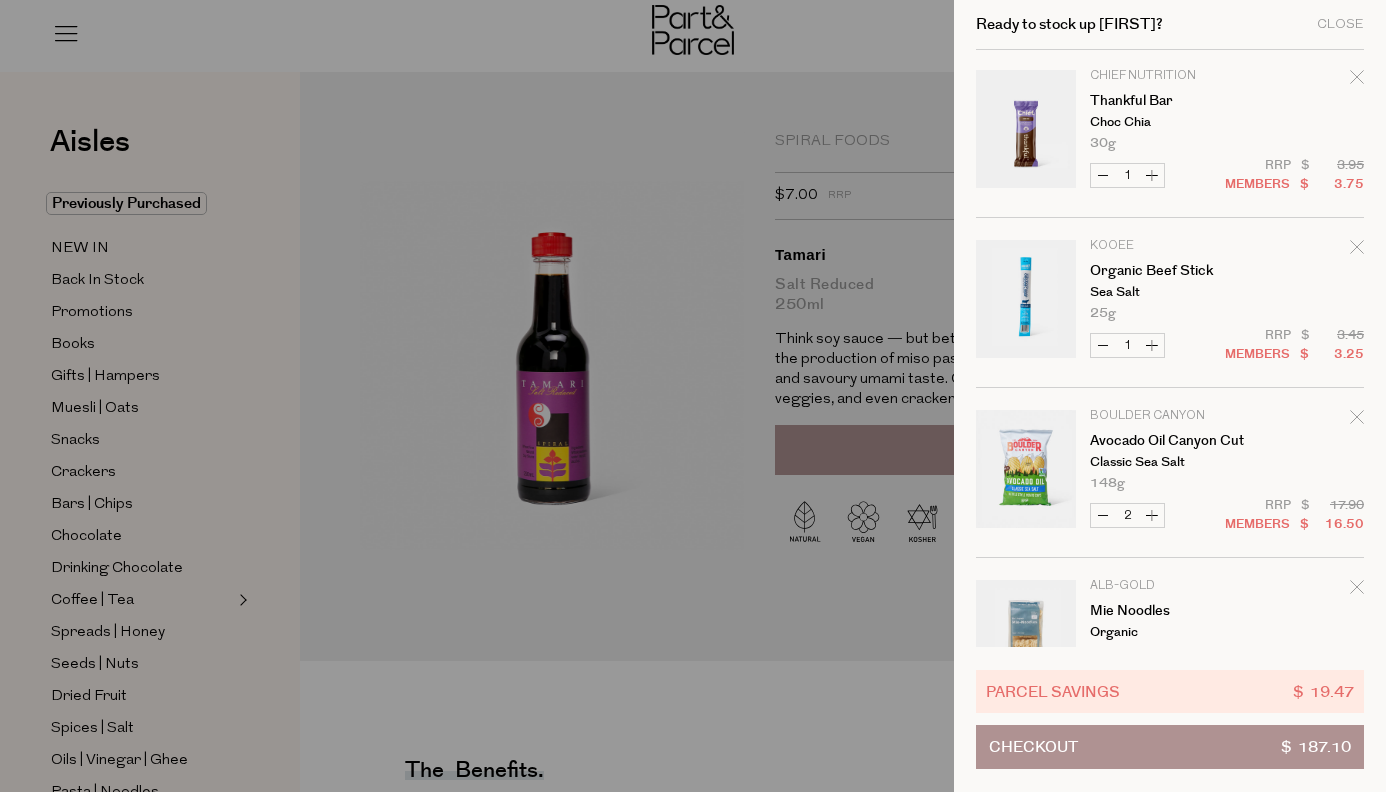 click on "Decrease Organic Beef Stick" at bounding box center [1103, 345] 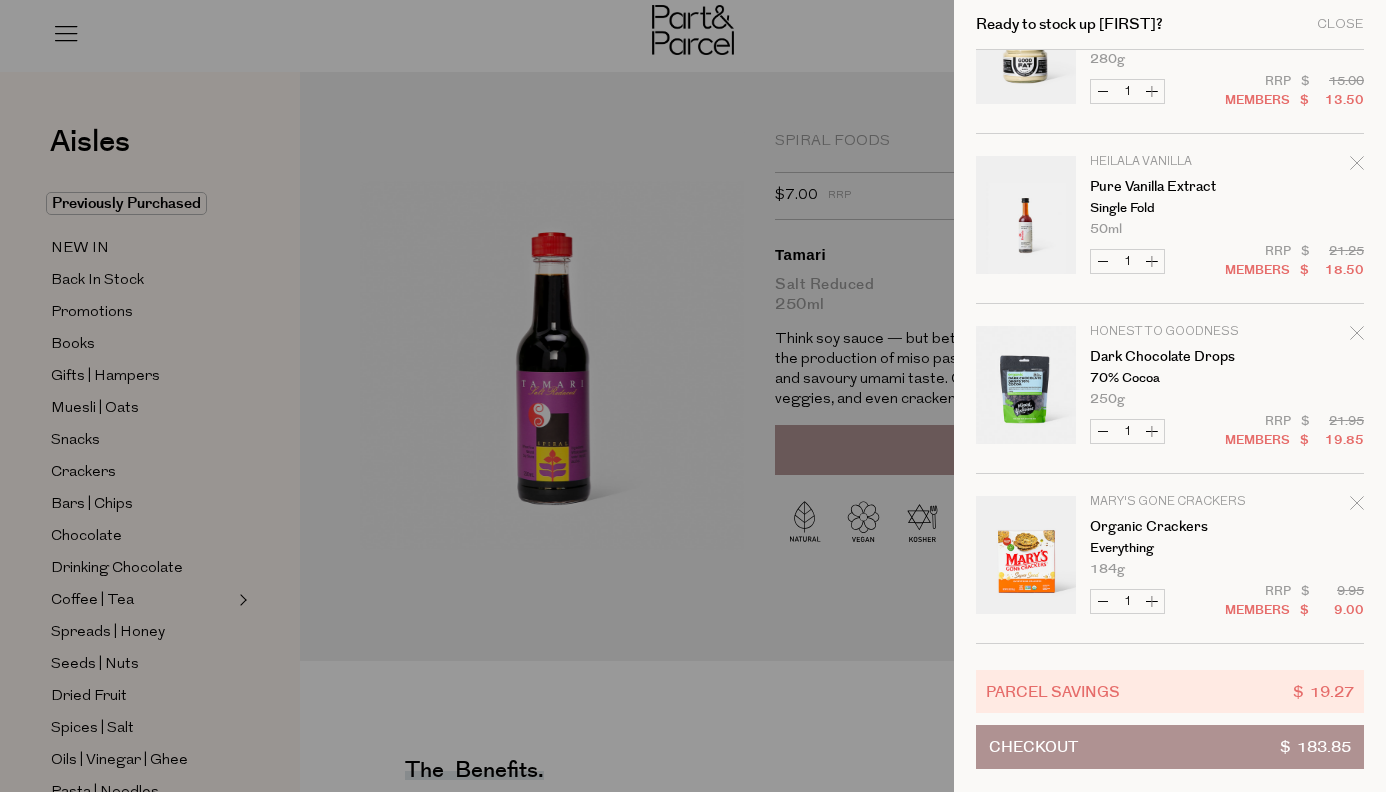 scroll, scrollTop: 0, scrollLeft: 0, axis: both 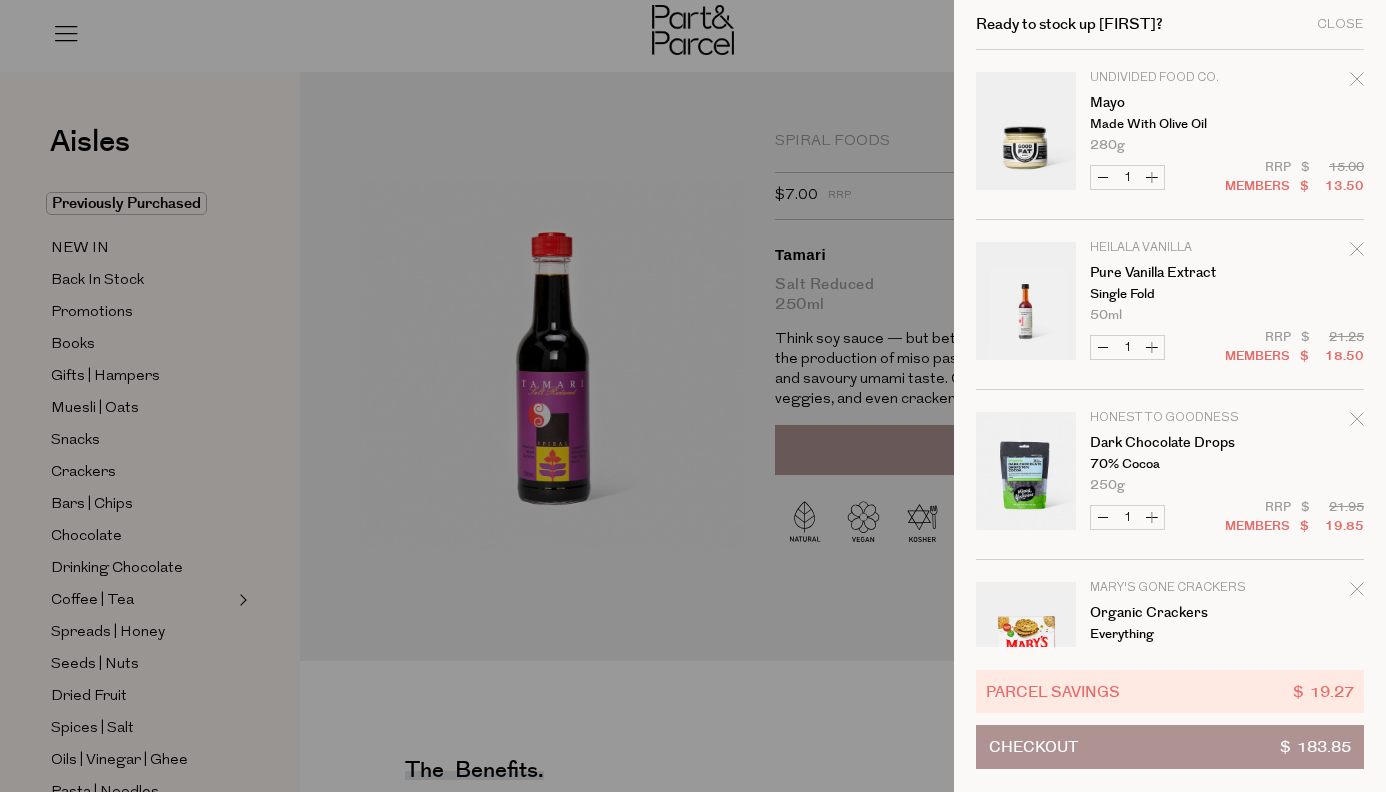 click on "Checkout $ 183.85" at bounding box center (1170, 747) 